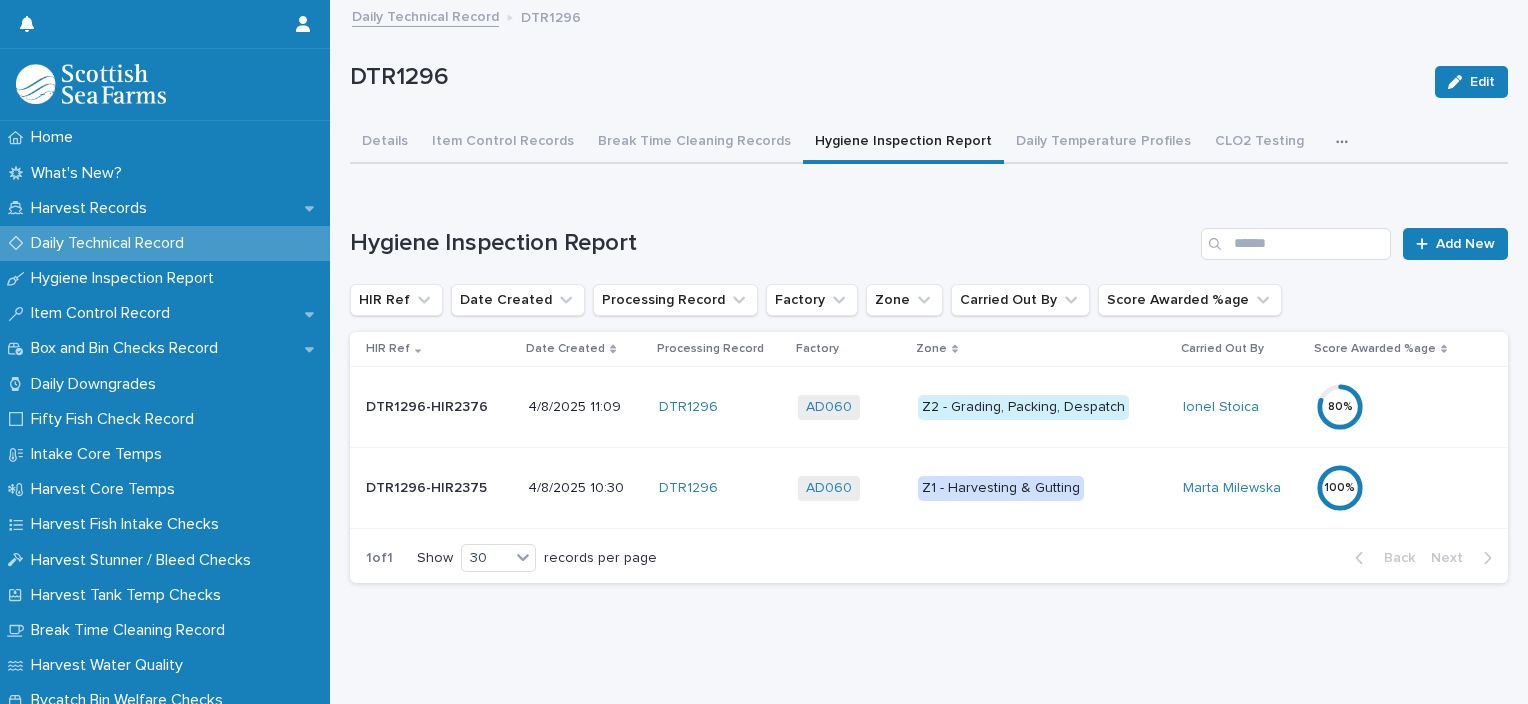 scroll, scrollTop: 0, scrollLeft: 0, axis: both 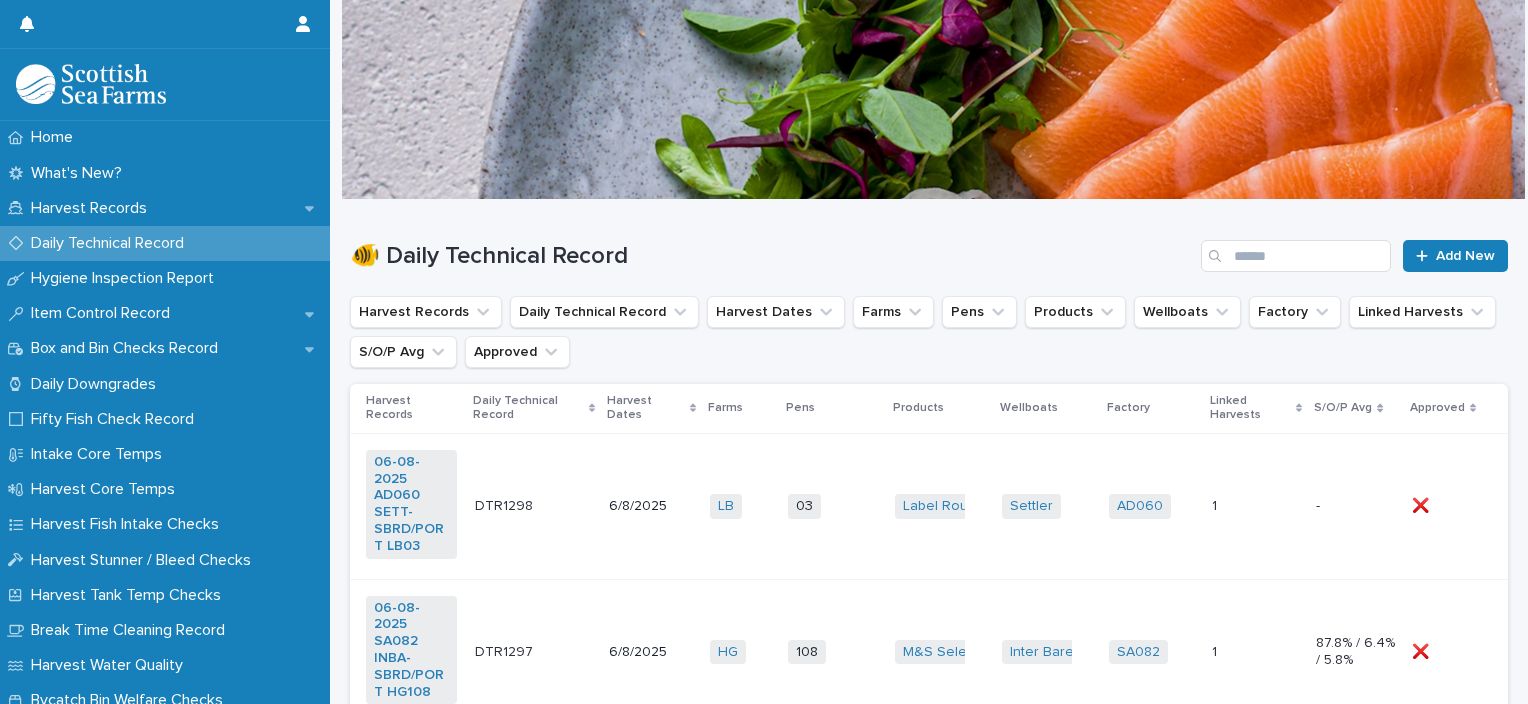 click on "LB   + 0" at bounding box center (741, 506) 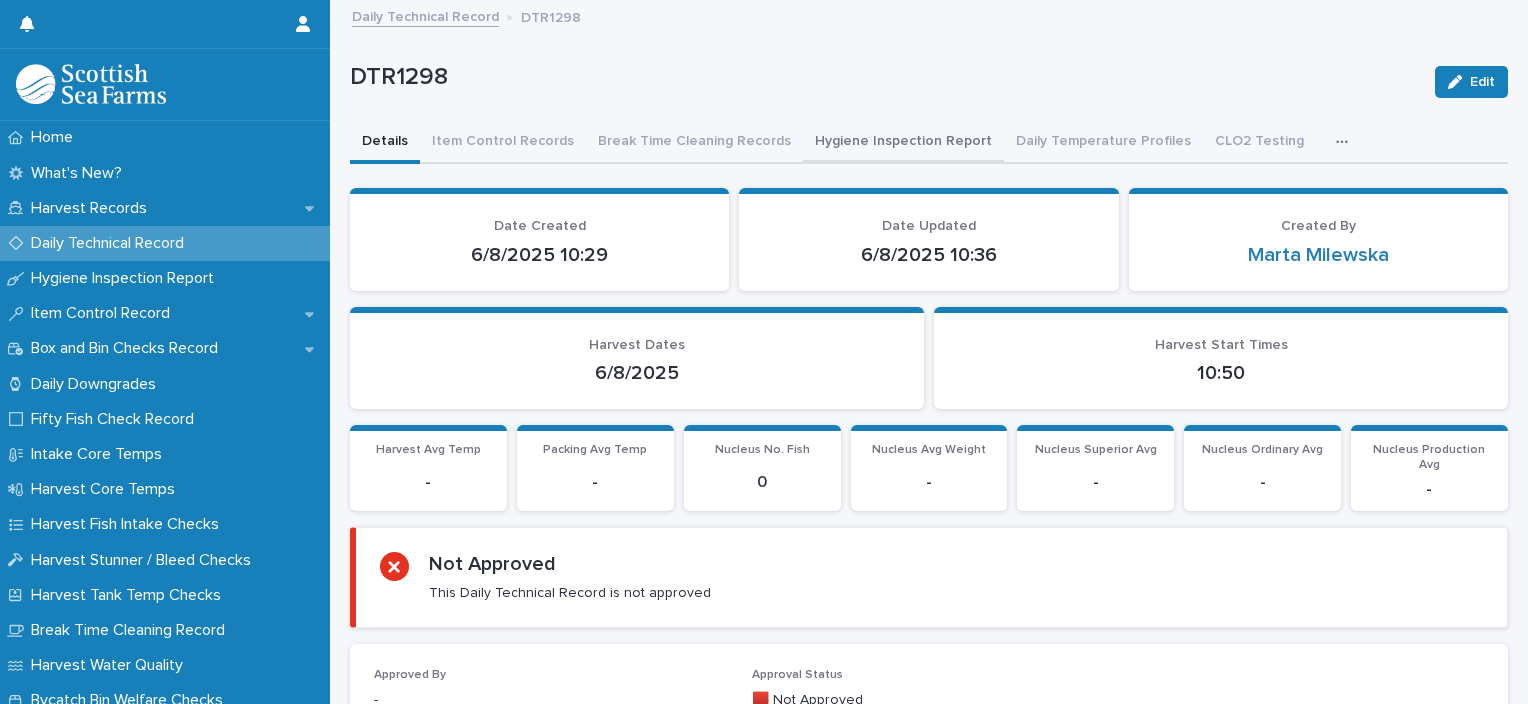 click on "Hygiene Inspection Report" at bounding box center [903, 143] 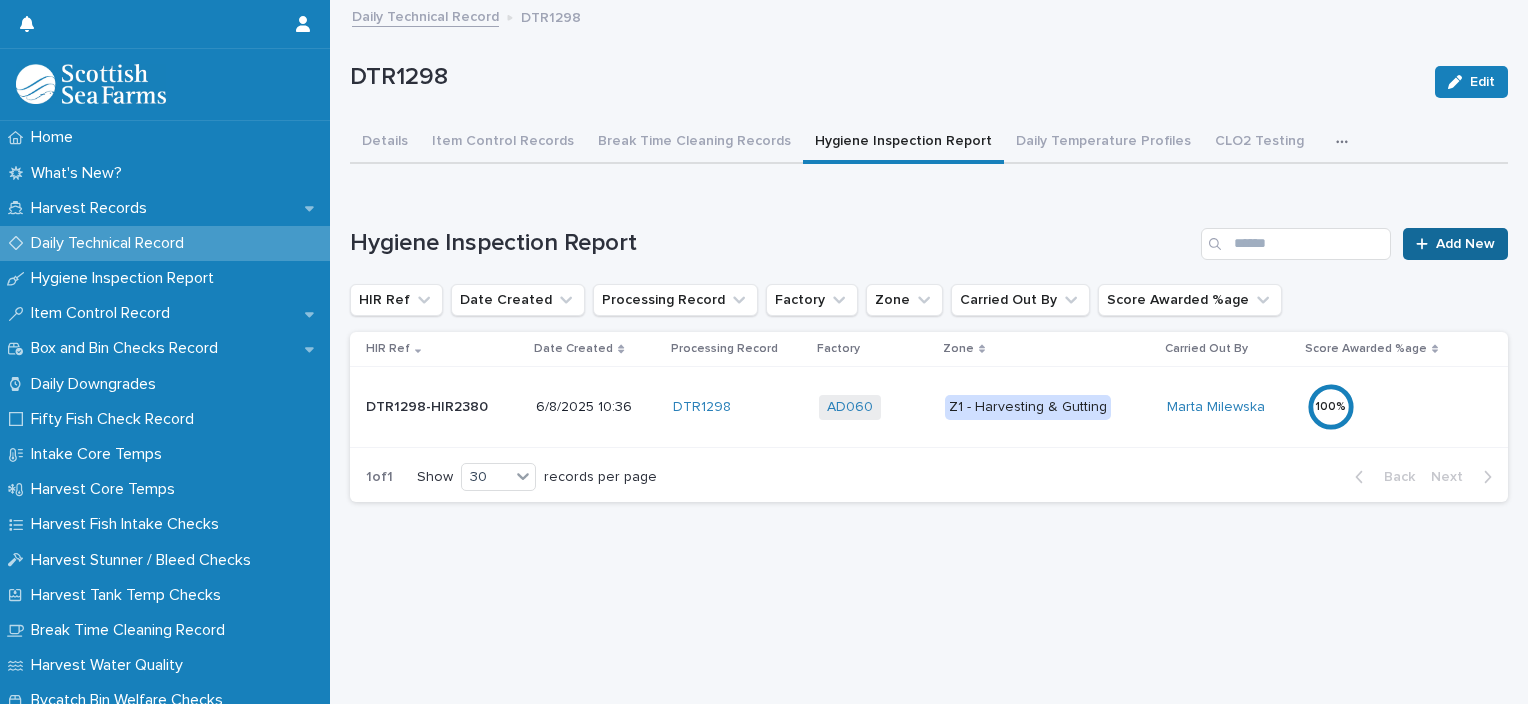 click on "Add New" at bounding box center [1455, 244] 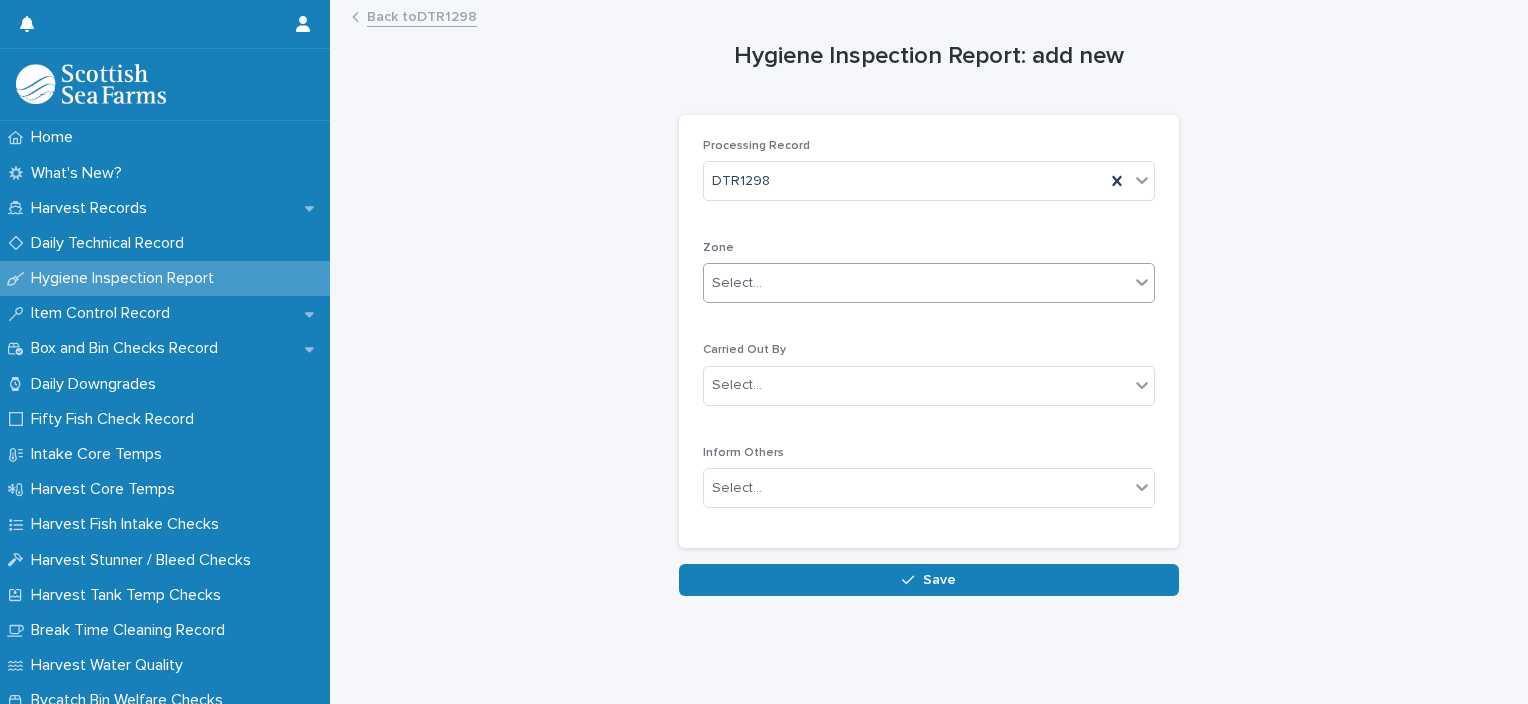 click on "Select..." at bounding box center (916, 283) 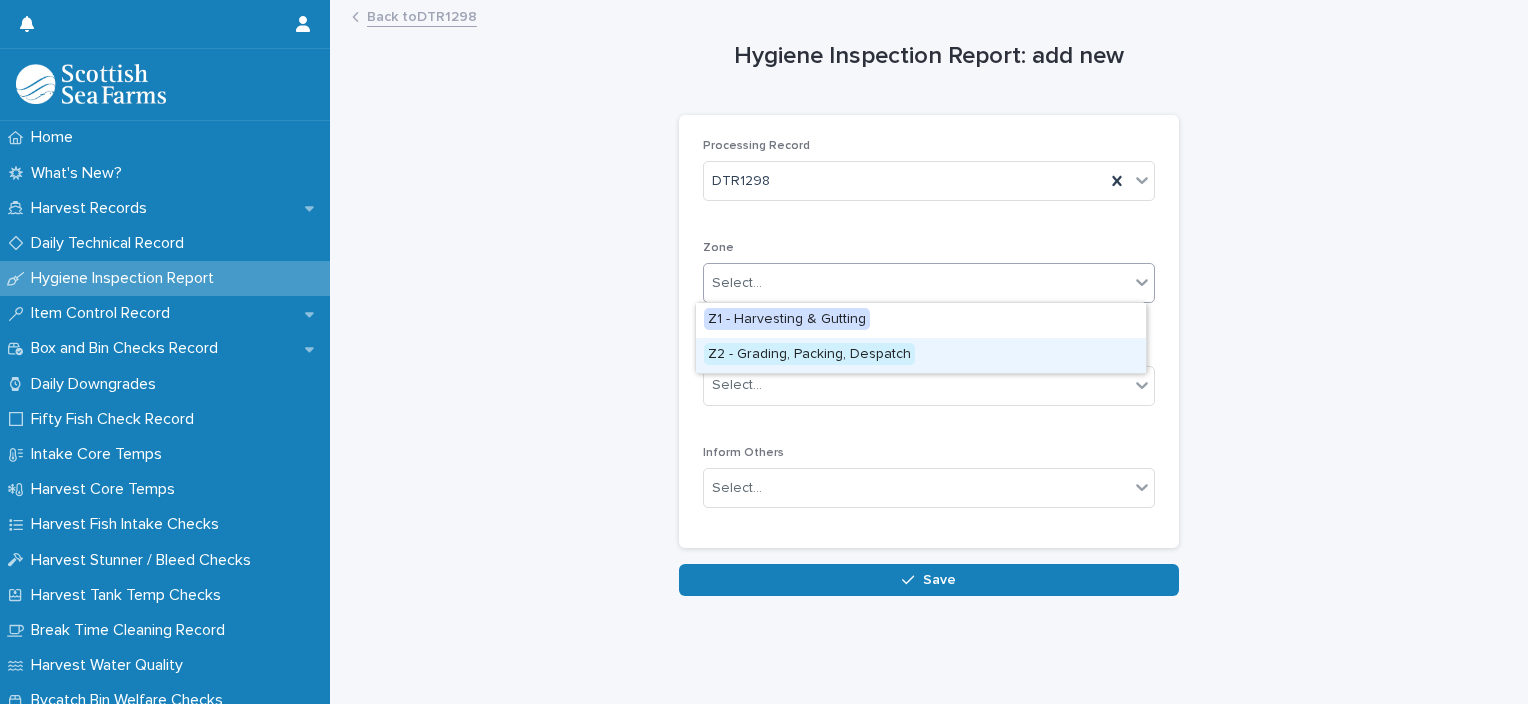 click on "Z2 - Grading, Packing, Despatch" at bounding box center (921, 355) 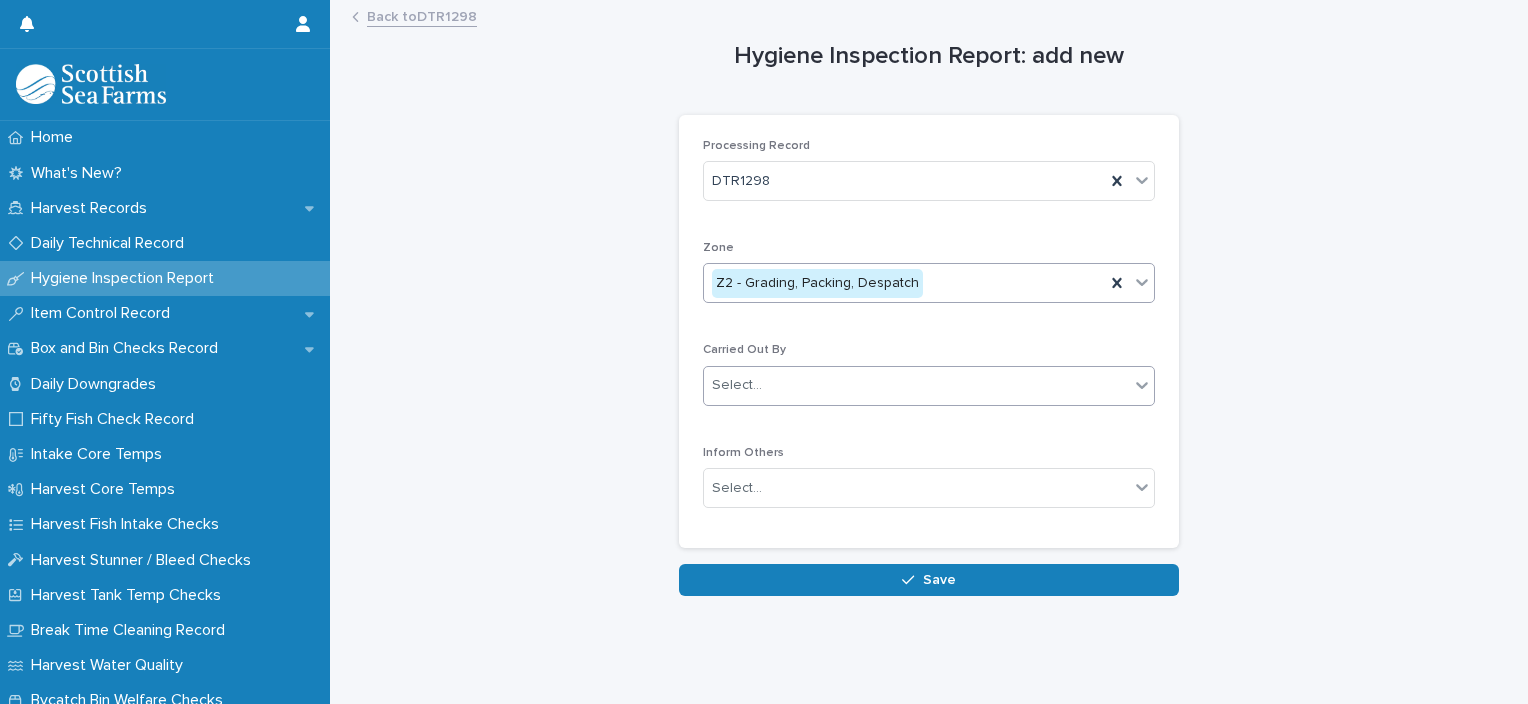 click on "Select..." at bounding box center (916, 385) 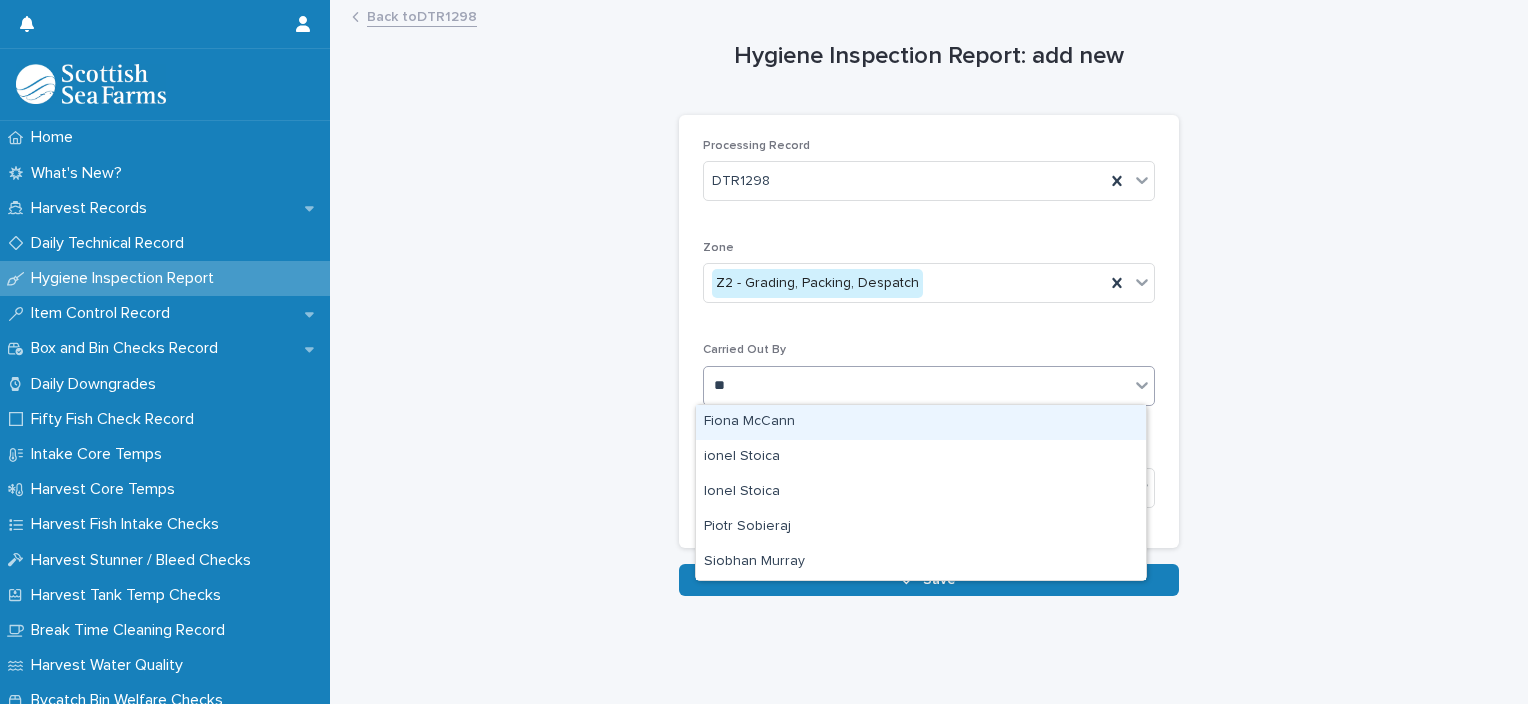 type on "***" 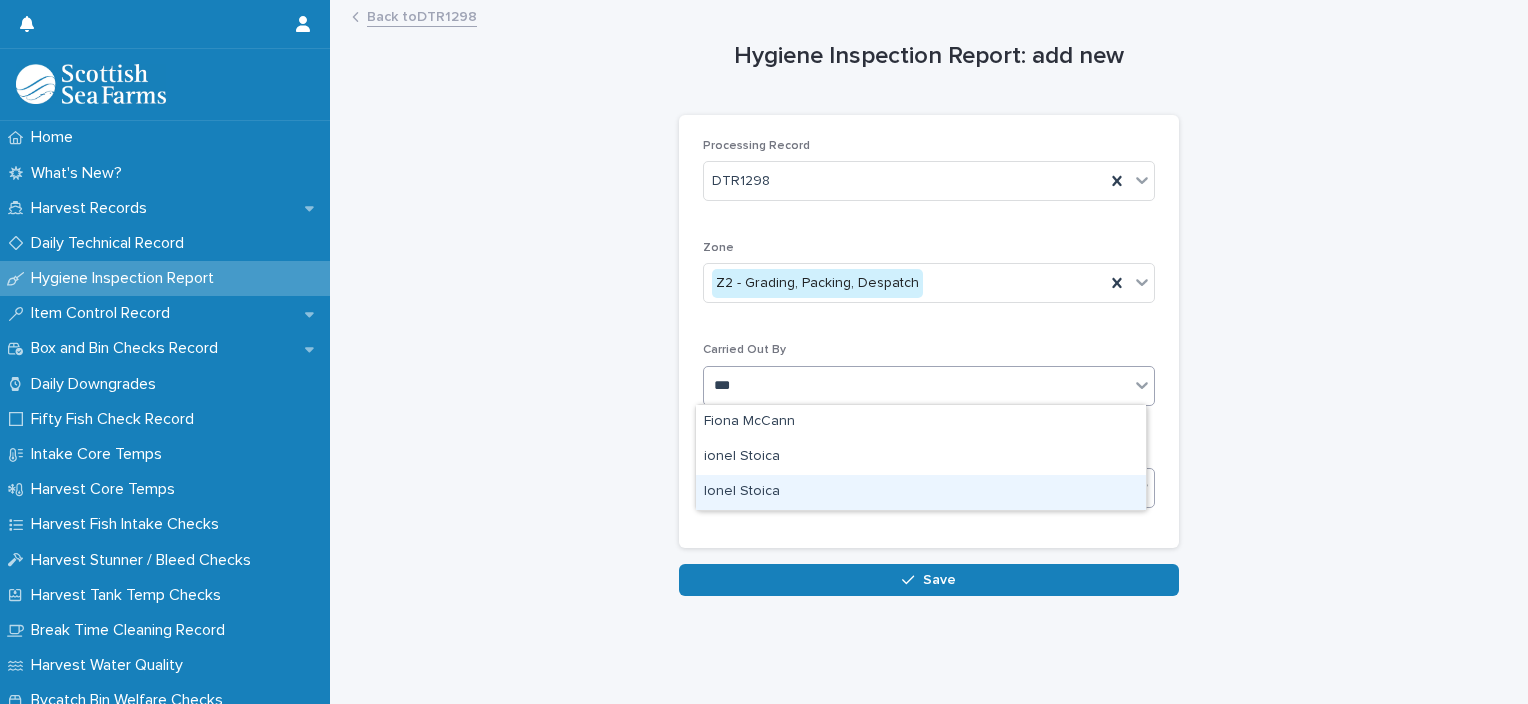 drag, startPoint x: 776, startPoint y: 439, endPoint x: 788, endPoint y: 489, distance: 51.41984 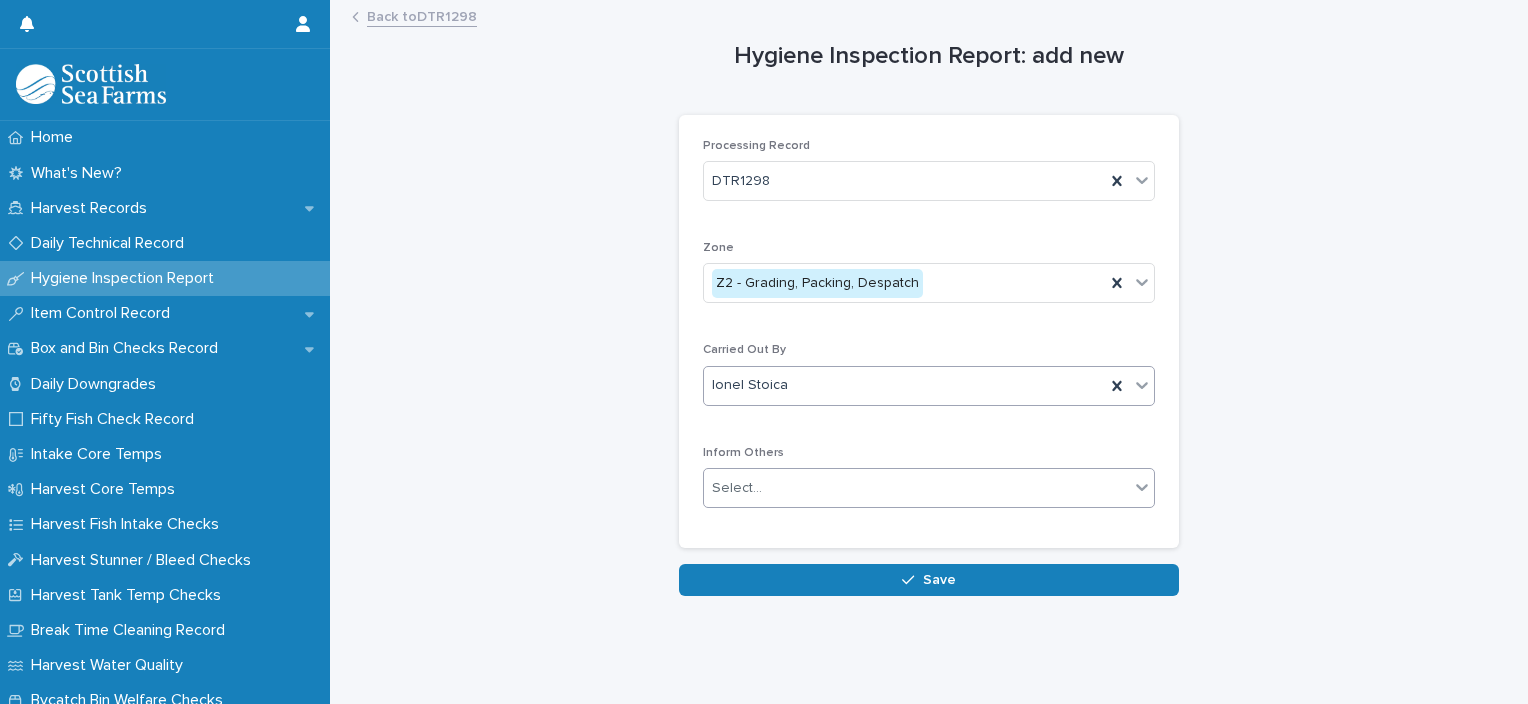 click on "Select..." at bounding box center (916, 488) 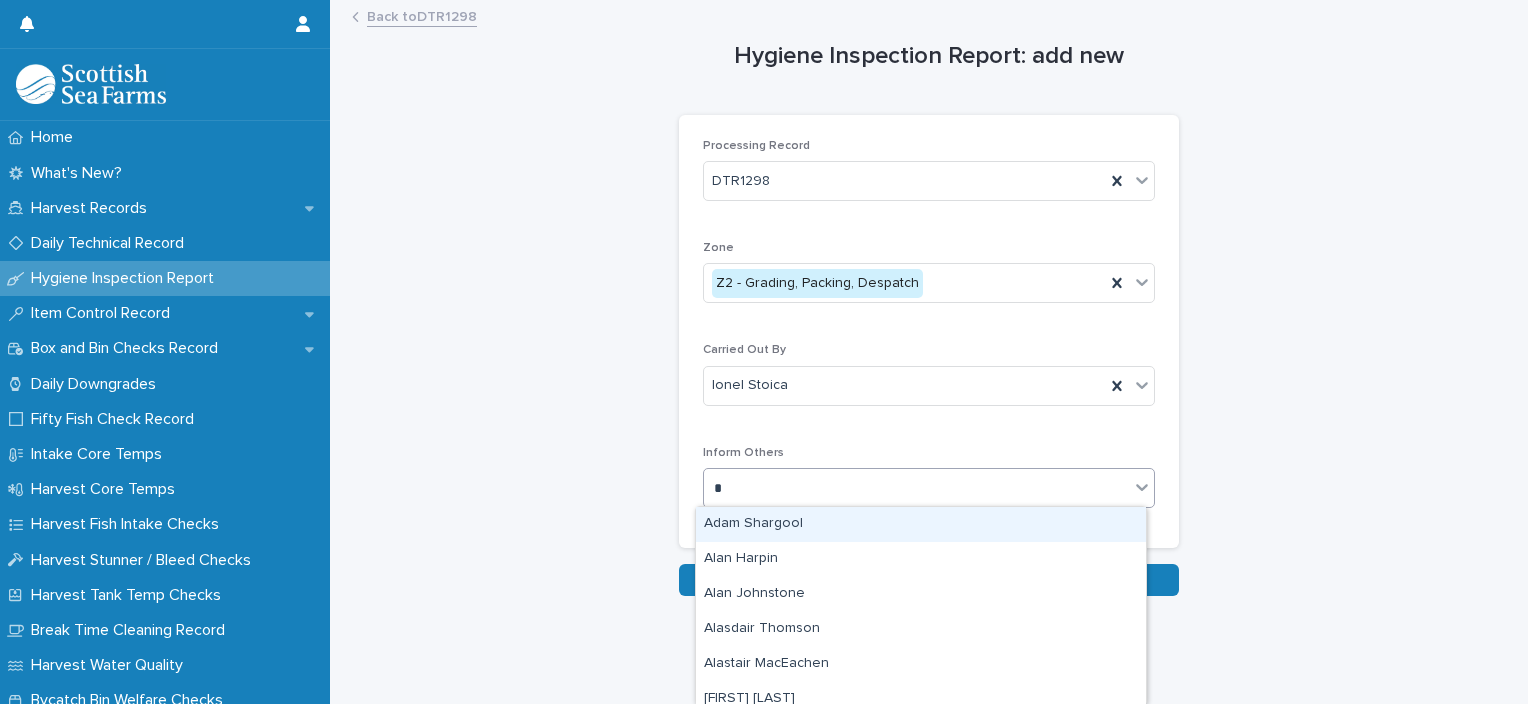 type on "**" 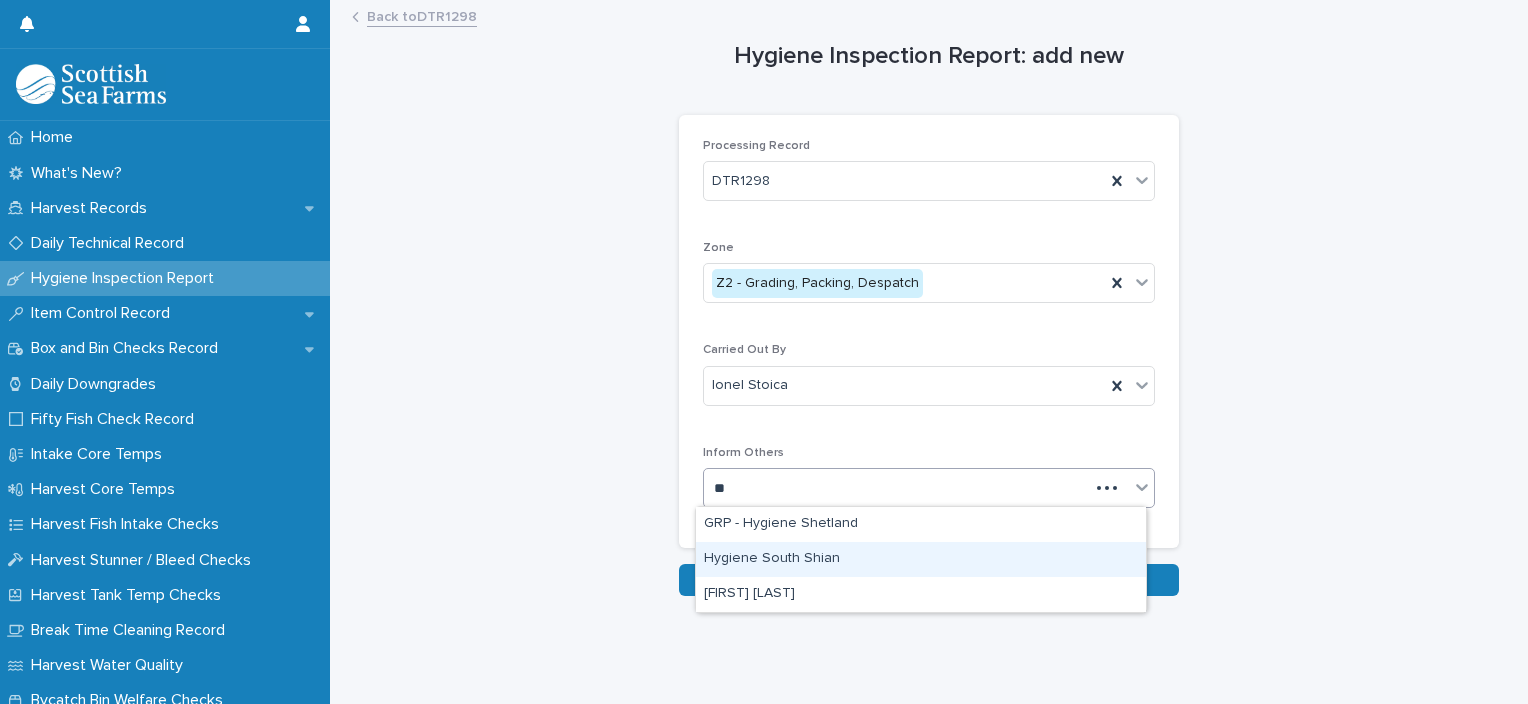 type 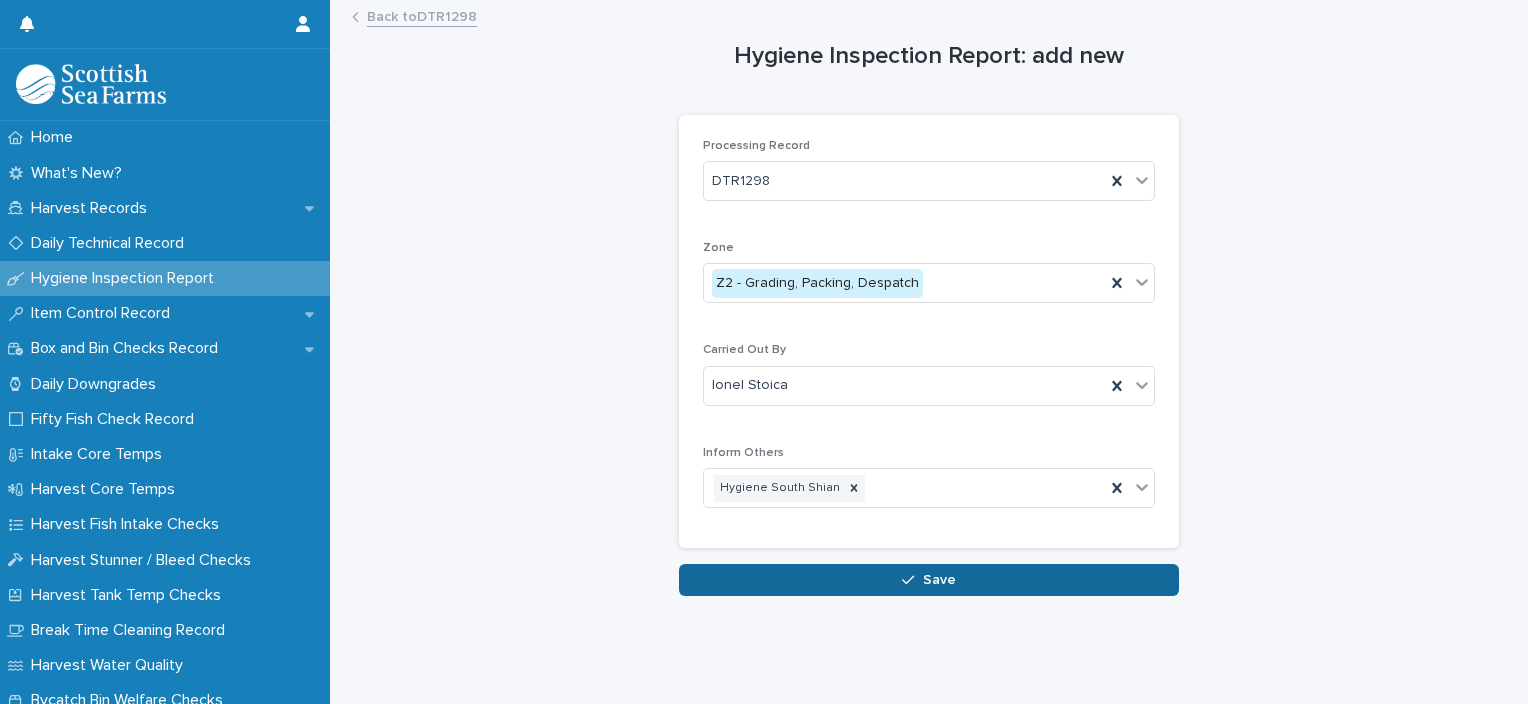 click 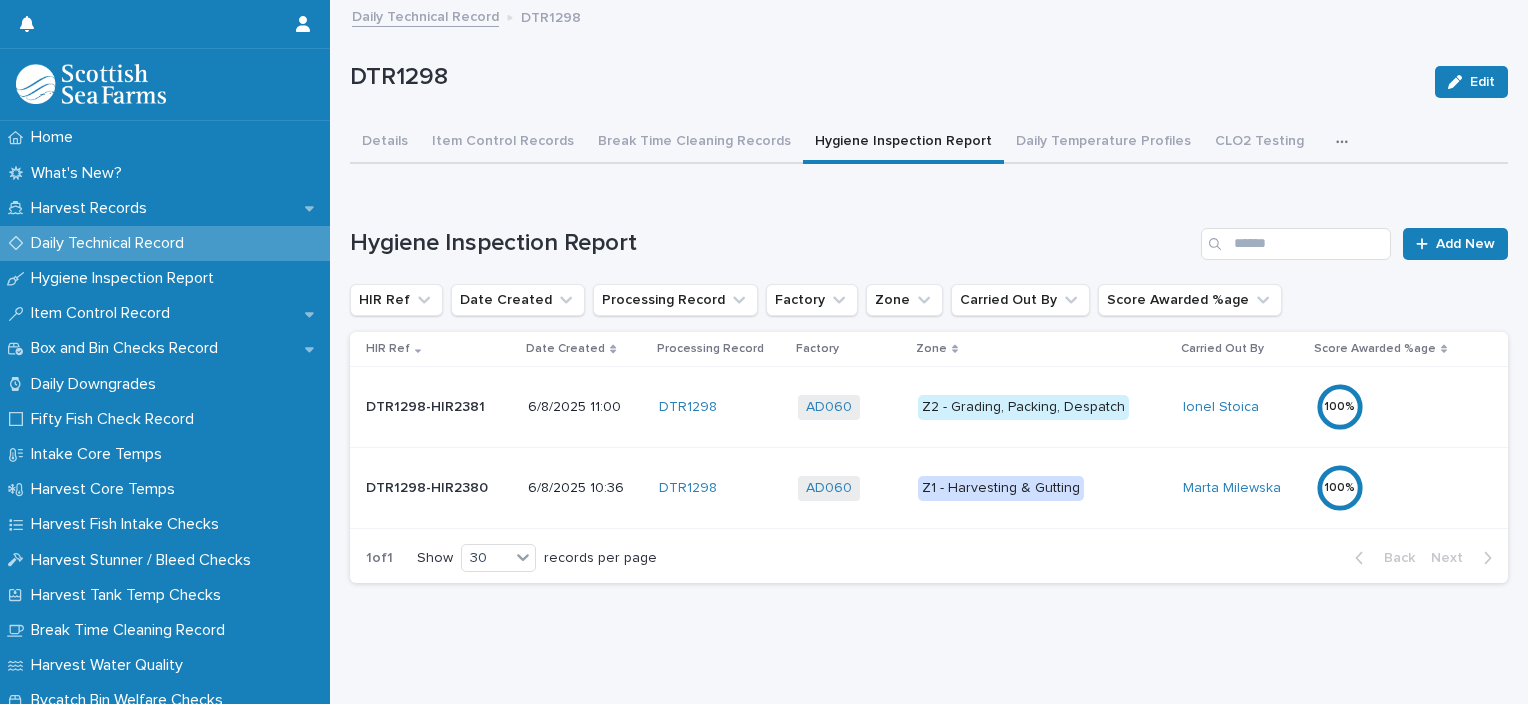 click on "AD060   + 0" at bounding box center [850, 407] 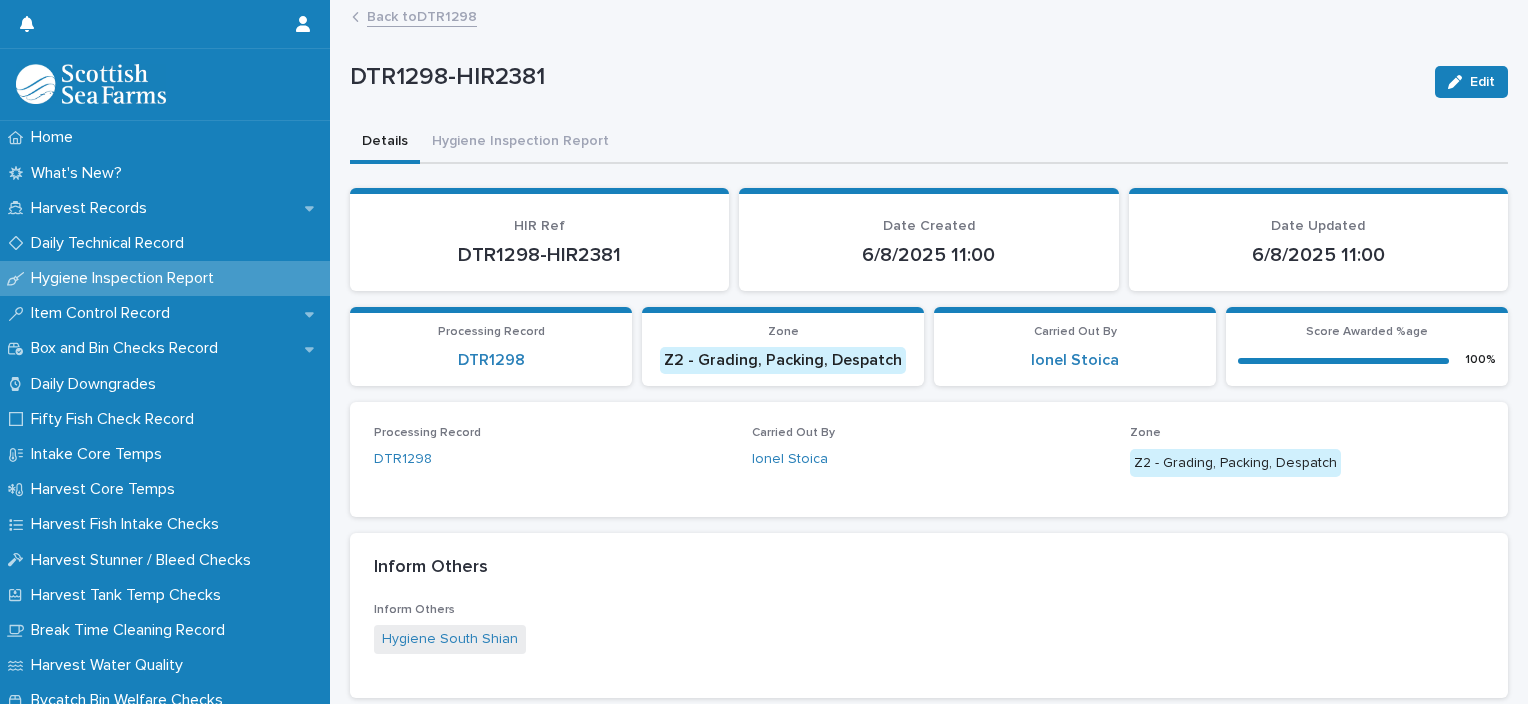 scroll, scrollTop: 0, scrollLeft: 6, axis: horizontal 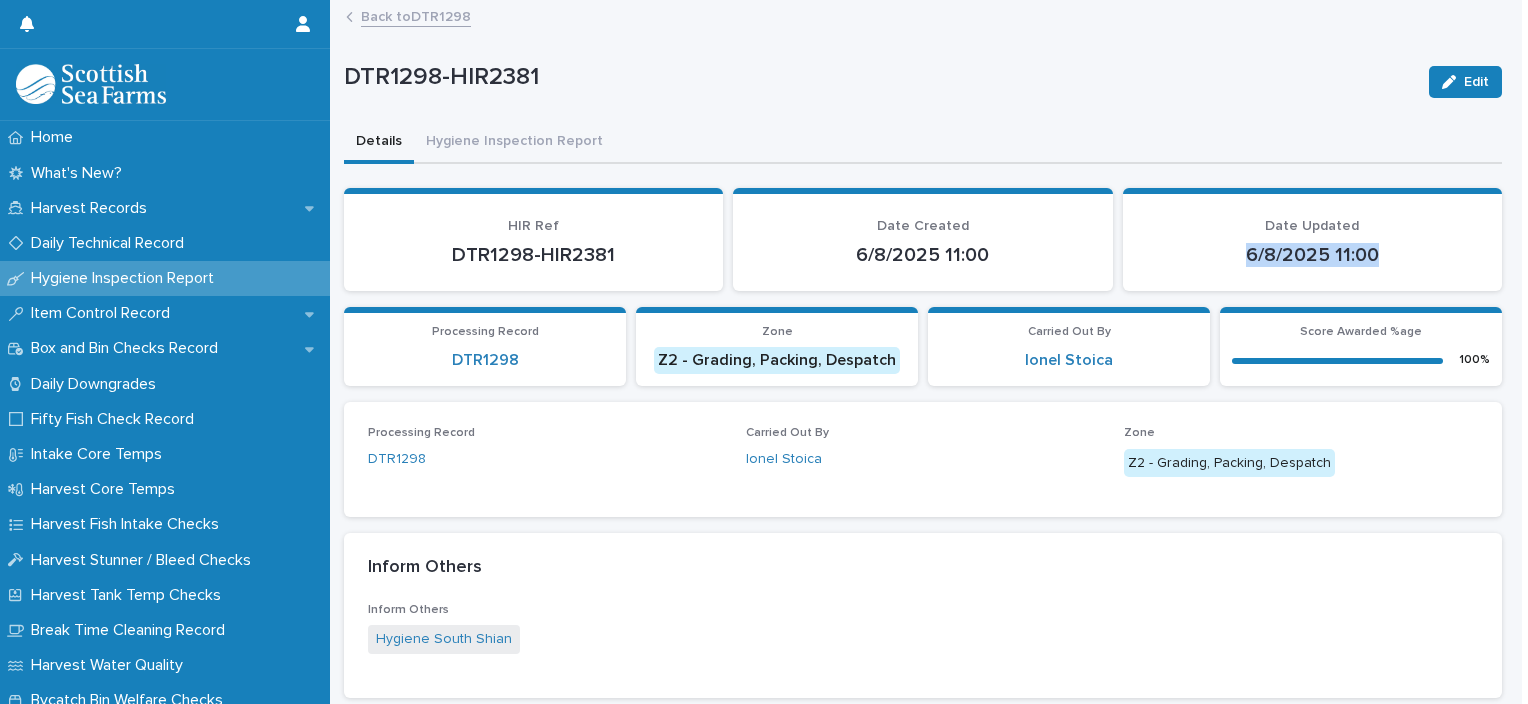 drag, startPoint x: 1508, startPoint y: 236, endPoint x: 1507, endPoint y: 263, distance: 27.018513 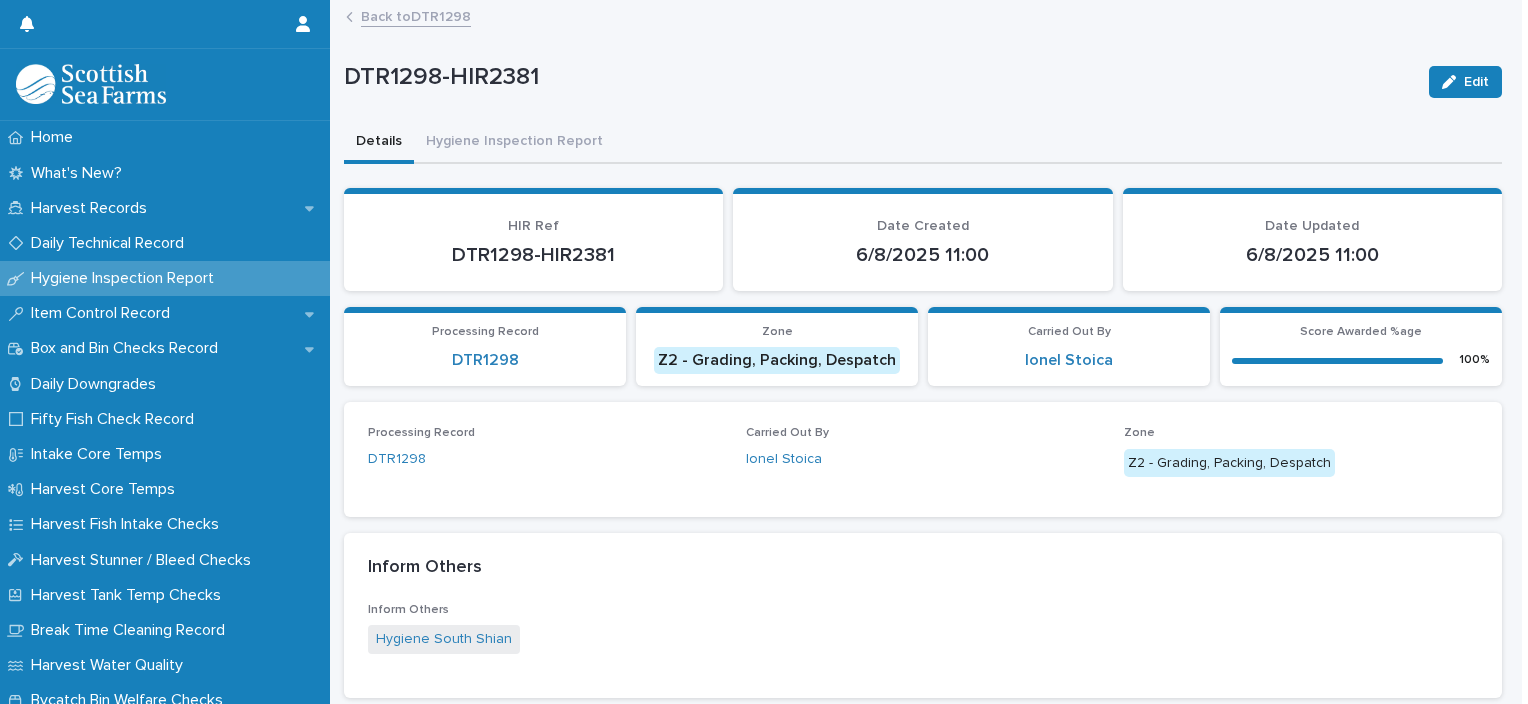 drag, startPoint x: 1507, startPoint y: 263, endPoint x: 1502, endPoint y: 388, distance: 125.09996 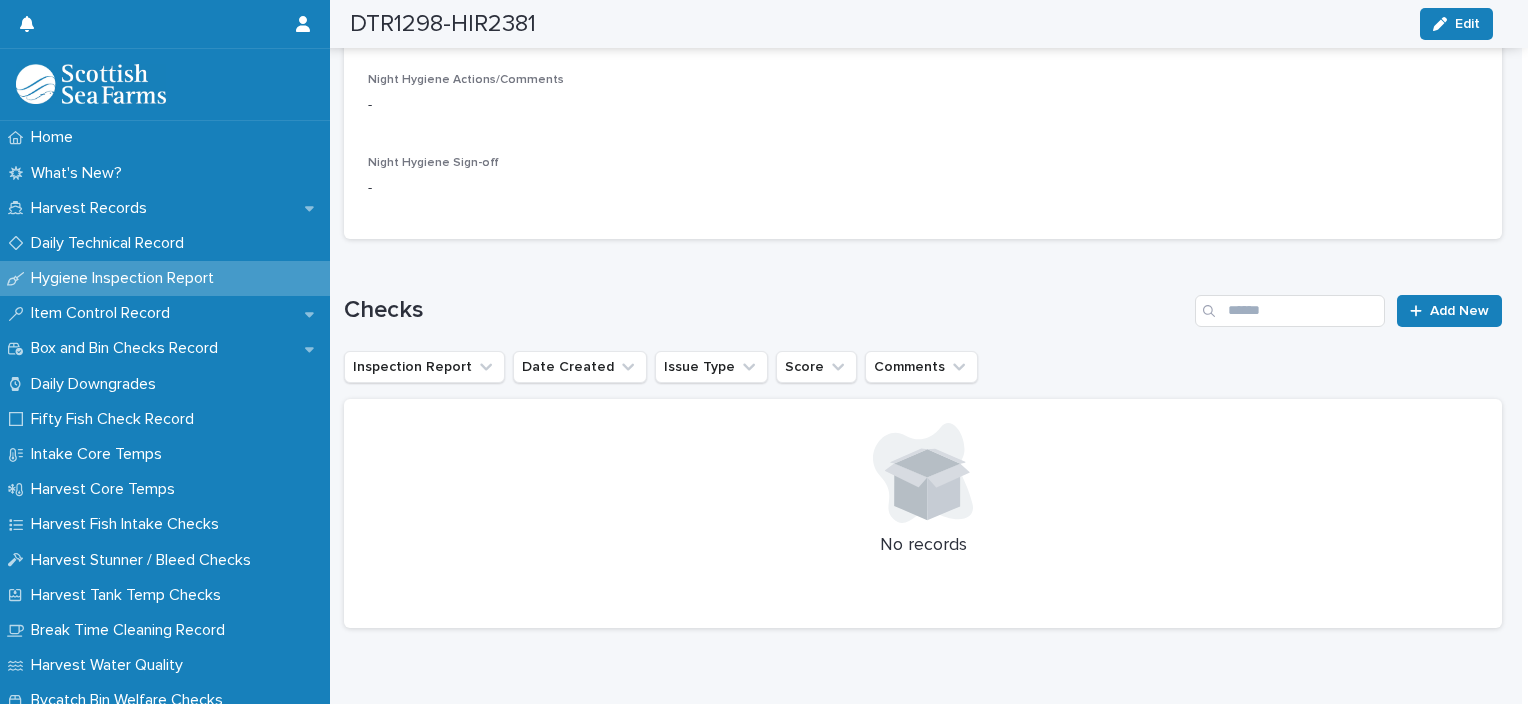 scroll, scrollTop: 934, scrollLeft: 0, axis: vertical 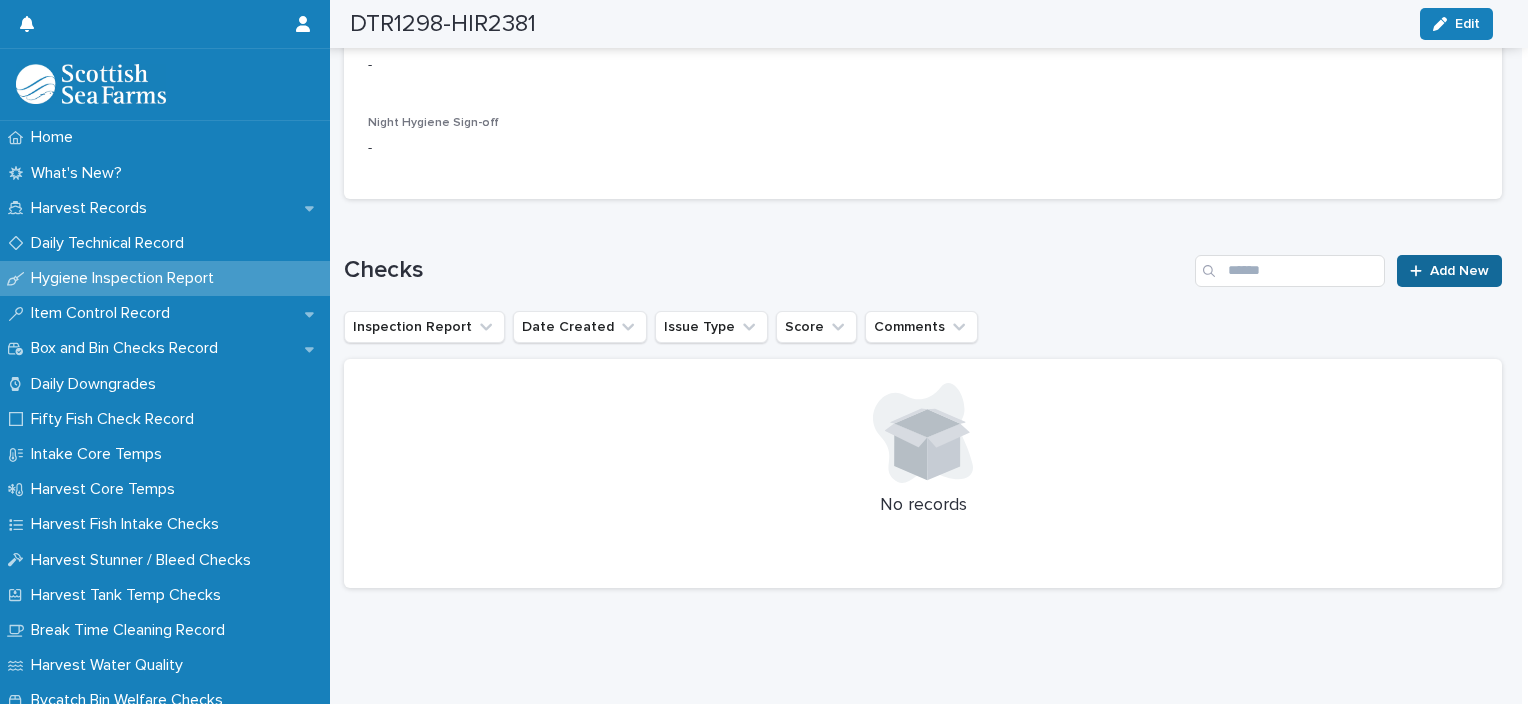 click on "Add New" at bounding box center [1459, 271] 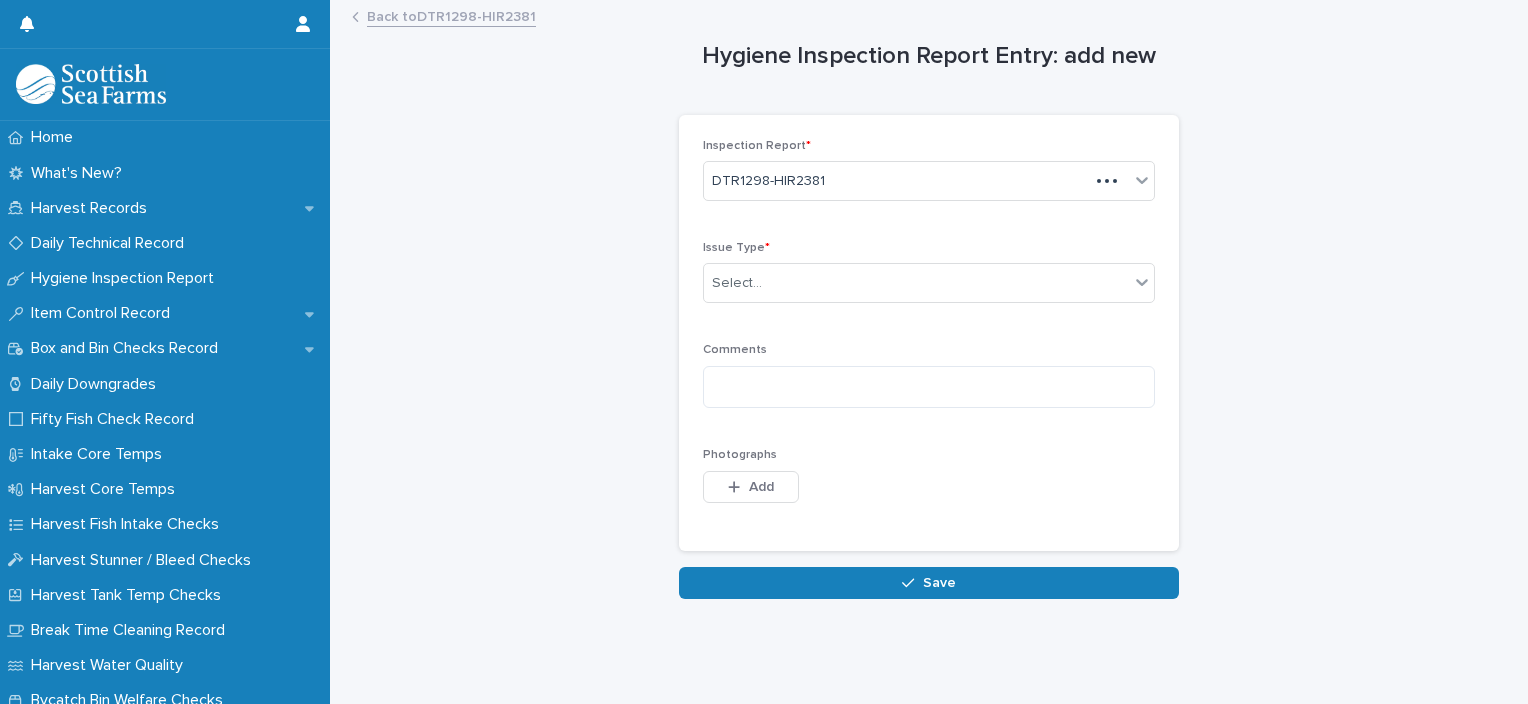 scroll, scrollTop: 0, scrollLeft: 0, axis: both 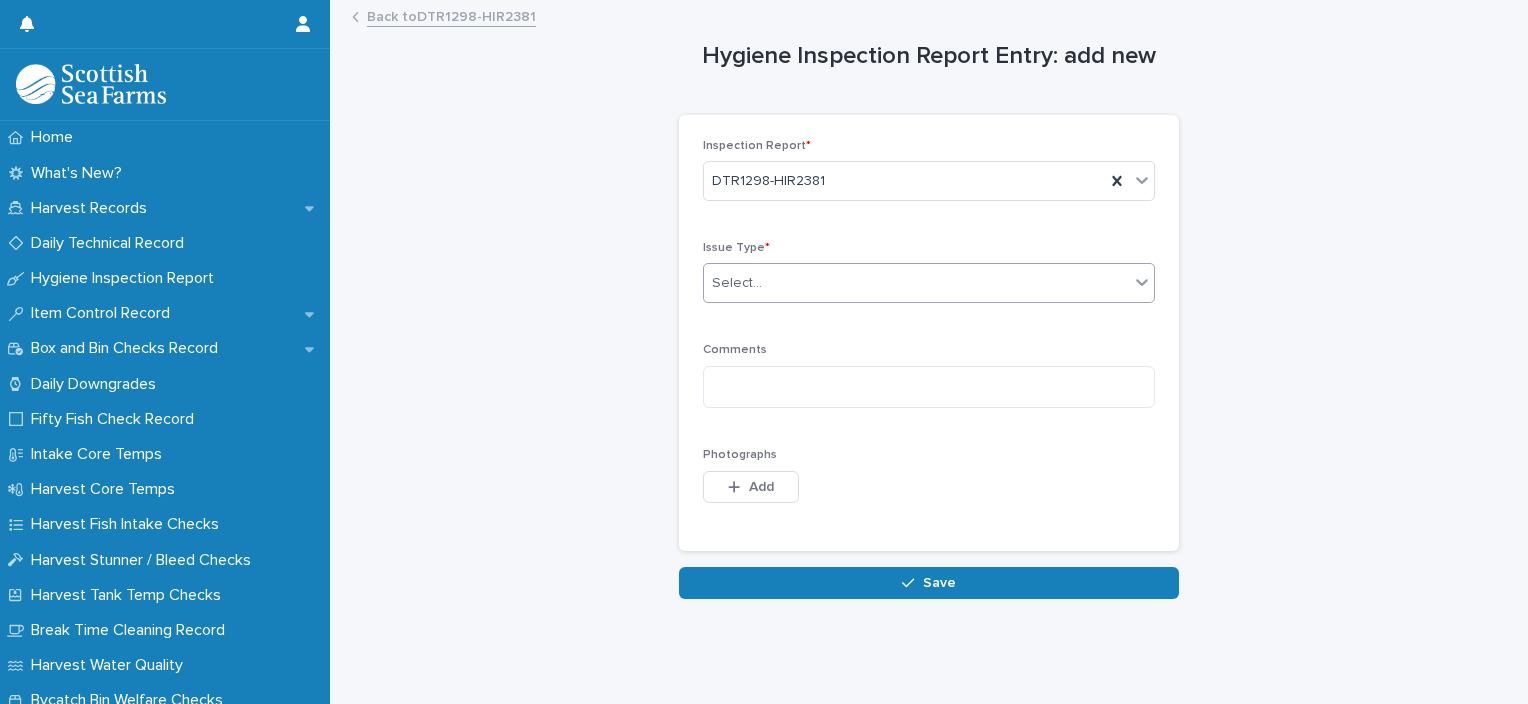 click on "Select..." at bounding box center [916, 283] 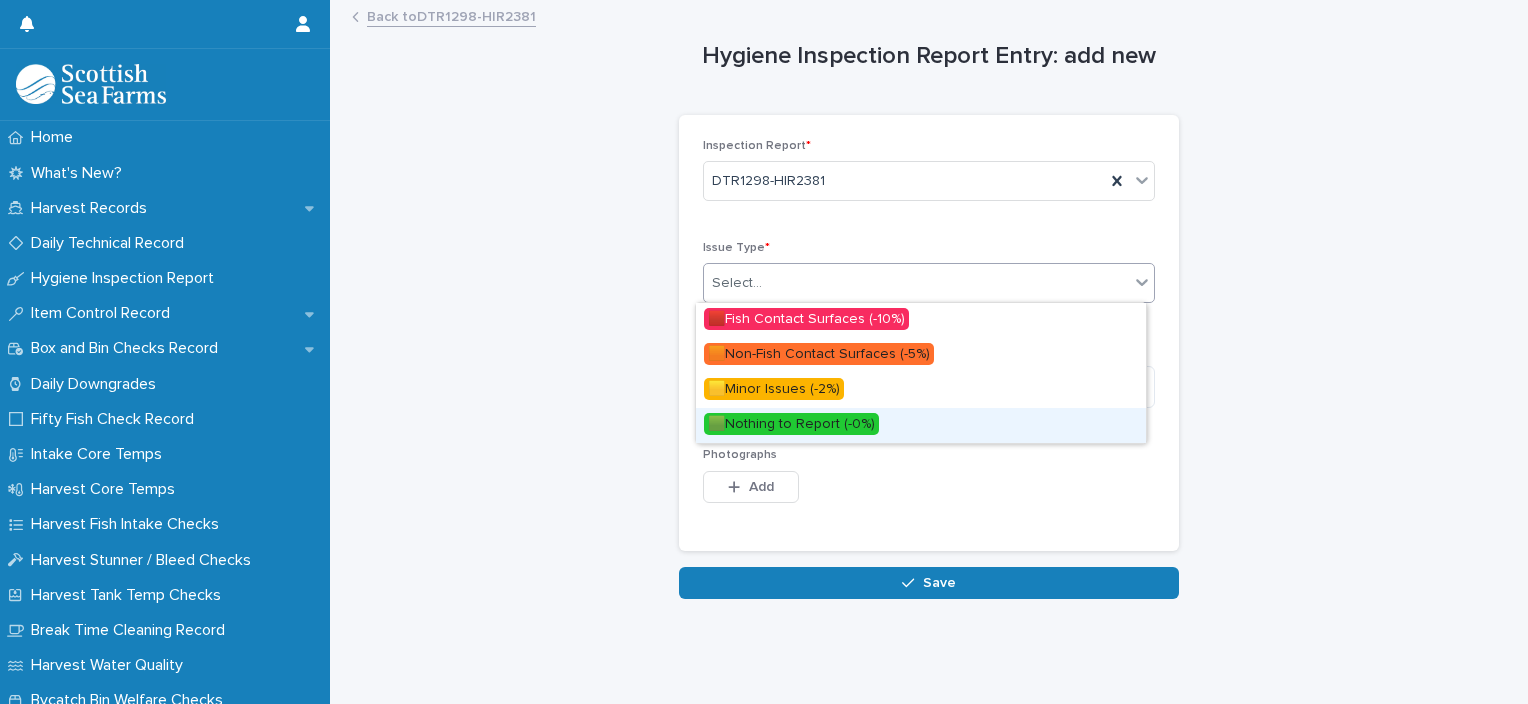 click on "🟩Nothing to Report (-0%)" at bounding box center (921, 425) 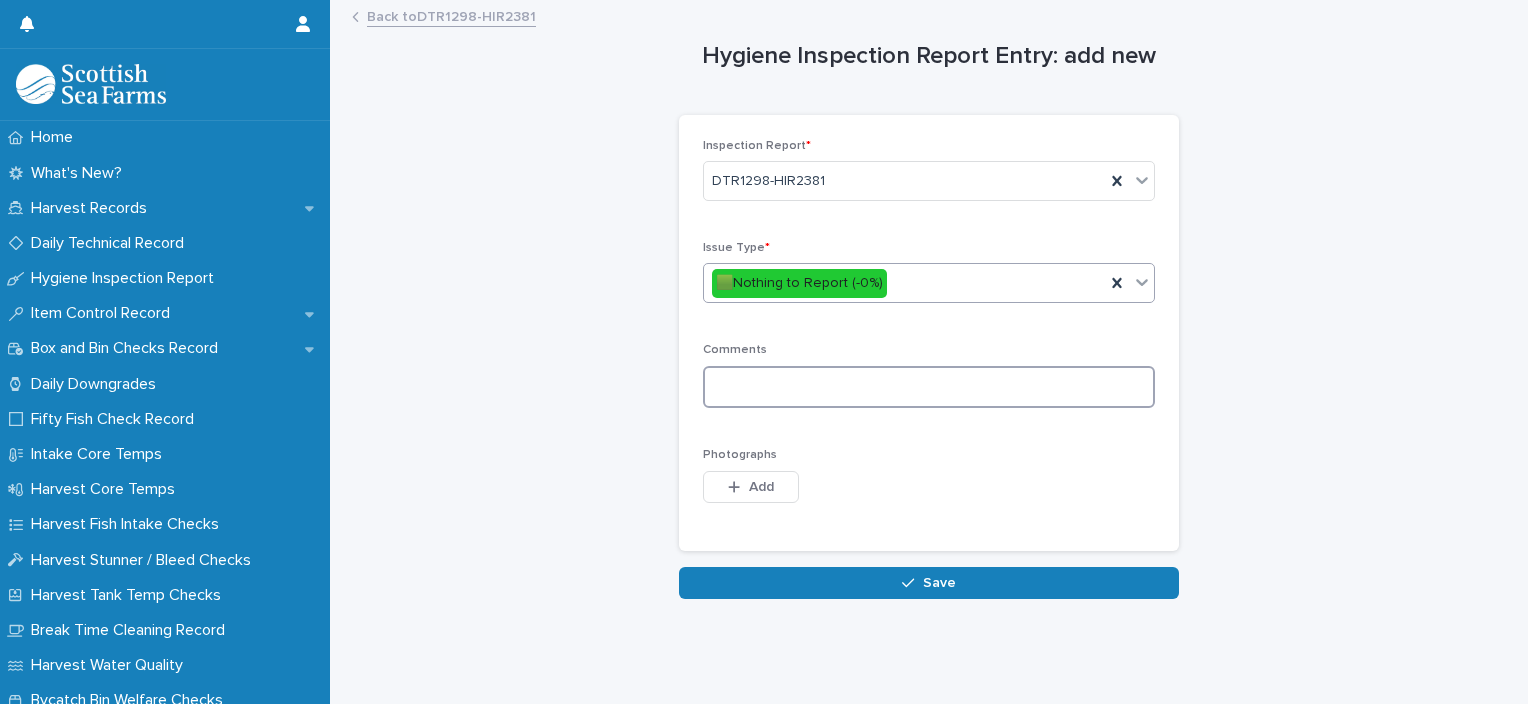 click at bounding box center [929, 387] 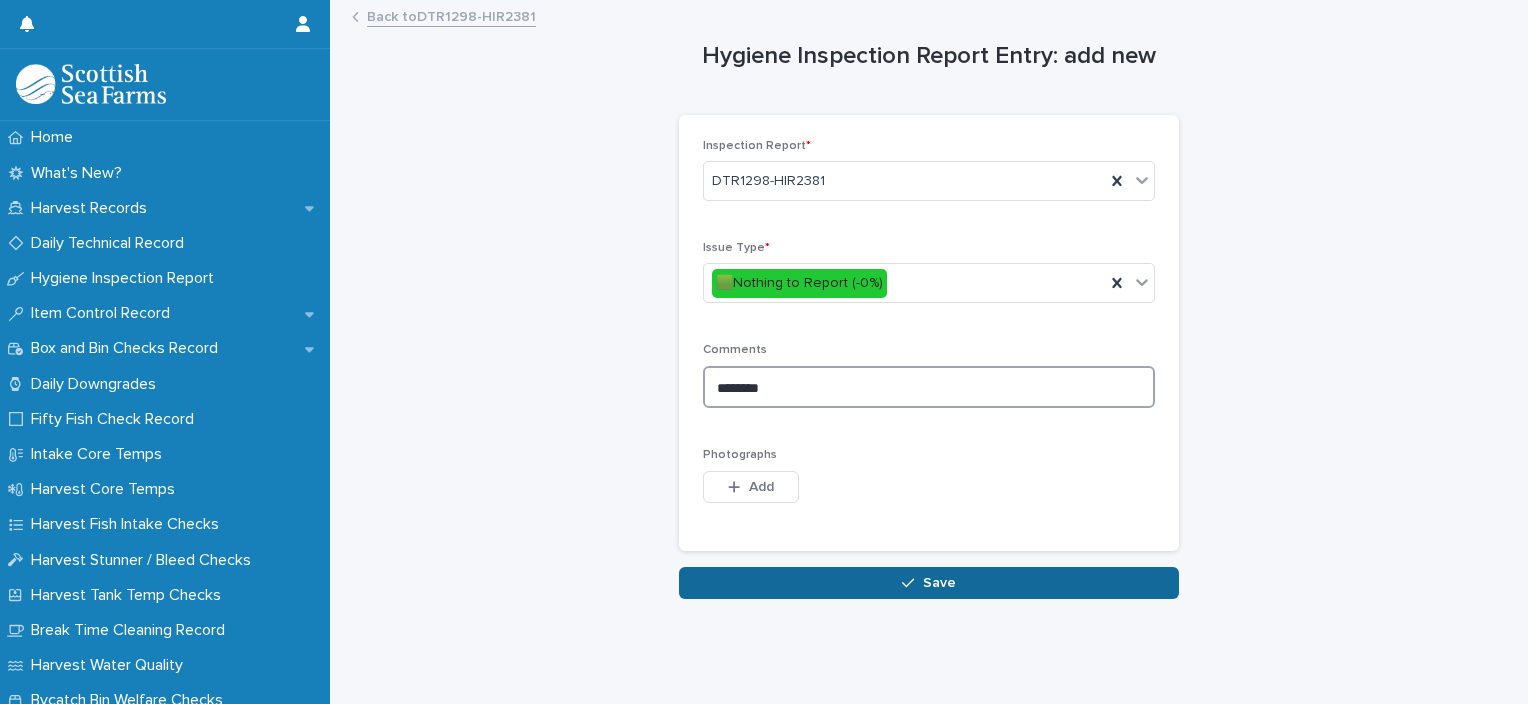 type on "********" 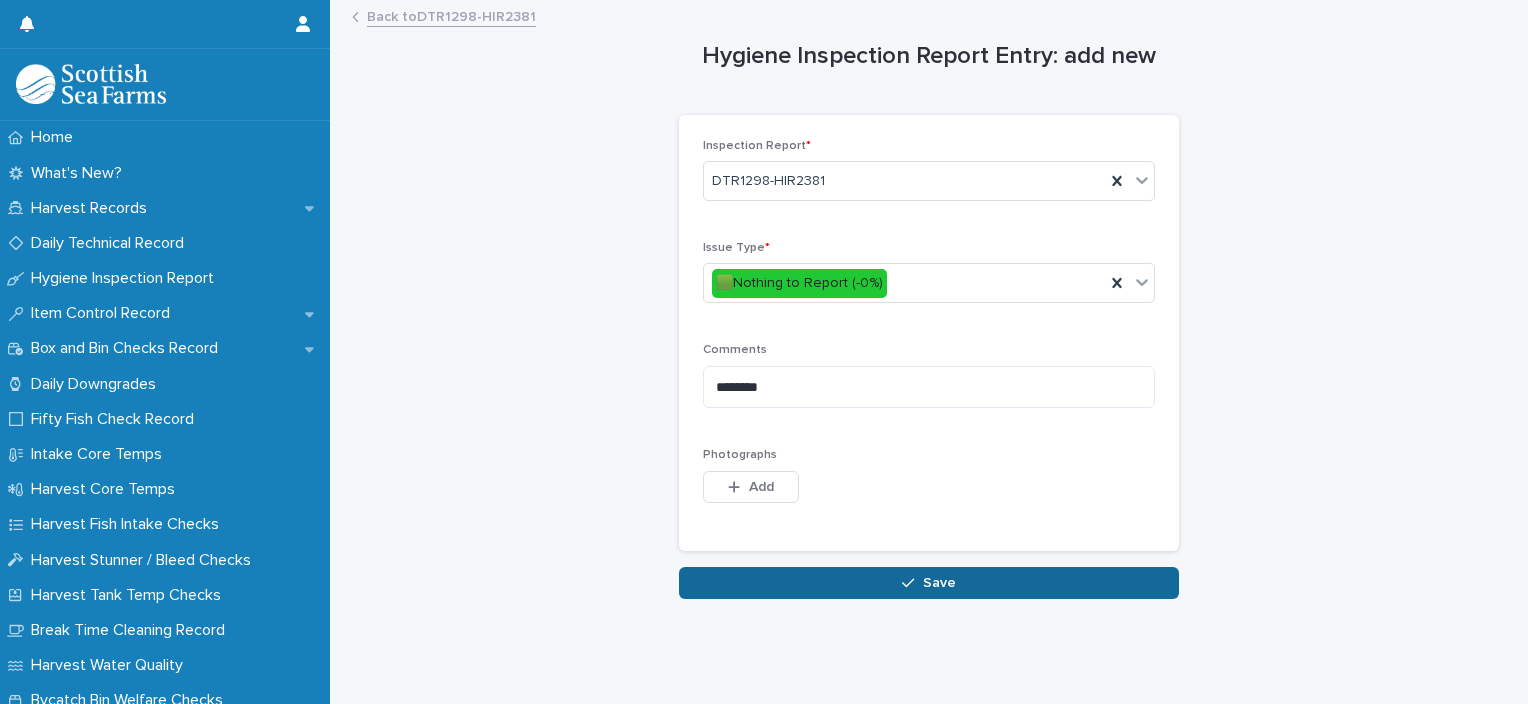 click on "Save" at bounding box center (929, 583) 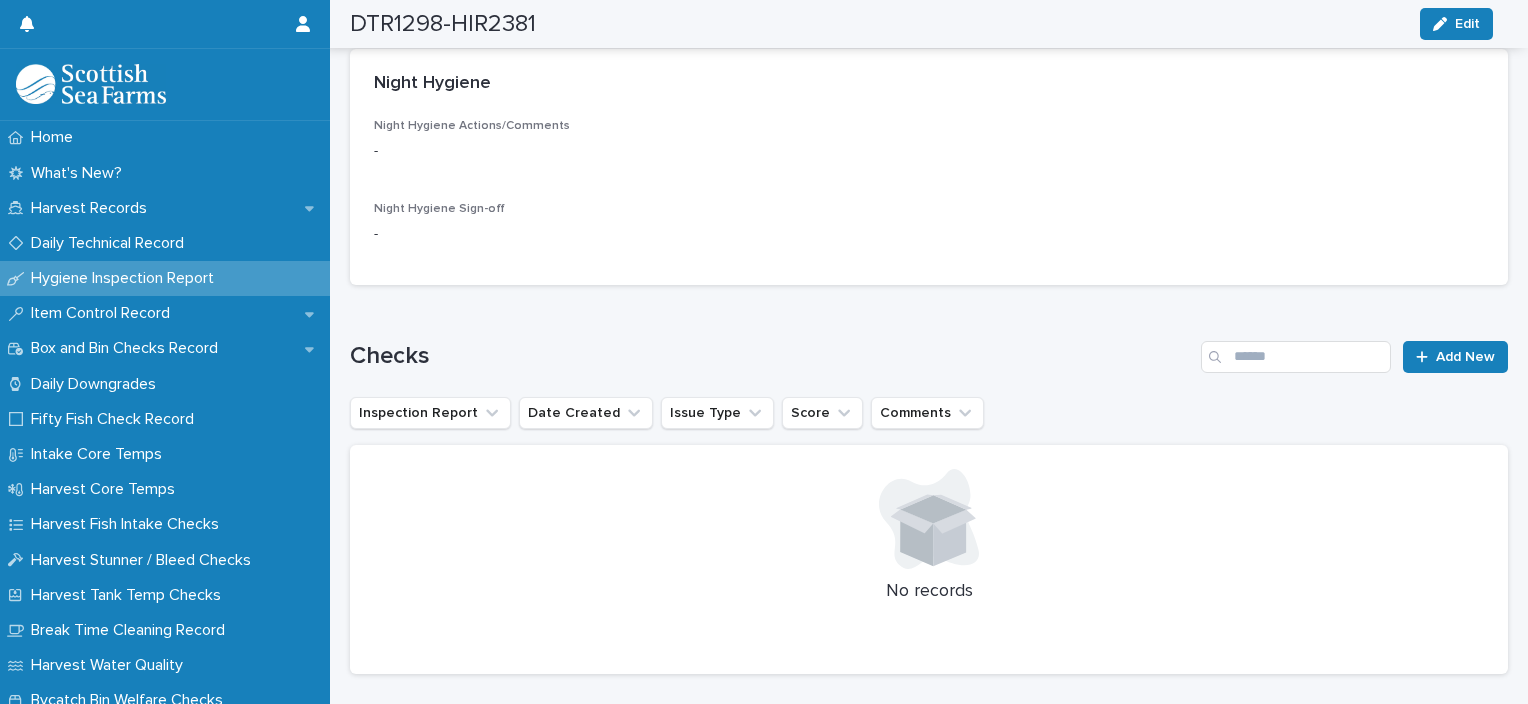scroll, scrollTop: 934, scrollLeft: 0, axis: vertical 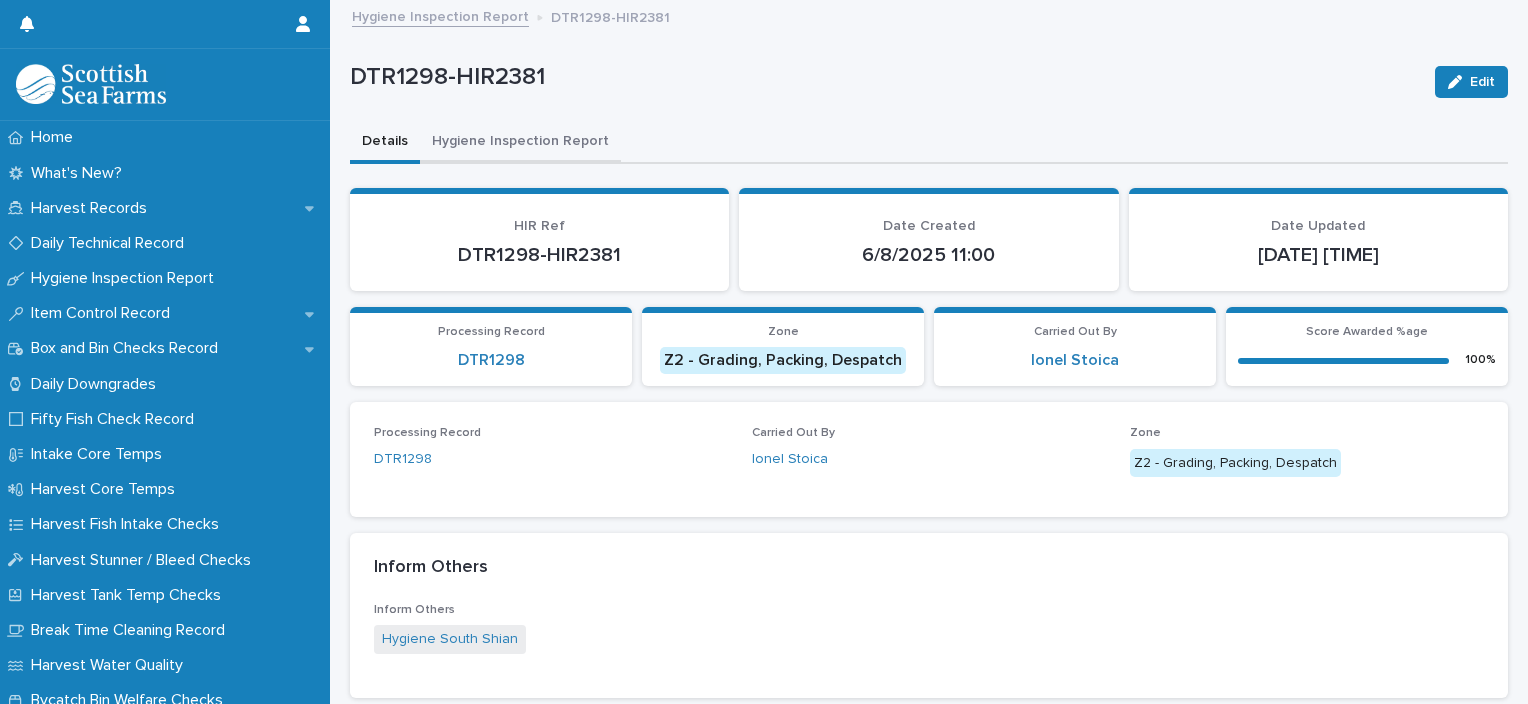 click on "Hygiene Inspection Report" at bounding box center (520, 143) 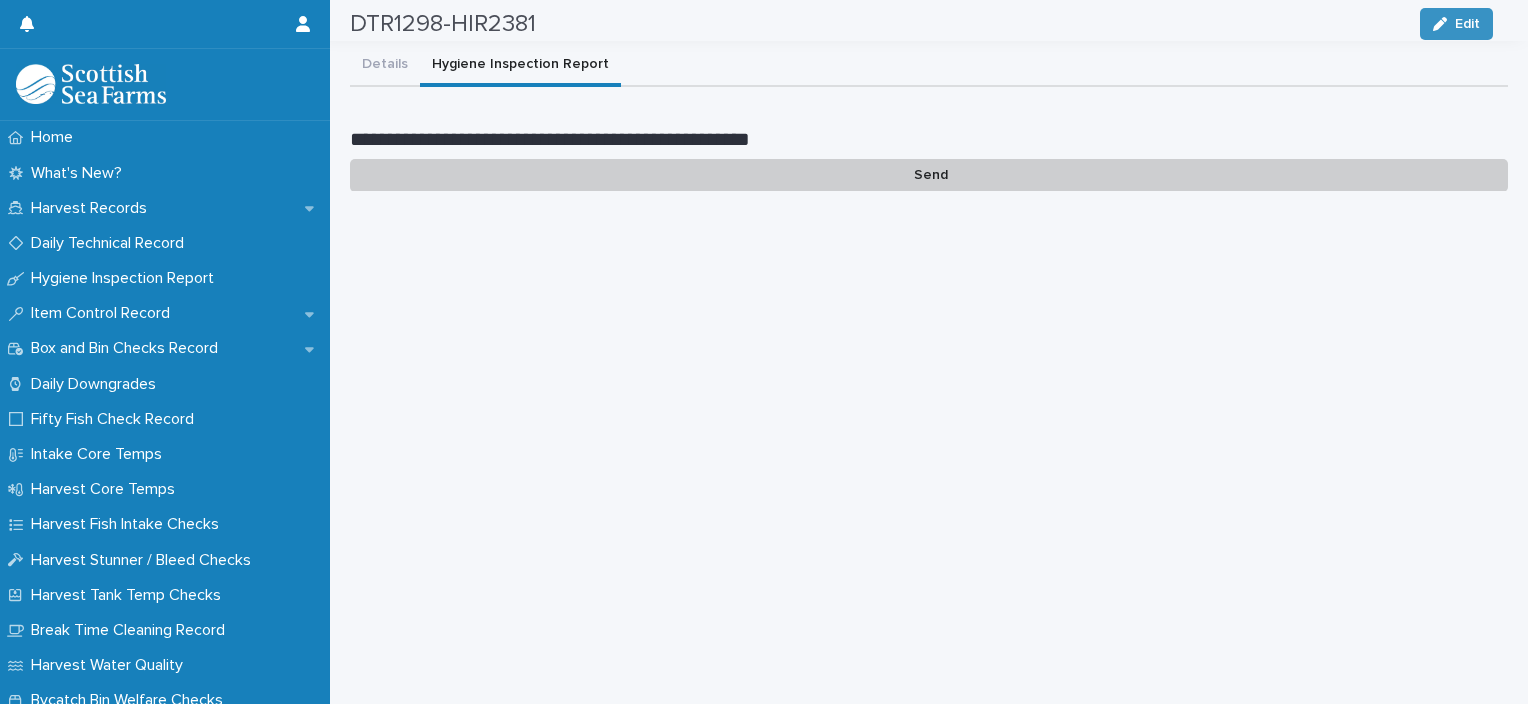 scroll, scrollTop: 21, scrollLeft: 0, axis: vertical 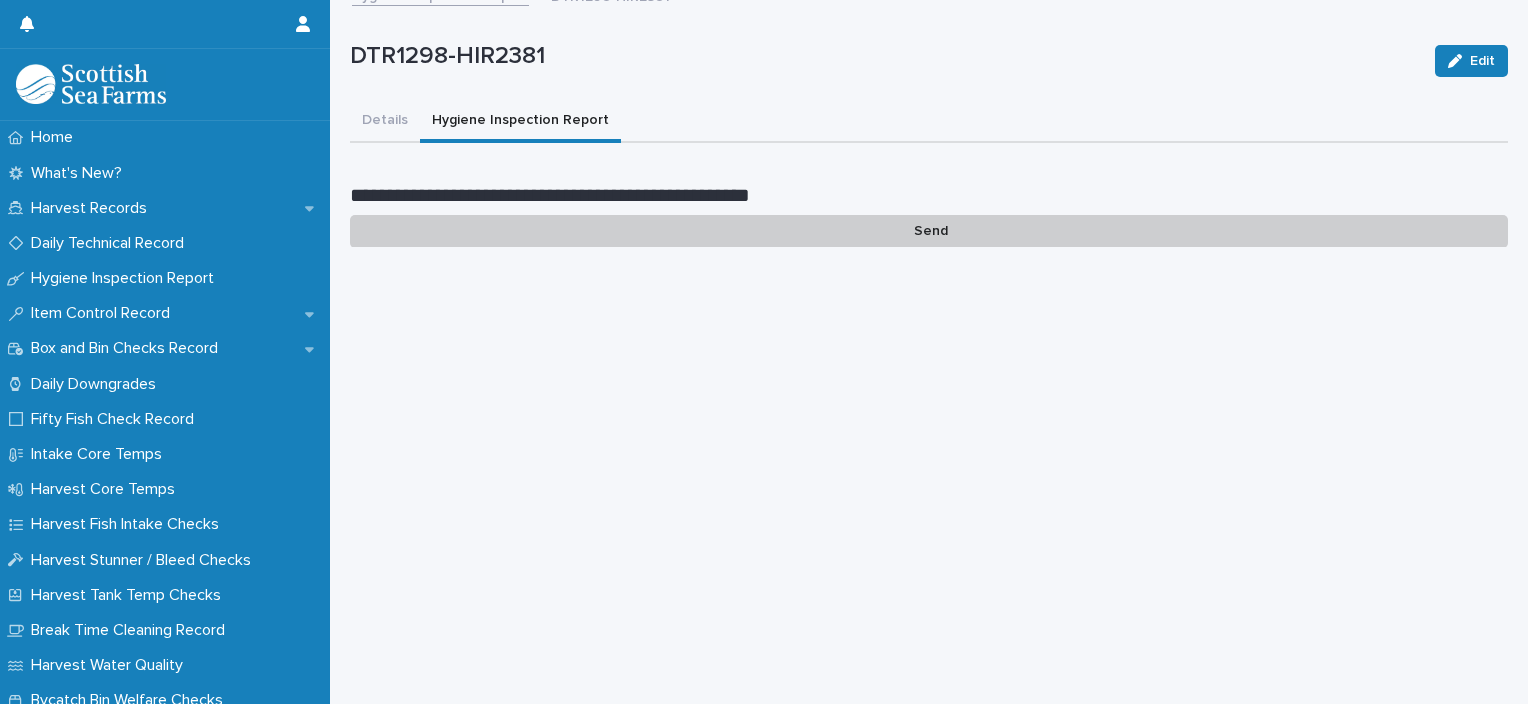click on "Send" at bounding box center (929, 231) 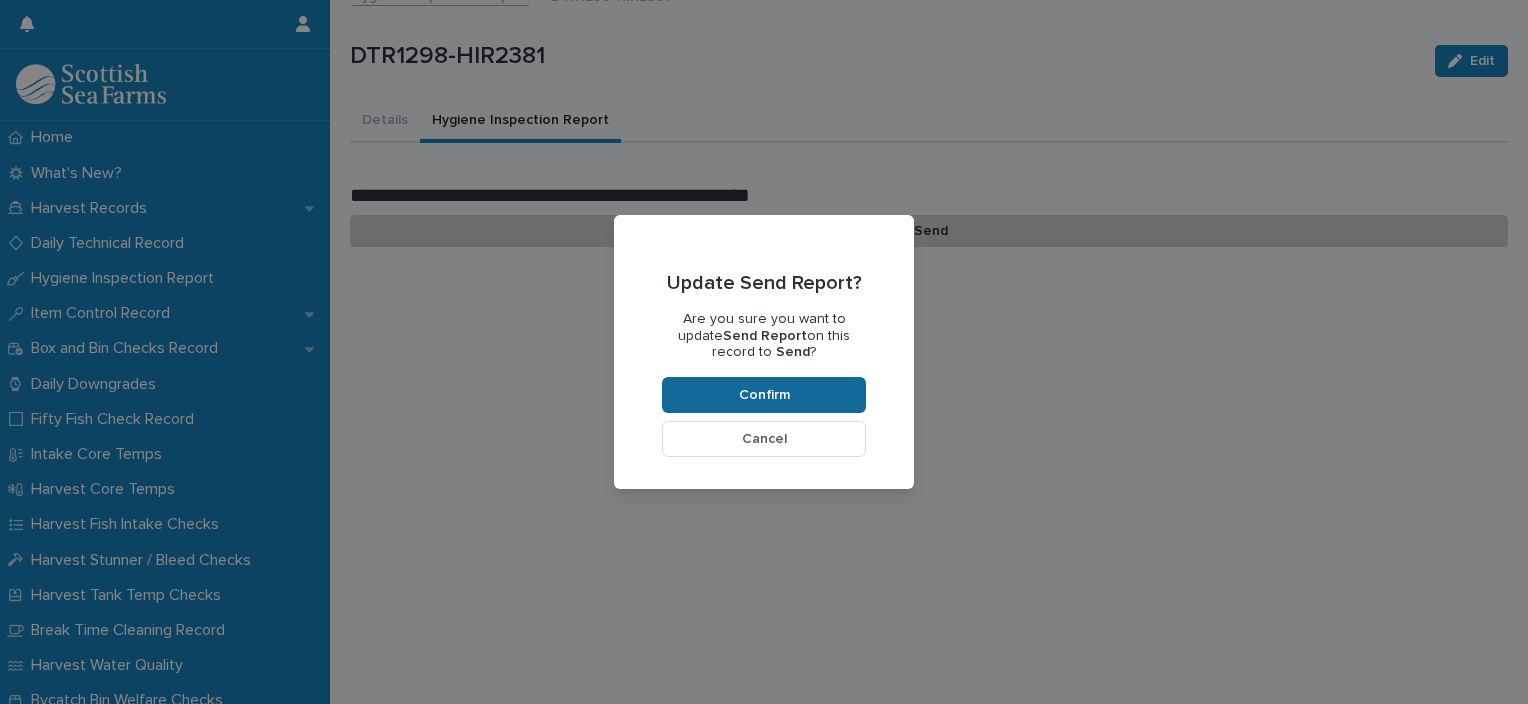 click on "Confirm" at bounding box center (764, 395) 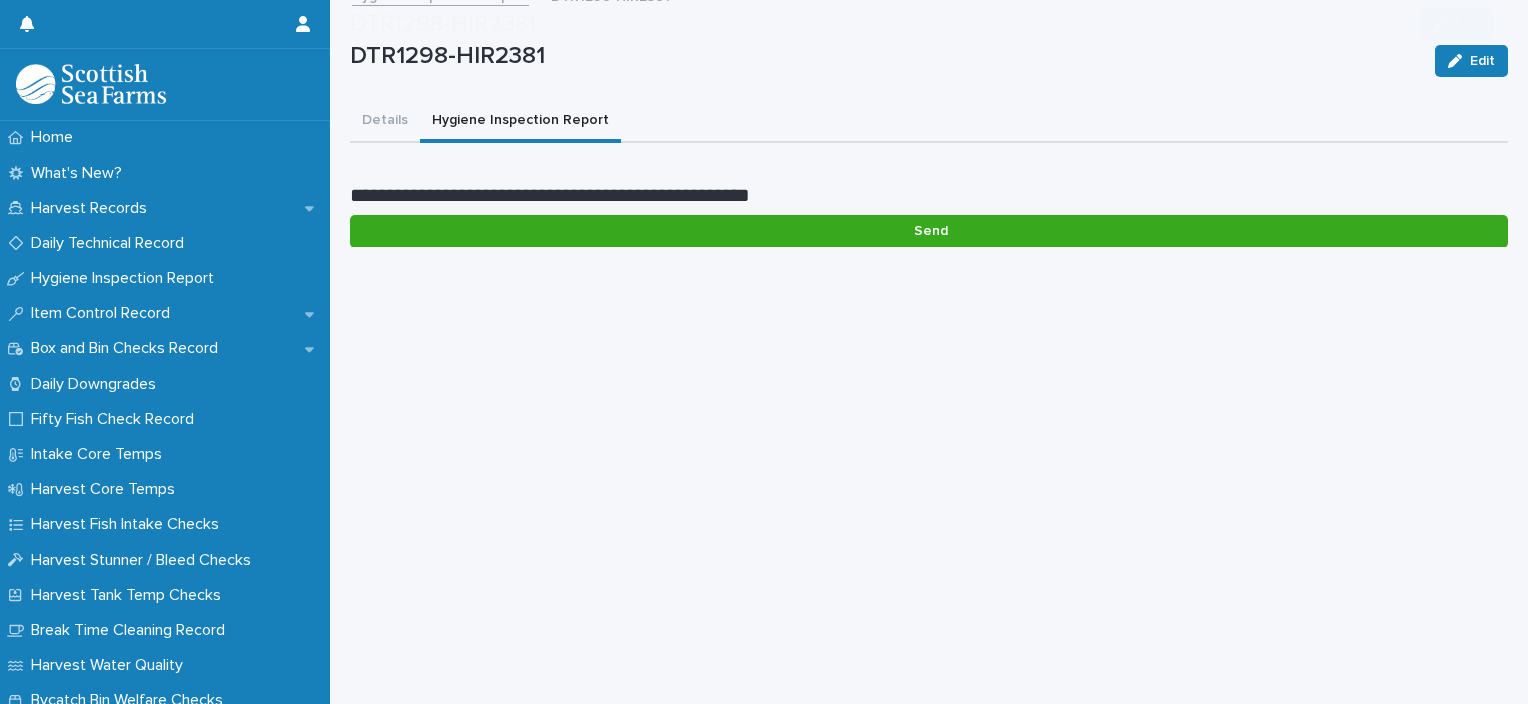 scroll, scrollTop: 167, scrollLeft: 0, axis: vertical 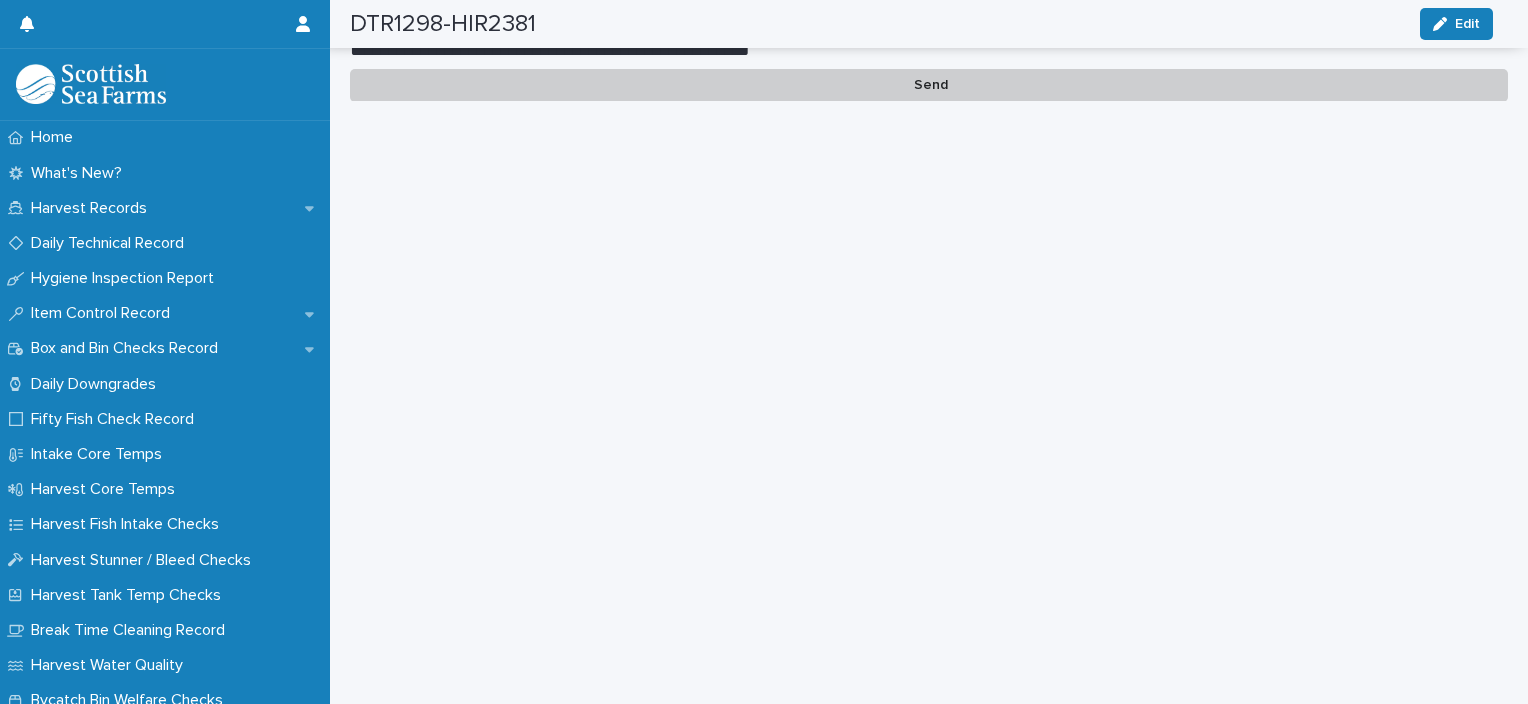 click on "DTR1298-HIR2381 Edit" at bounding box center (921, 24) 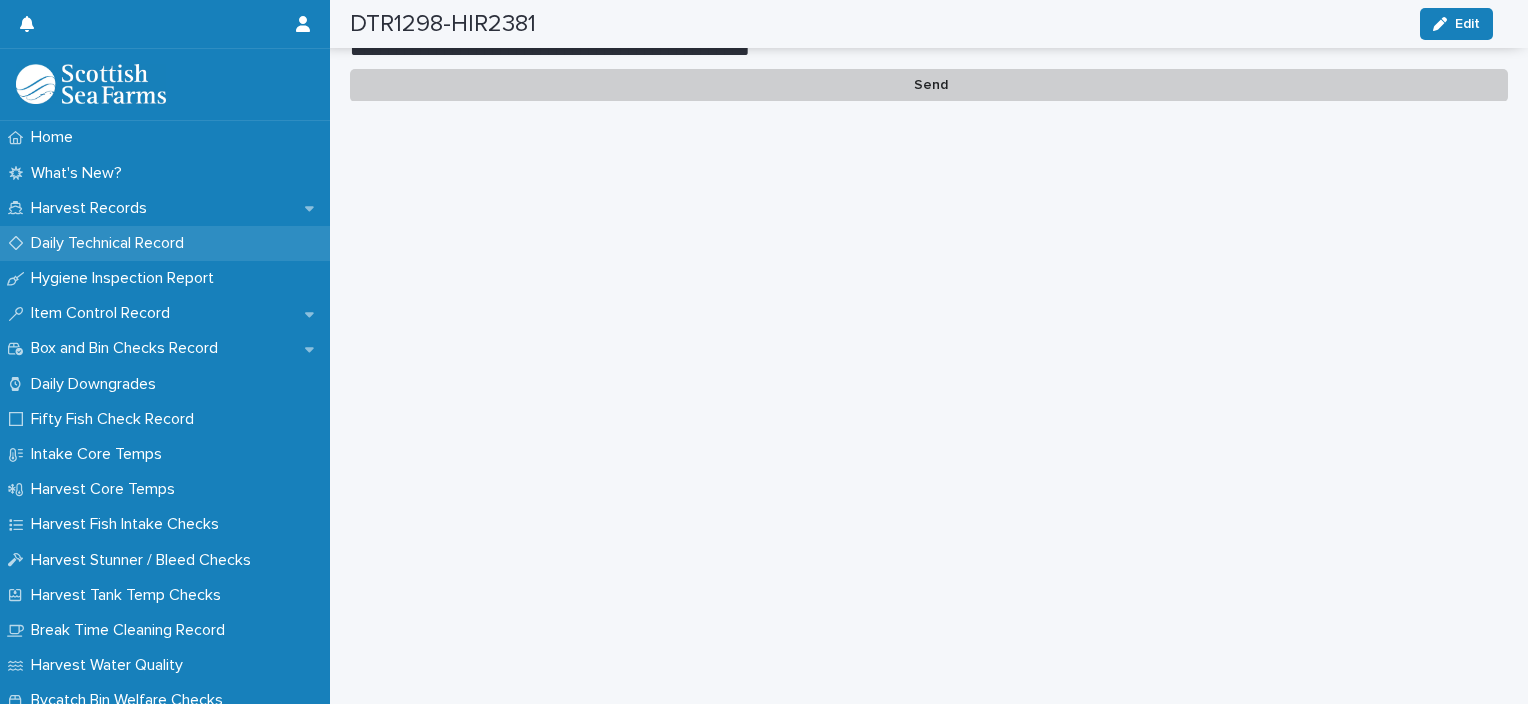 click on "Daily Technical Record" at bounding box center (111, 243) 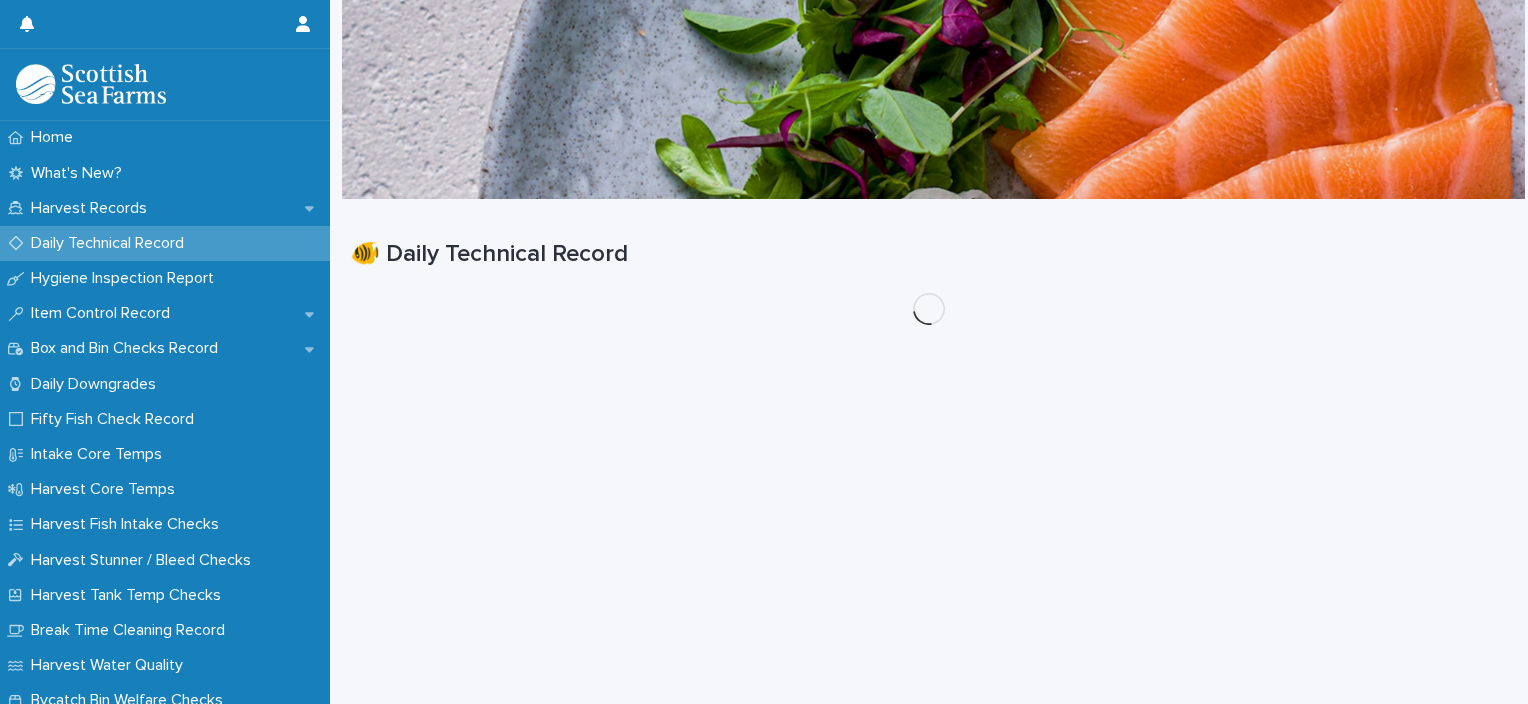 scroll, scrollTop: 0, scrollLeft: 0, axis: both 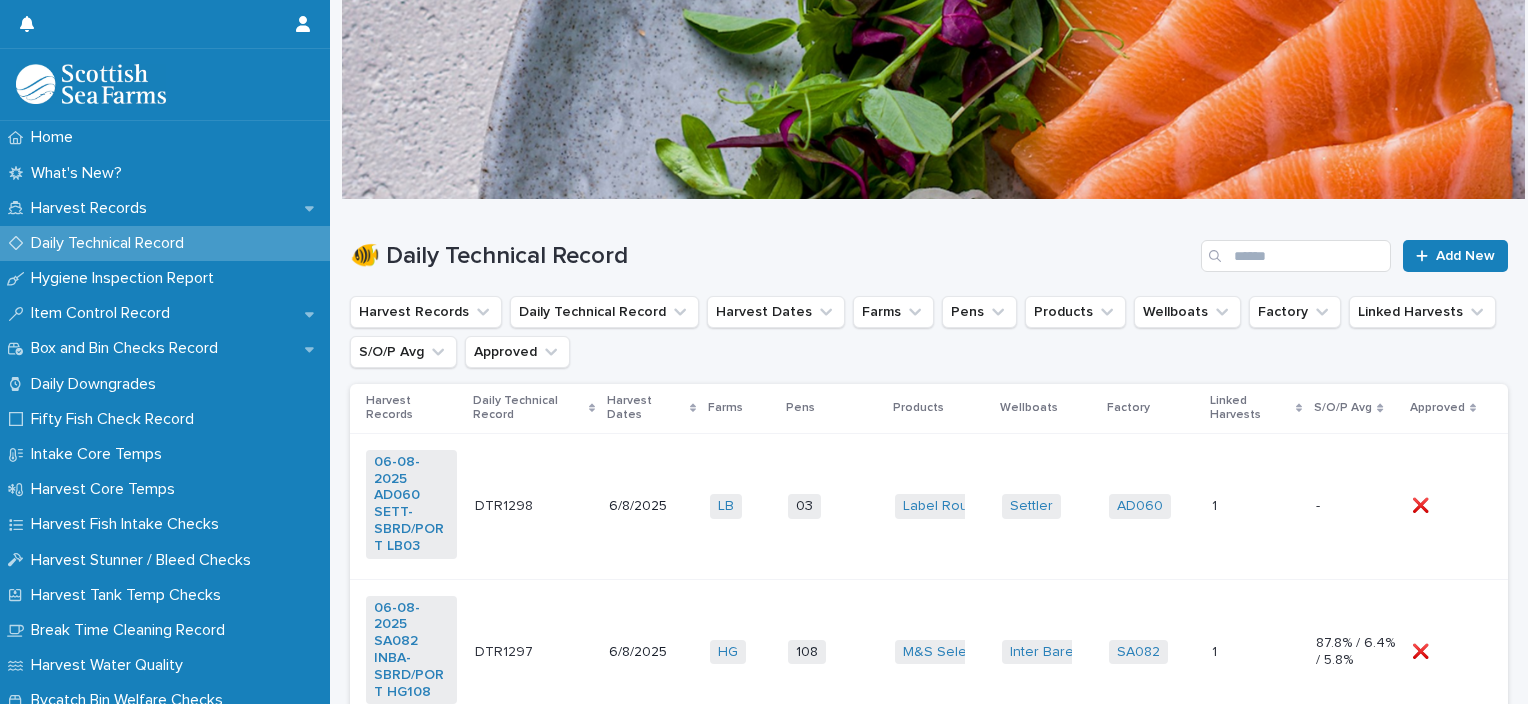 click on "03 + 0" at bounding box center [833, 506] 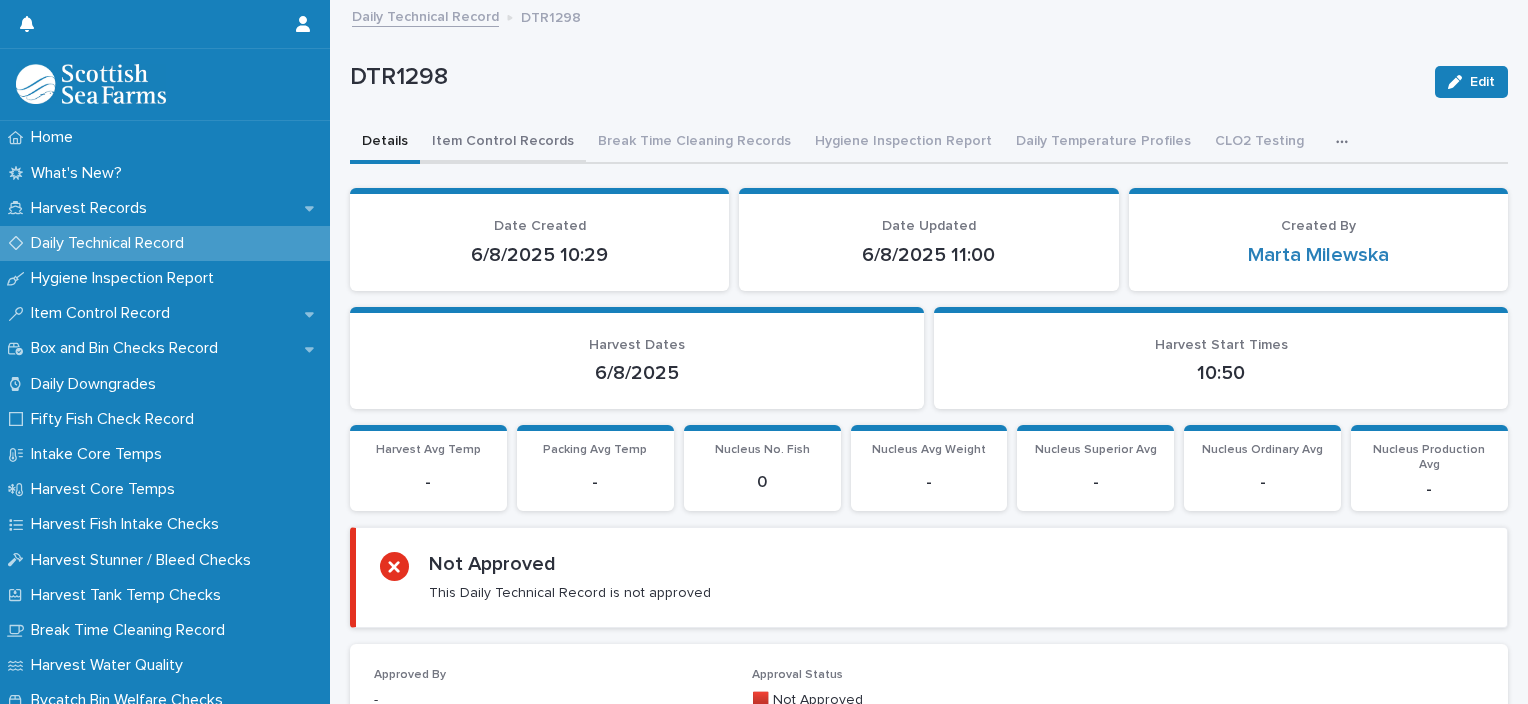 click on "Item Control Records" at bounding box center [503, 143] 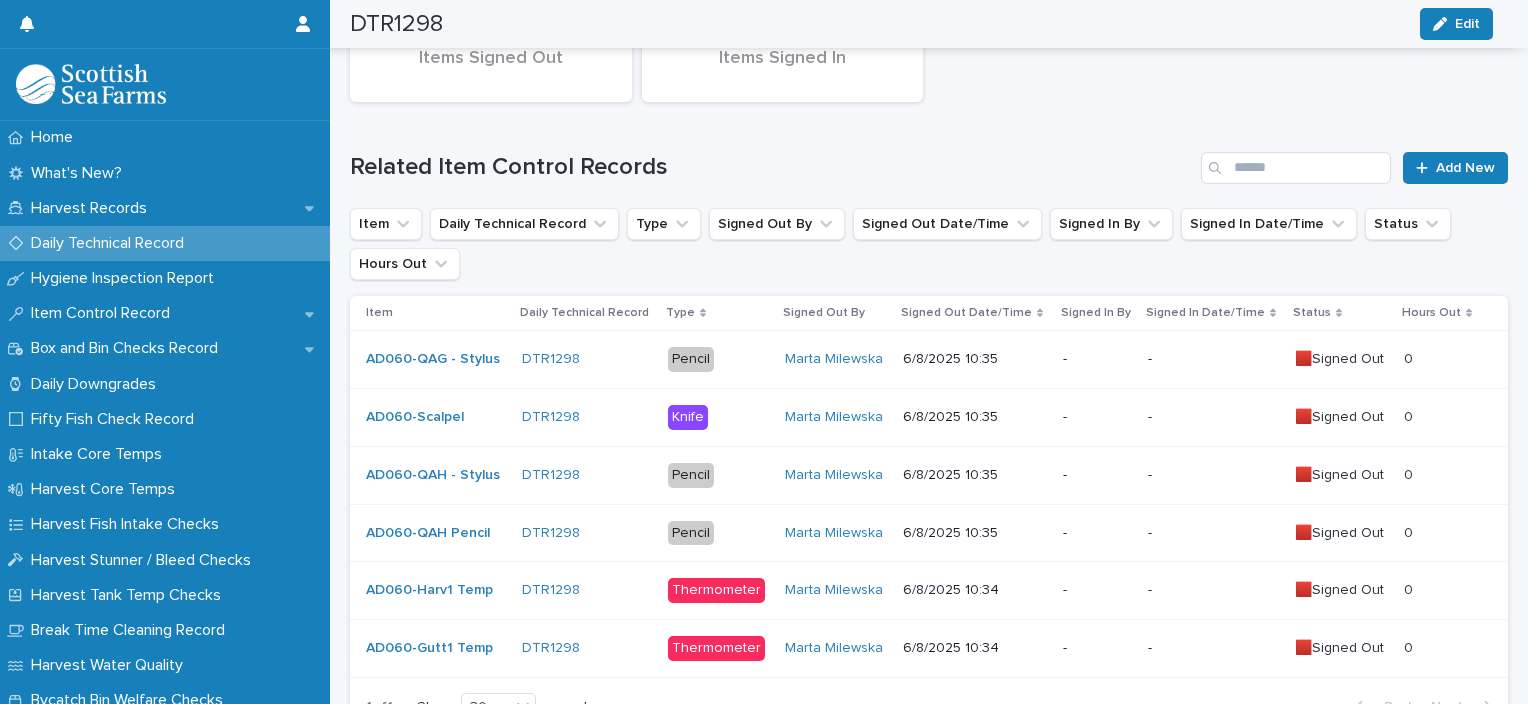 scroll, scrollTop: 232, scrollLeft: 0, axis: vertical 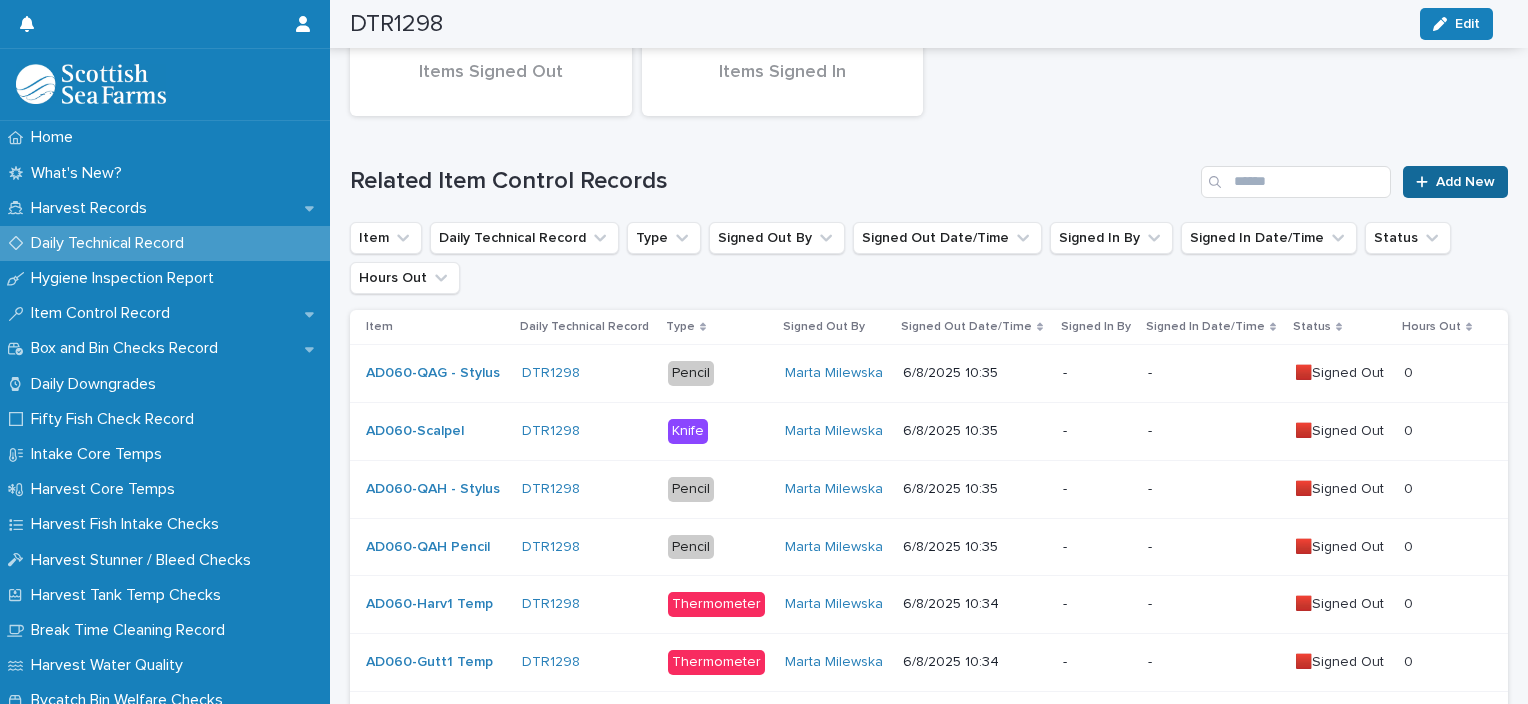 click on "Add New" at bounding box center (1465, 182) 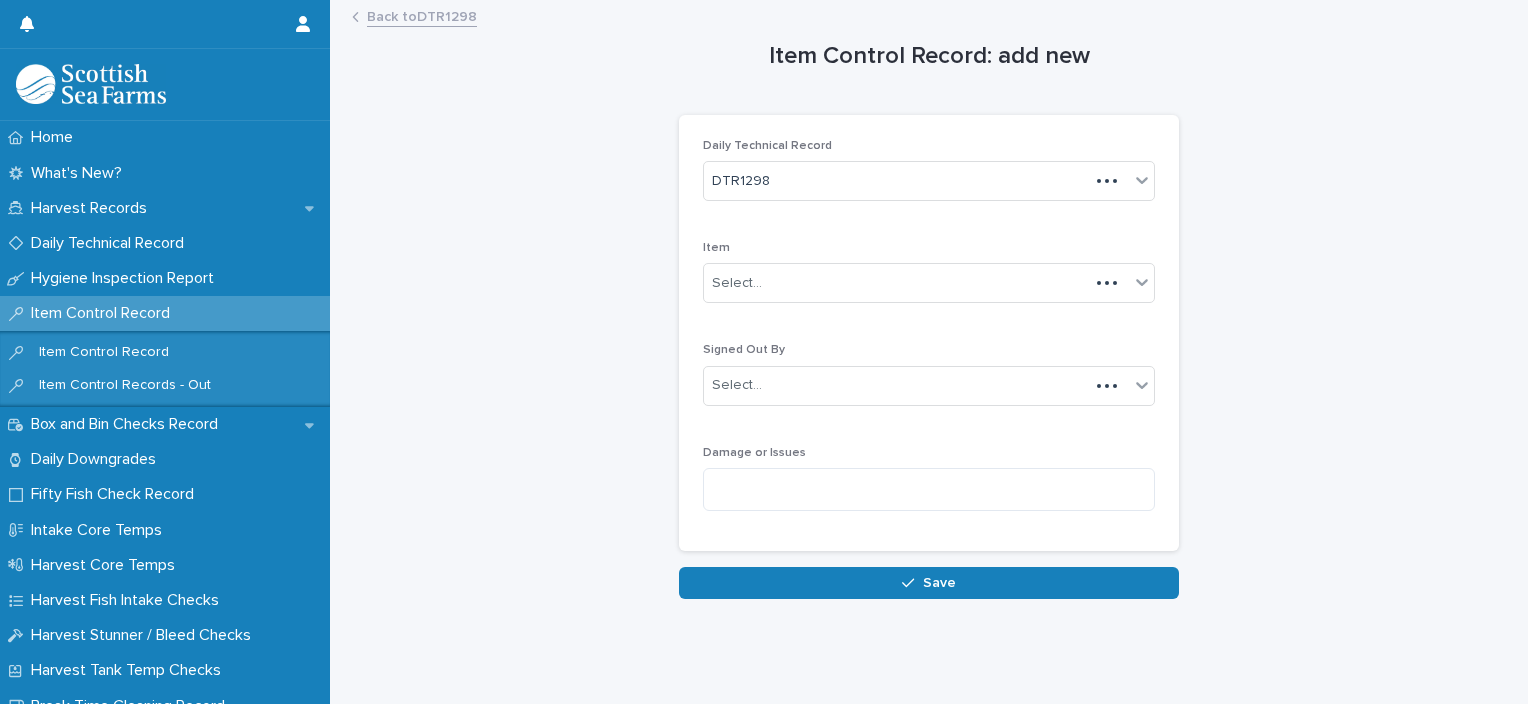 scroll, scrollTop: 0, scrollLeft: 0, axis: both 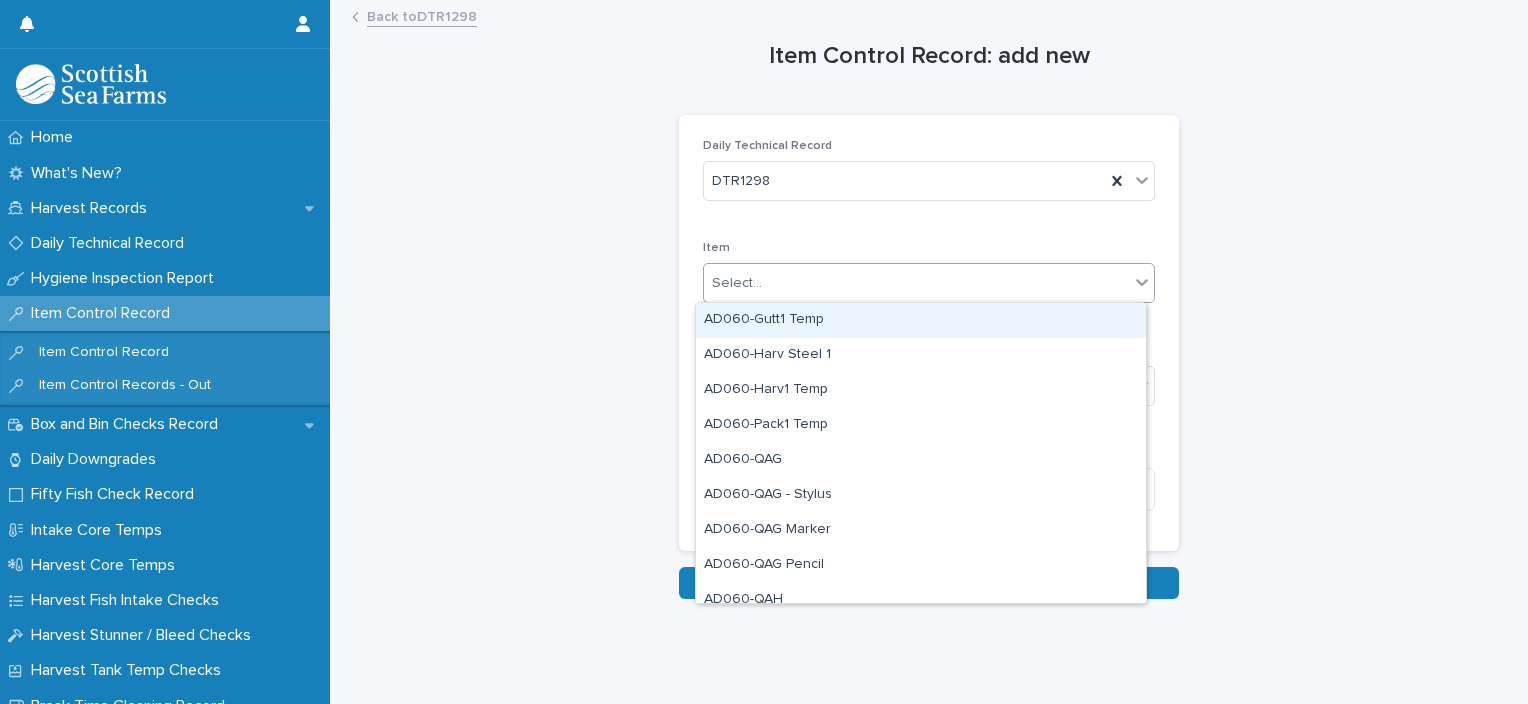 click on "Select..." at bounding box center [737, 283] 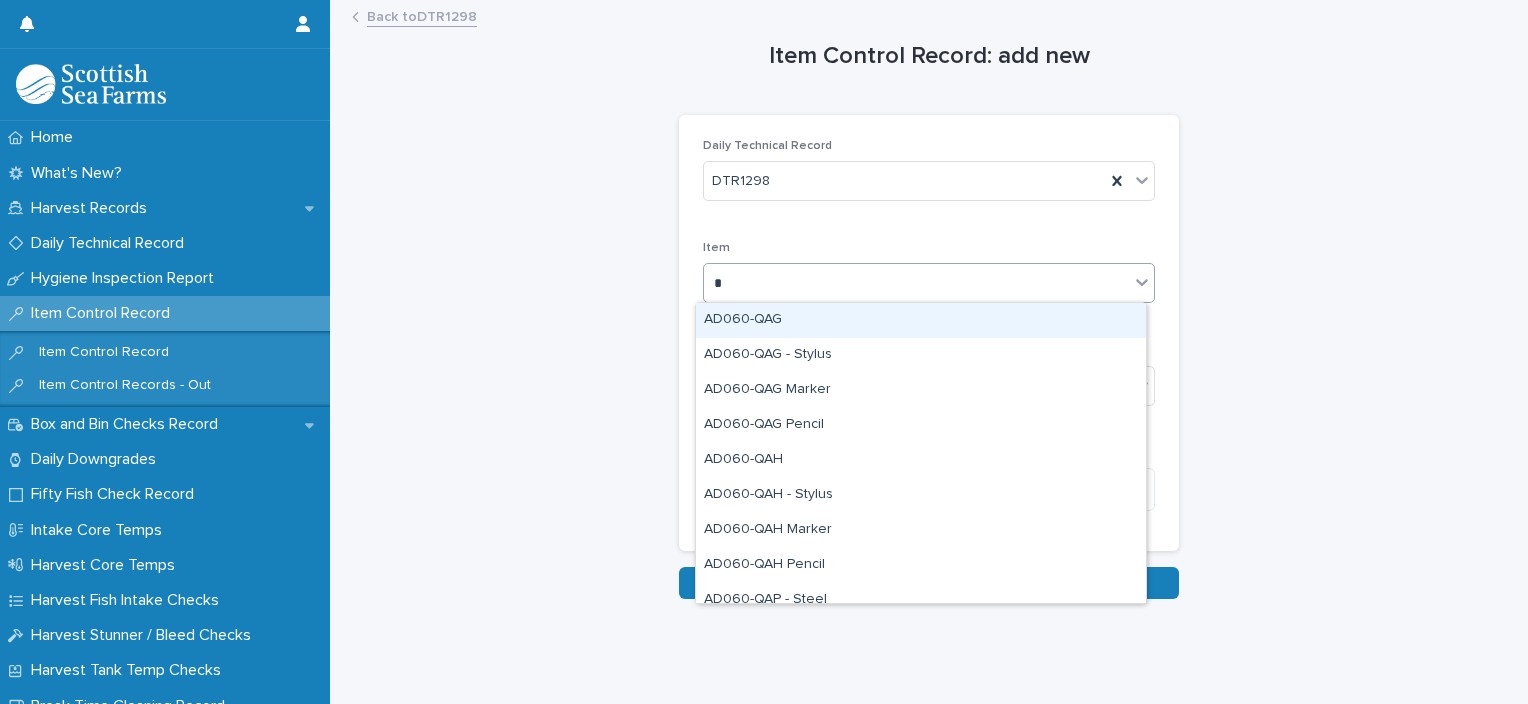 type on "**" 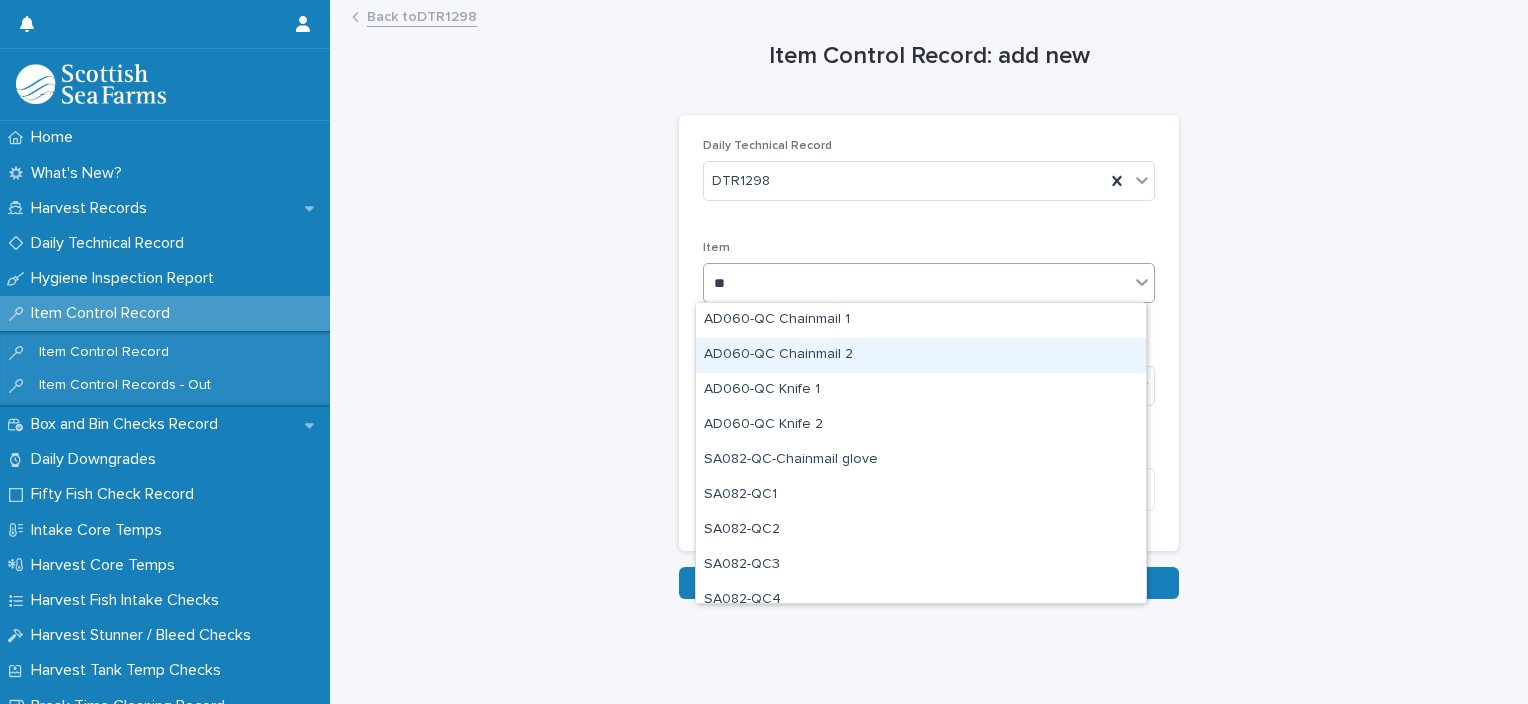 click on "AD060-QC Chainmail 2" at bounding box center (921, 355) 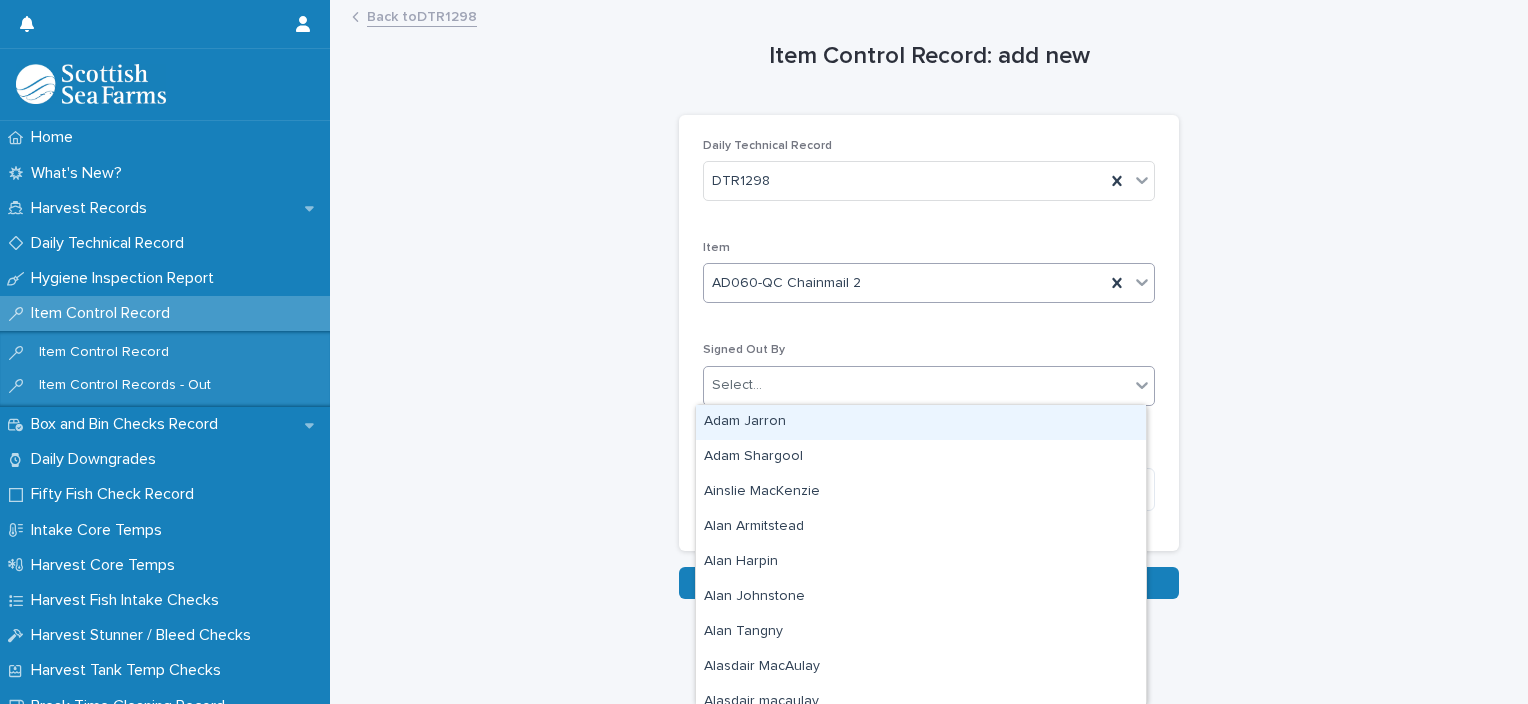 click on "Select..." at bounding box center (916, 385) 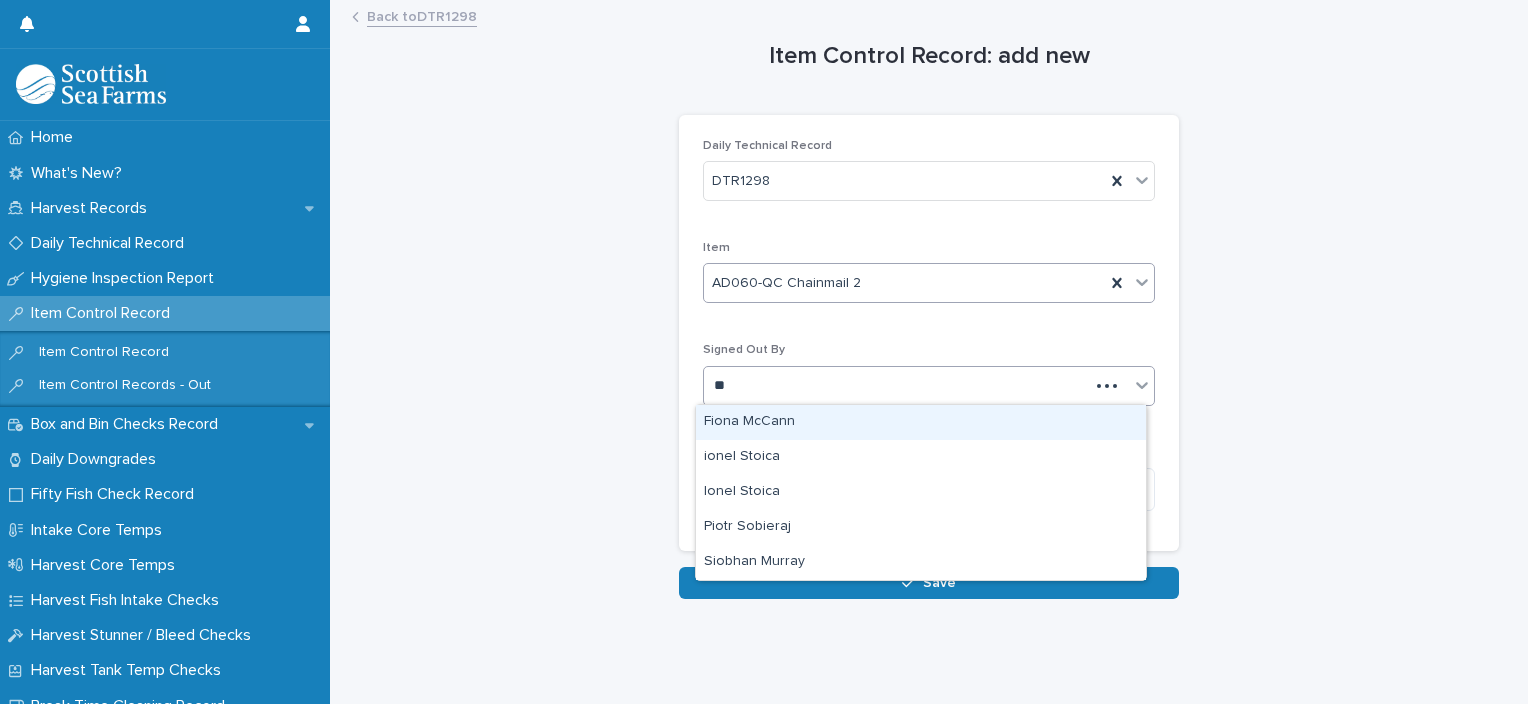 type on "***" 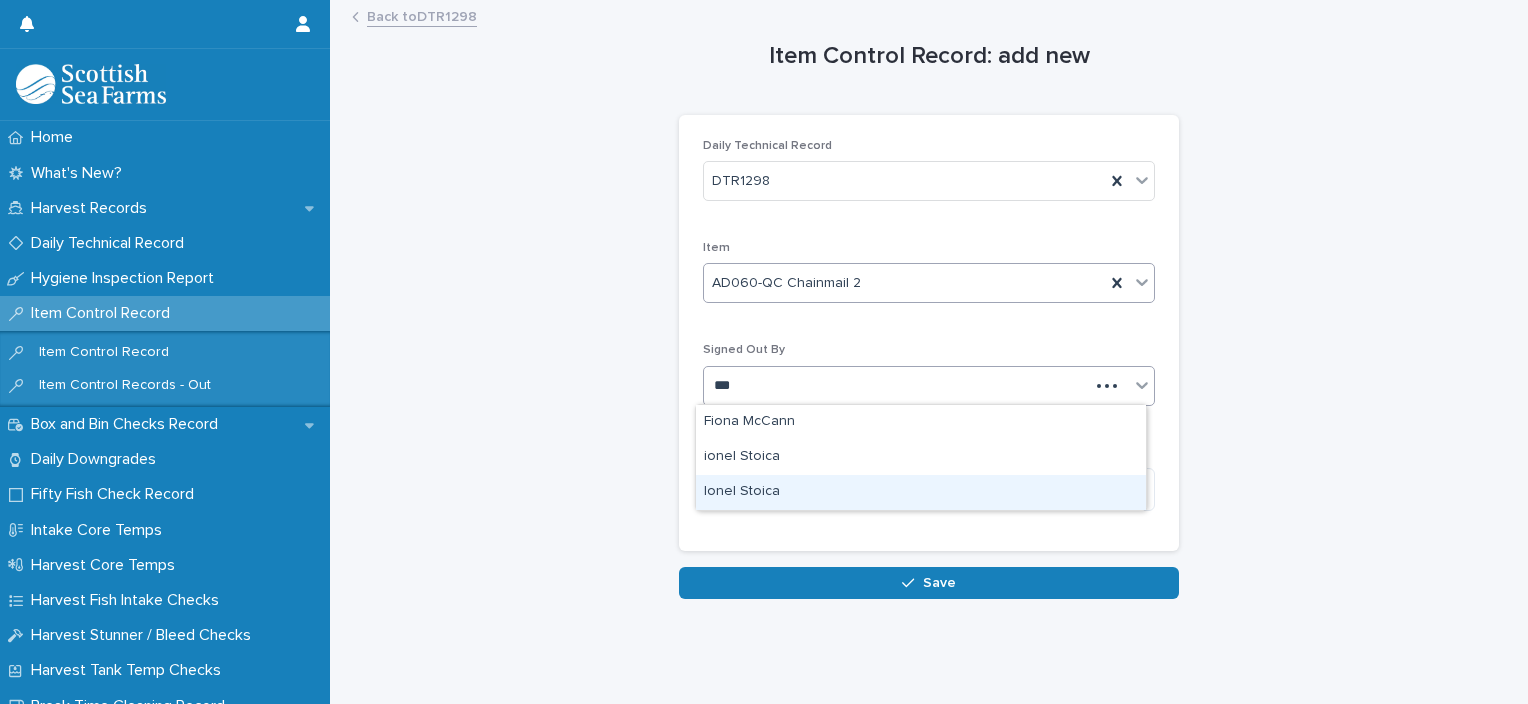 click on "Ionel Stoica" at bounding box center (921, 492) 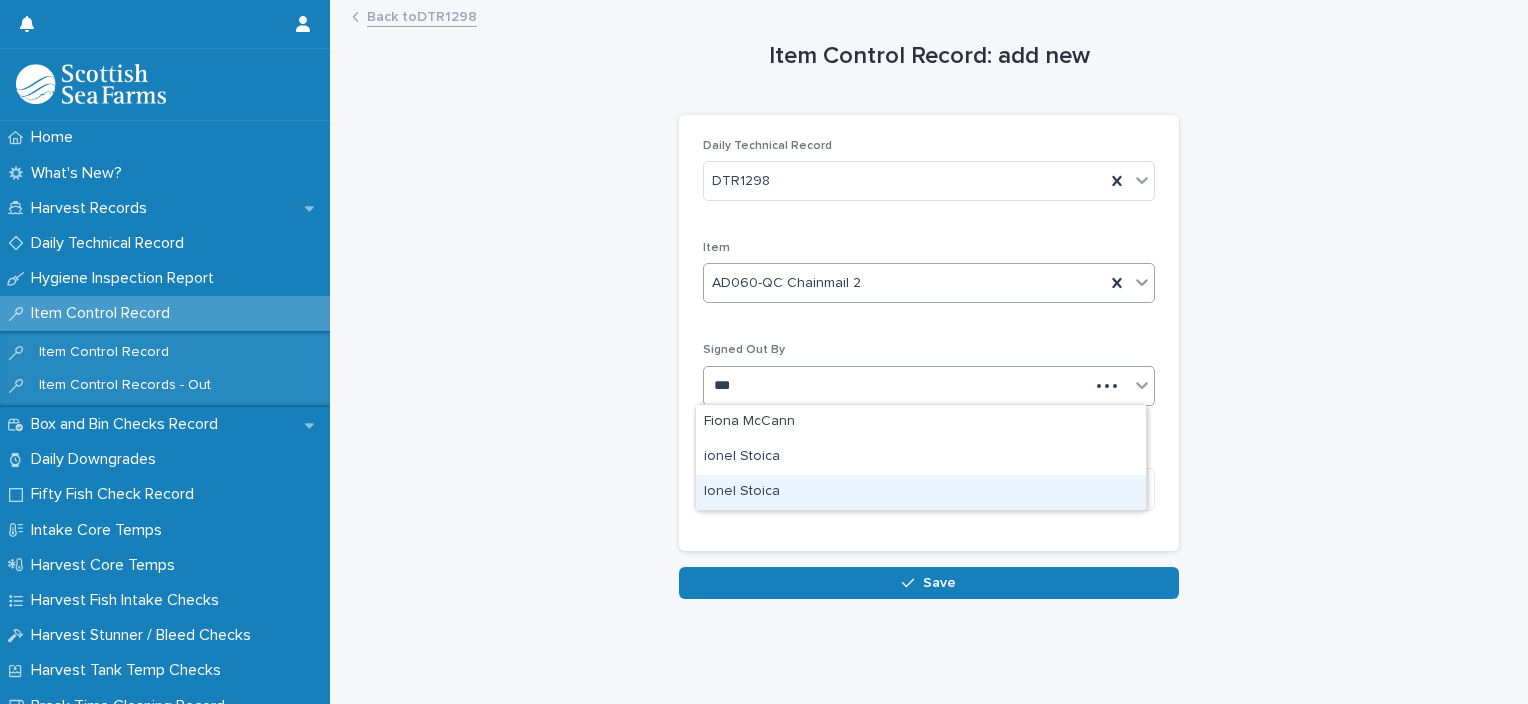 type 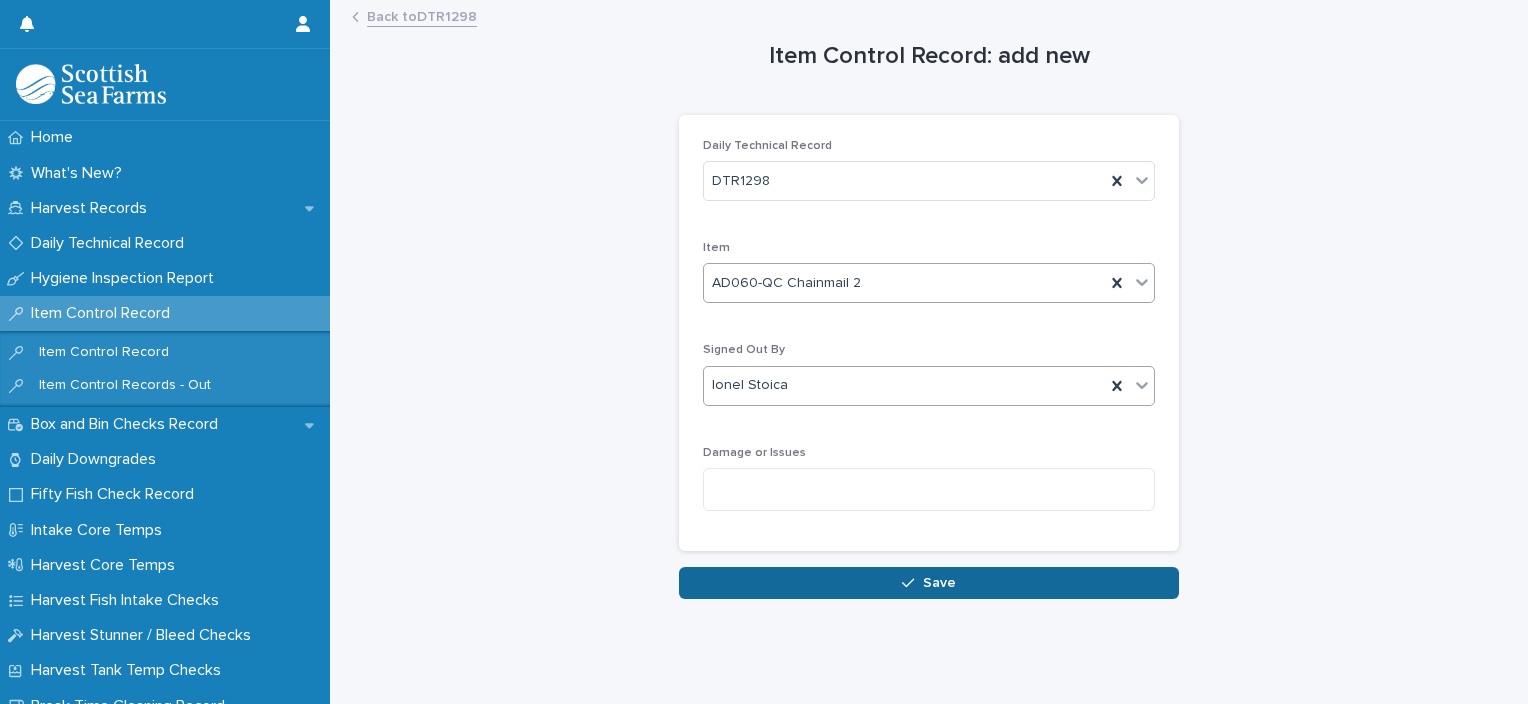click on "Save" at bounding box center (929, 583) 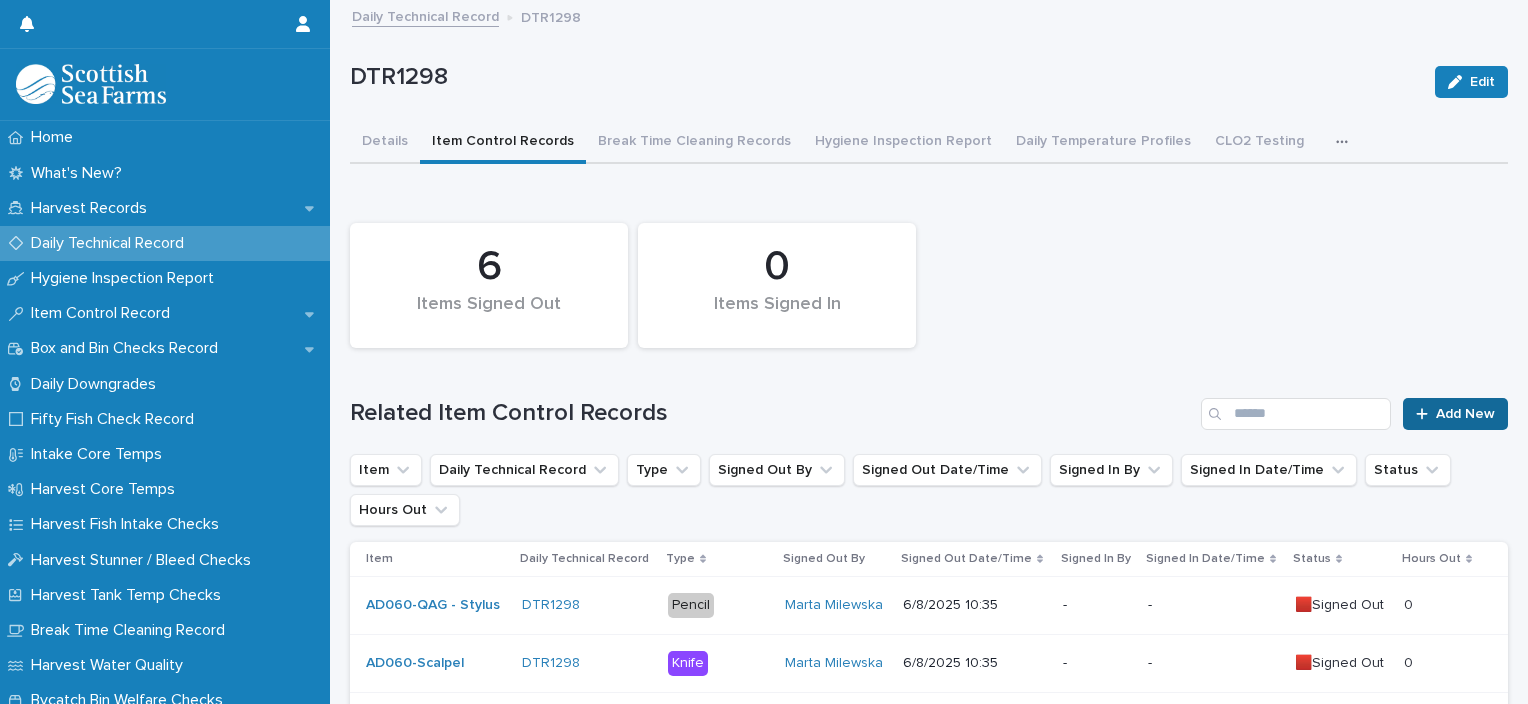 click on "Add New" at bounding box center [1455, 414] 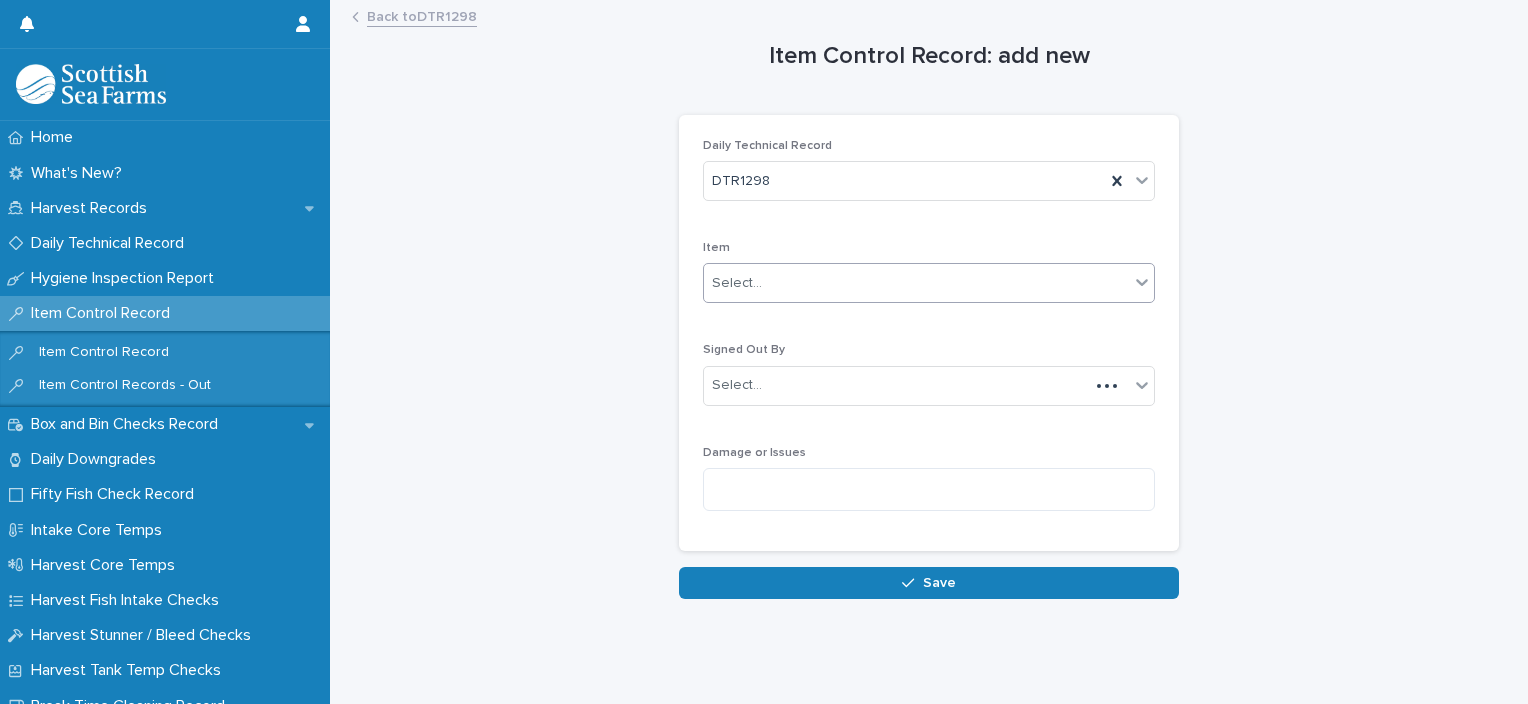 click on "Select..." at bounding box center [916, 283] 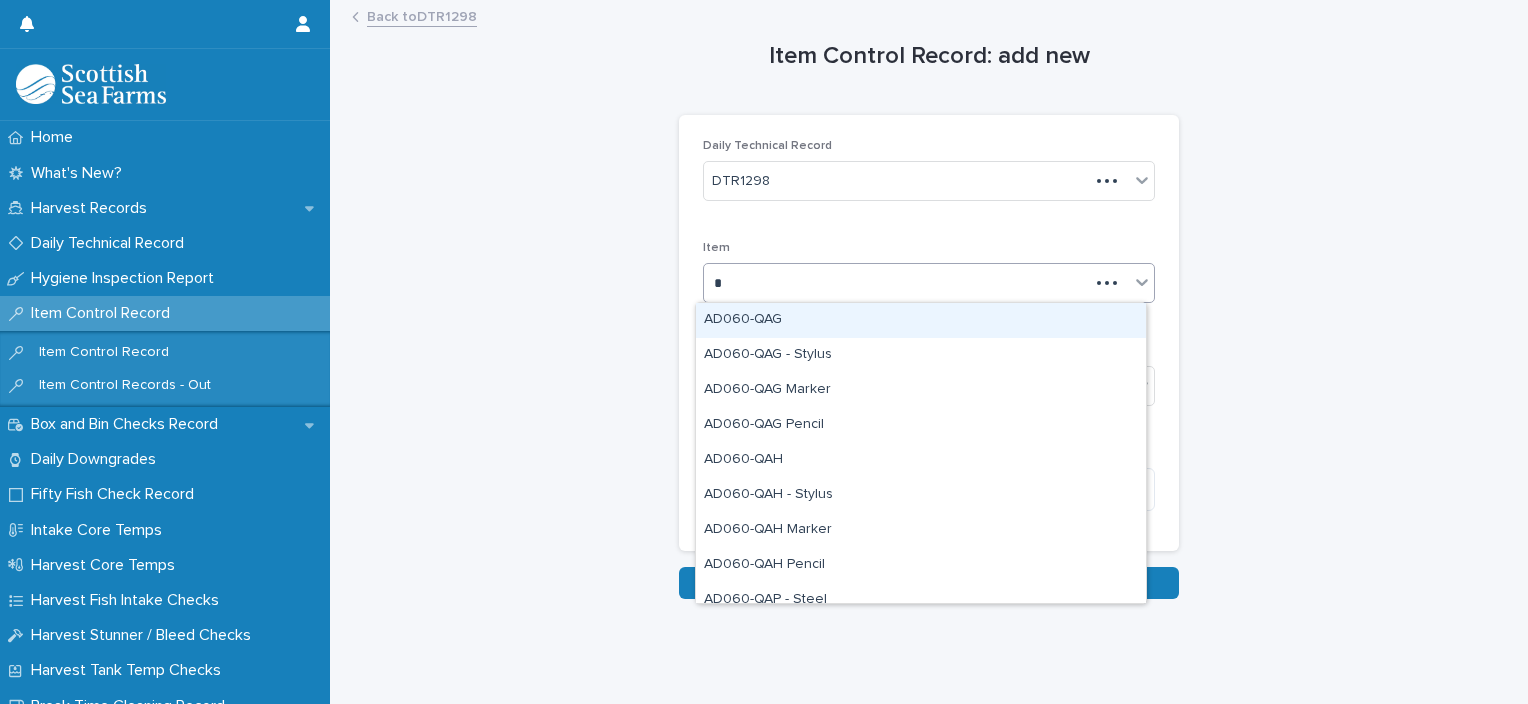 type on "**" 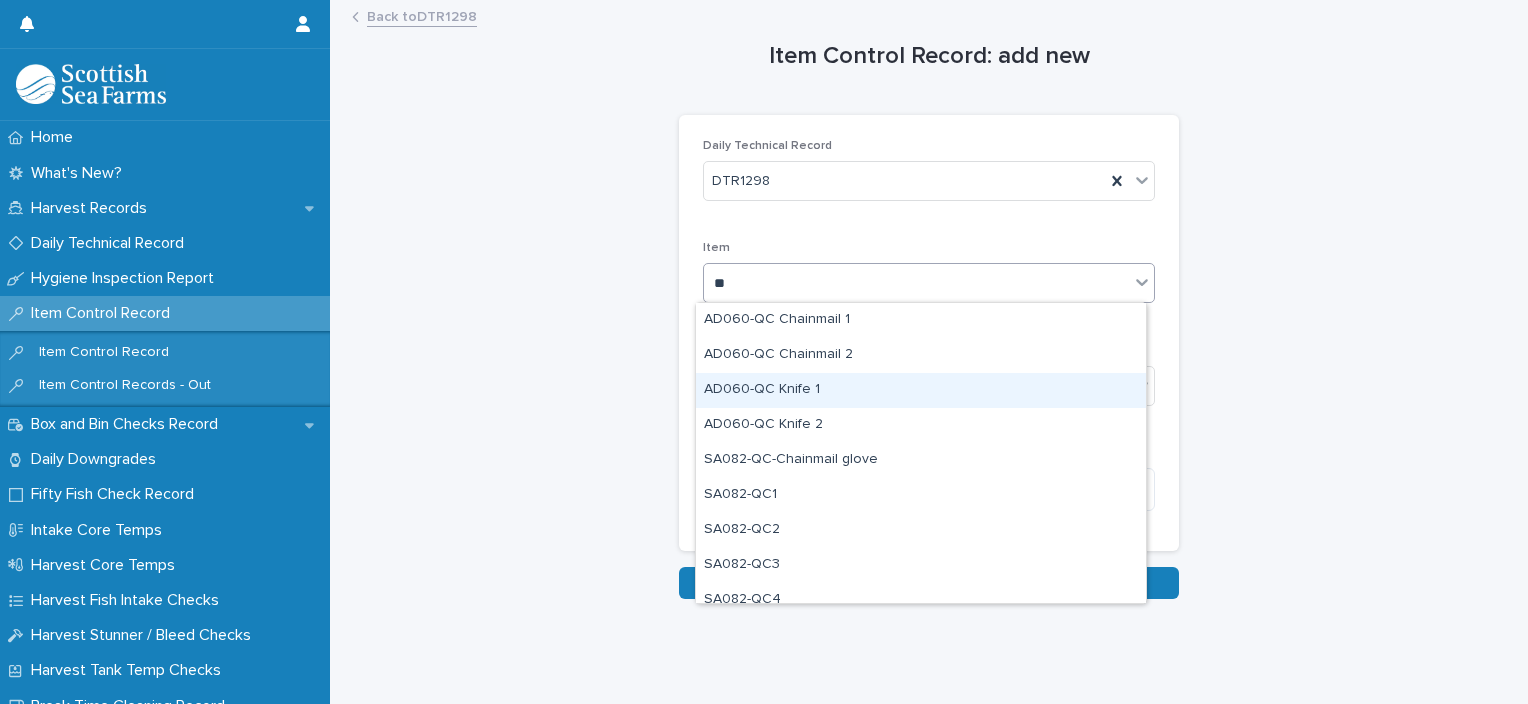 click on "AD060-QC Knife 1" at bounding box center [921, 390] 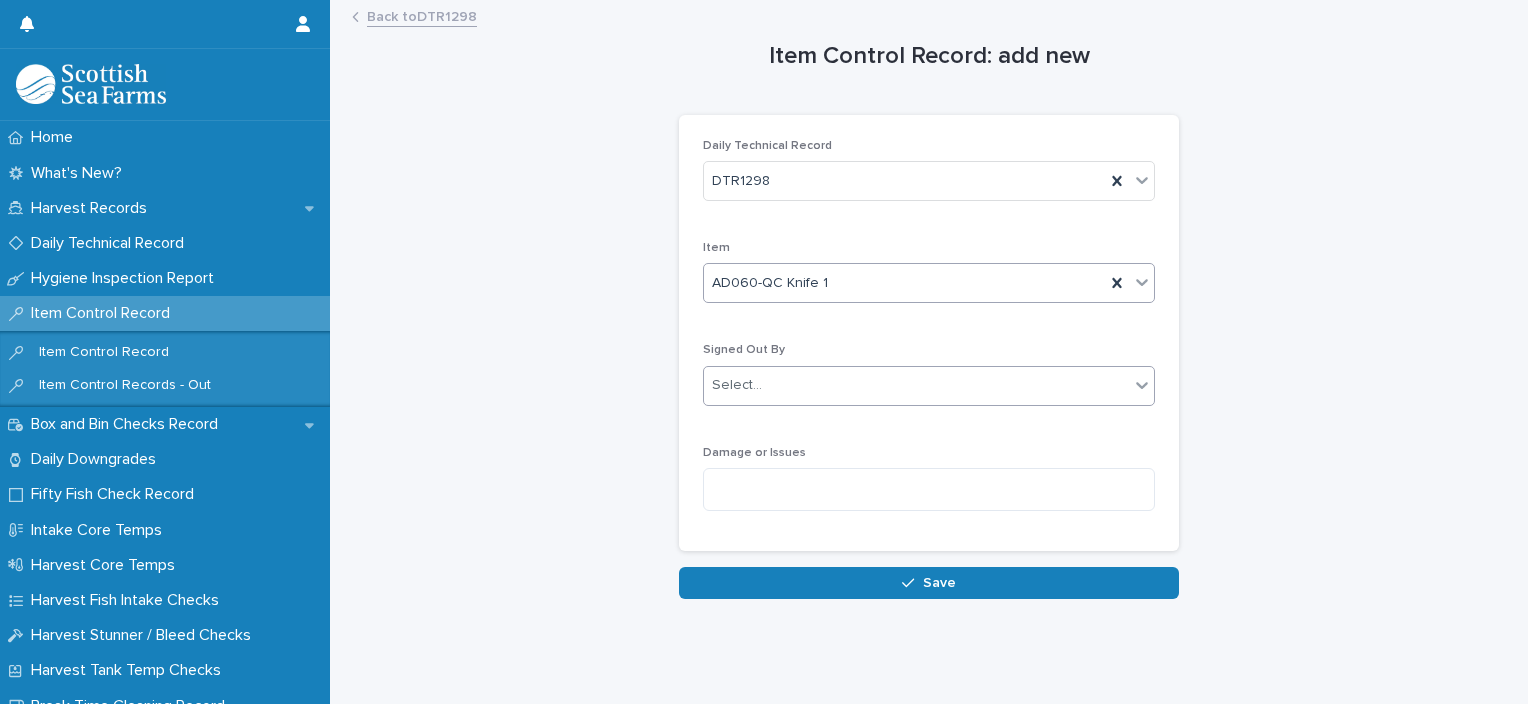 click on "Select..." at bounding box center (916, 385) 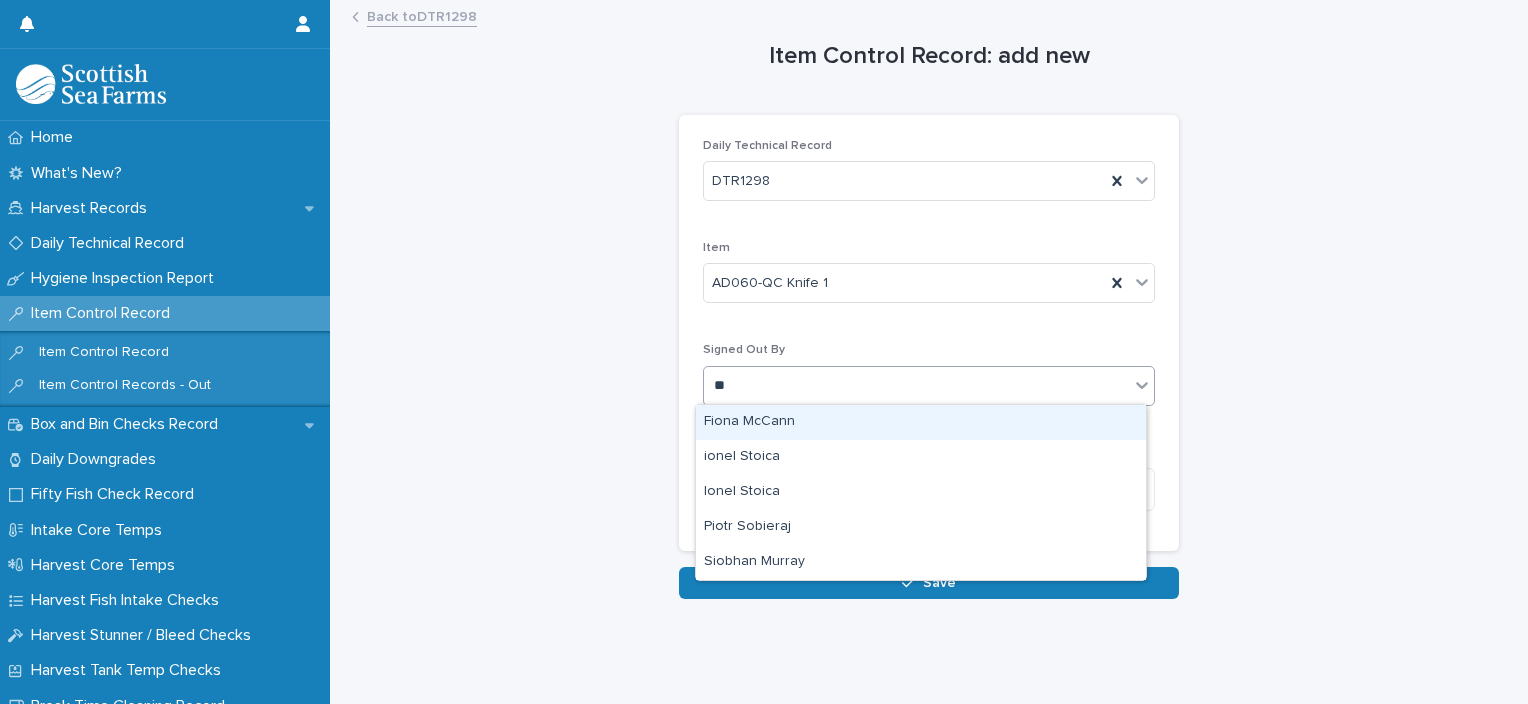 type on "***" 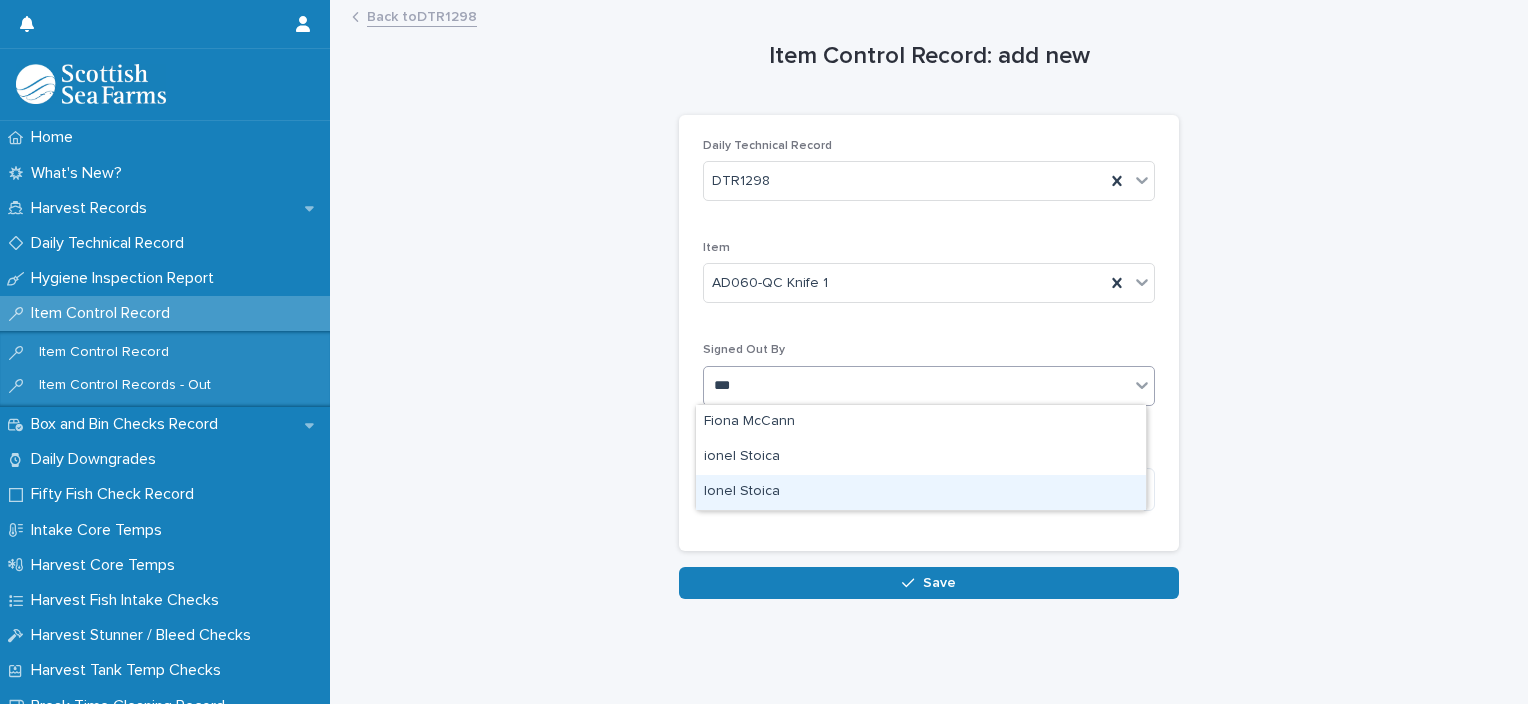 click on "Ionel Stoica" at bounding box center (921, 492) 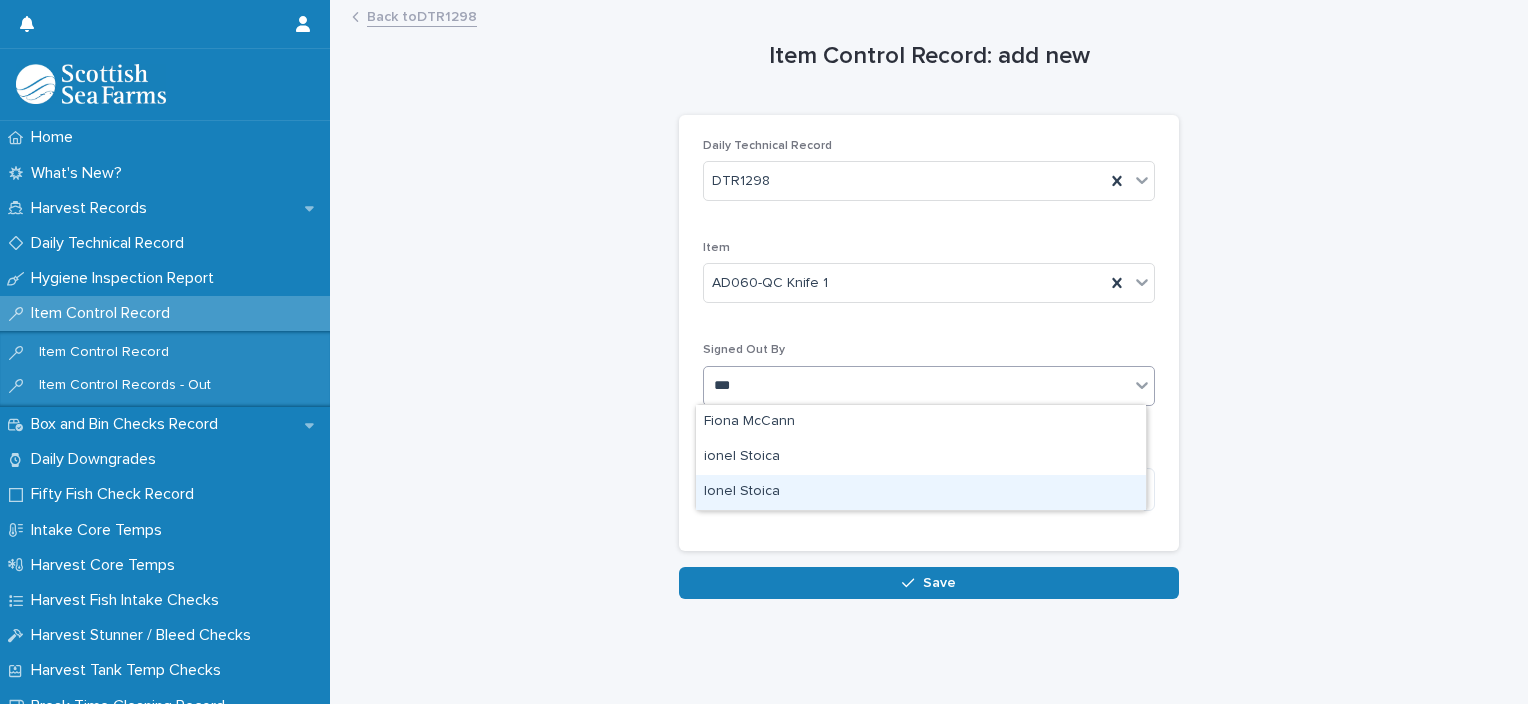 type 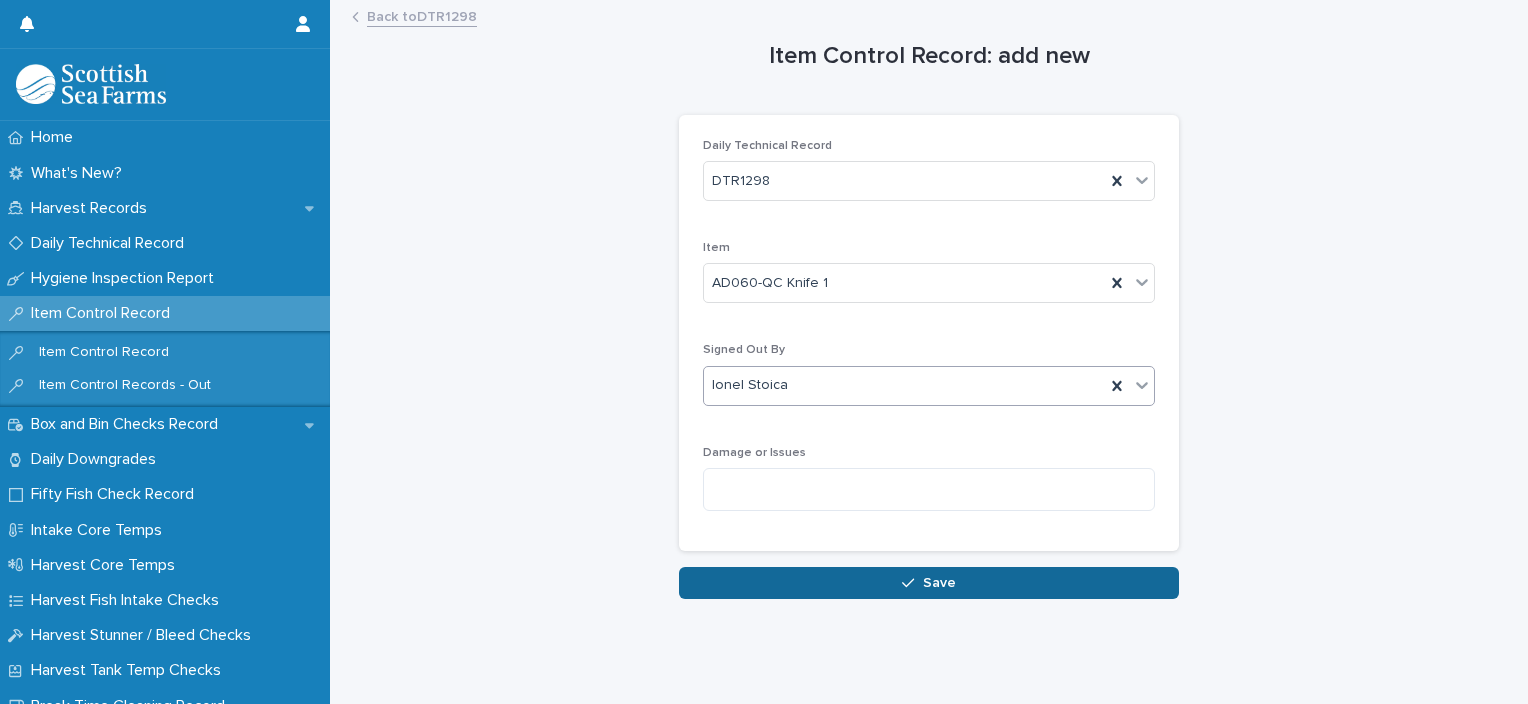 click on "Save" at bounding box center (929, 583) 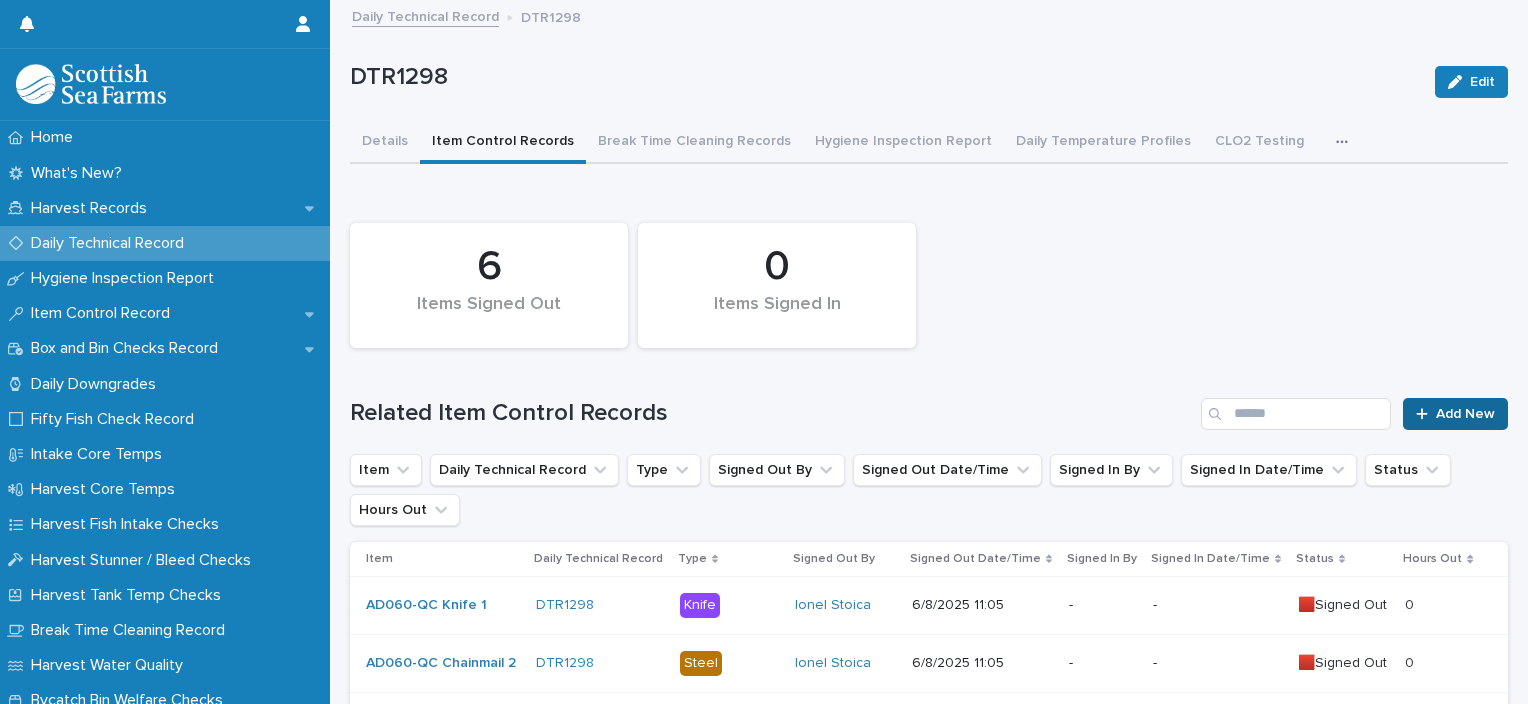 click on "Add New" at bounding box center [1455, 414] 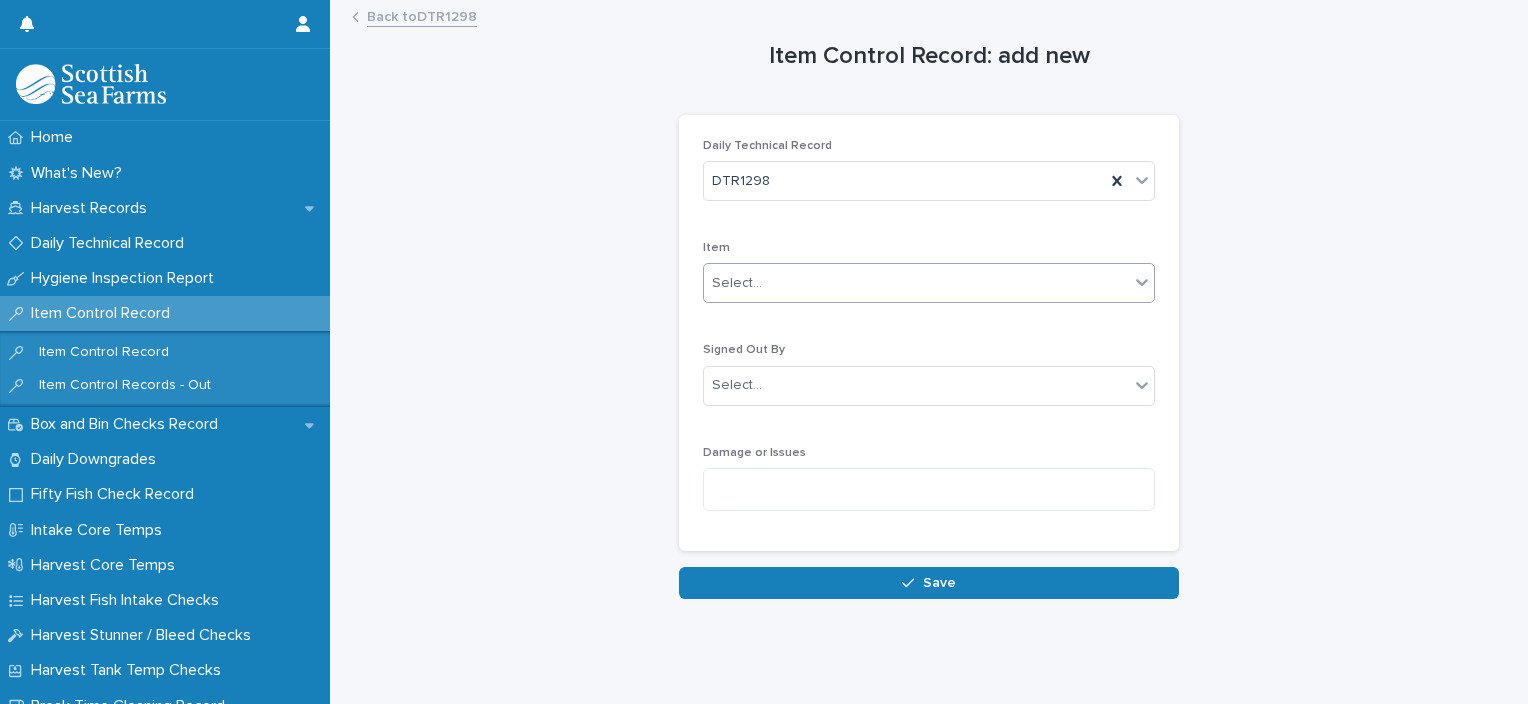 click on "Select..." at bounding box center (916, 283) 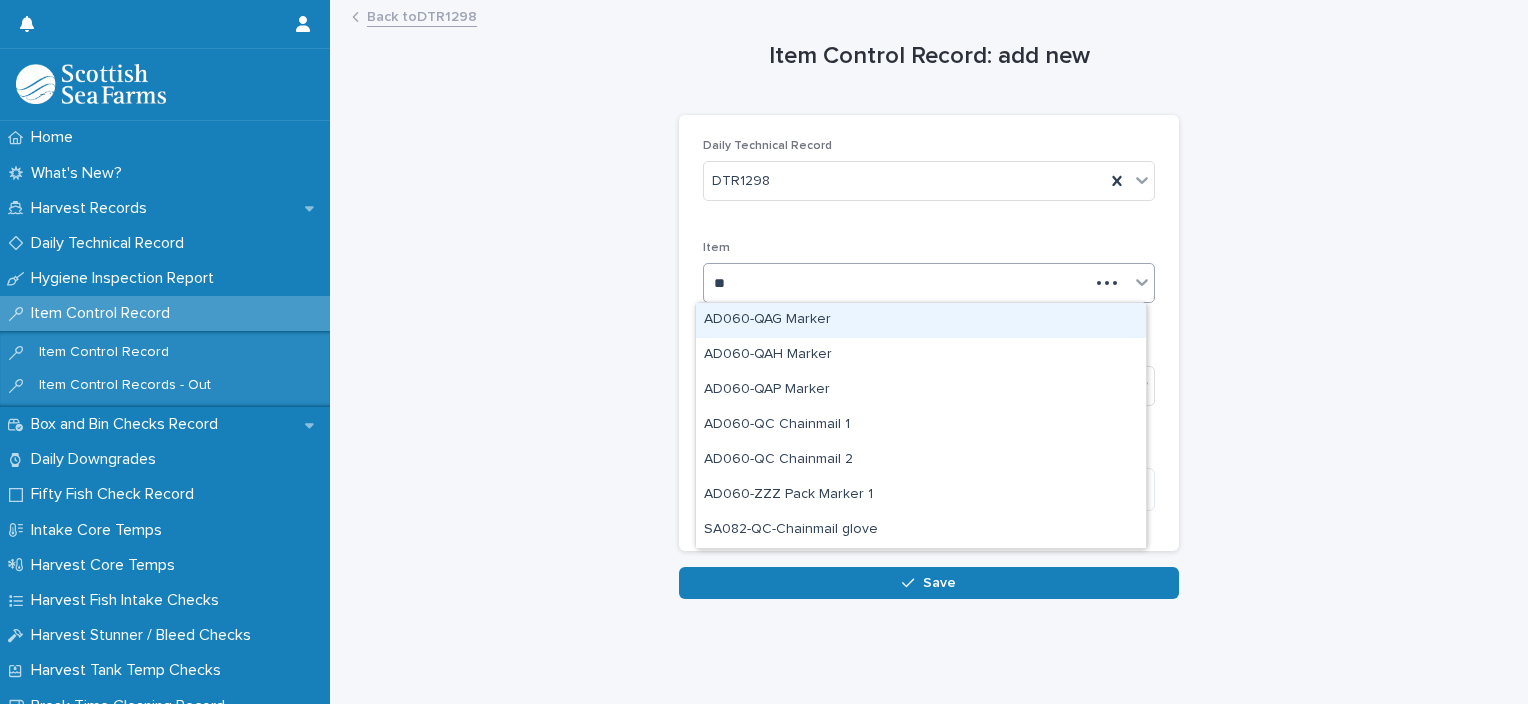 type on "***" 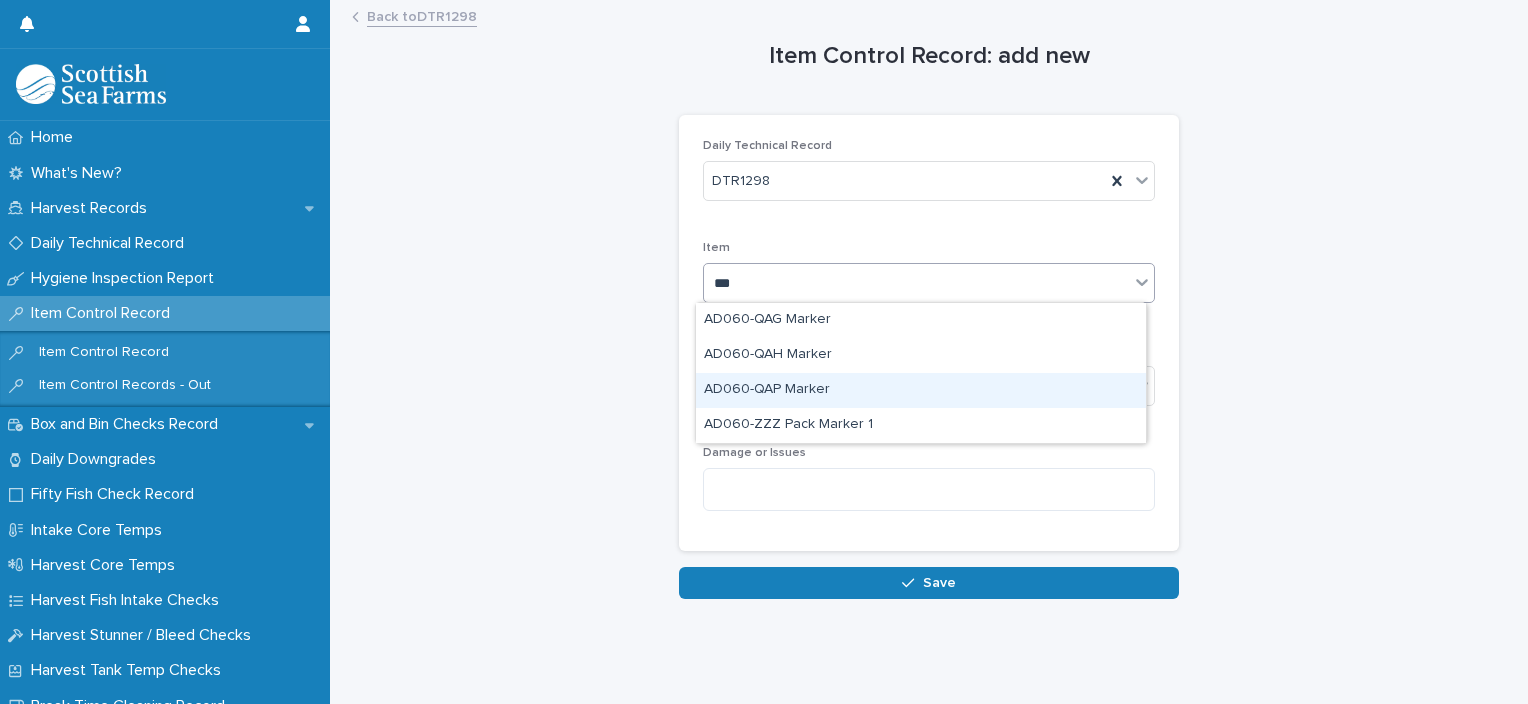 click on "AD060-QAP Marker" at bounding box center (921, 390) 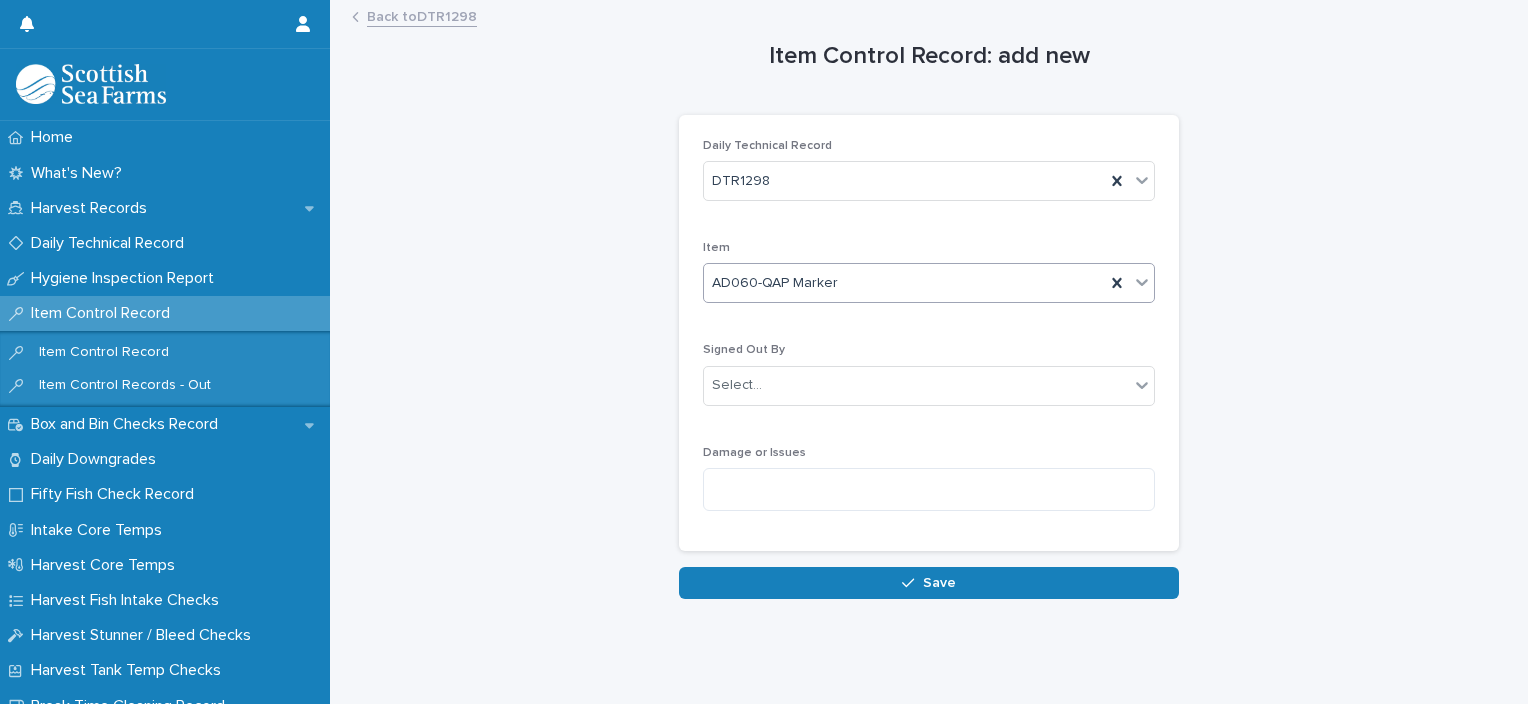 click on "Select..." at bounding box center (916, 385) 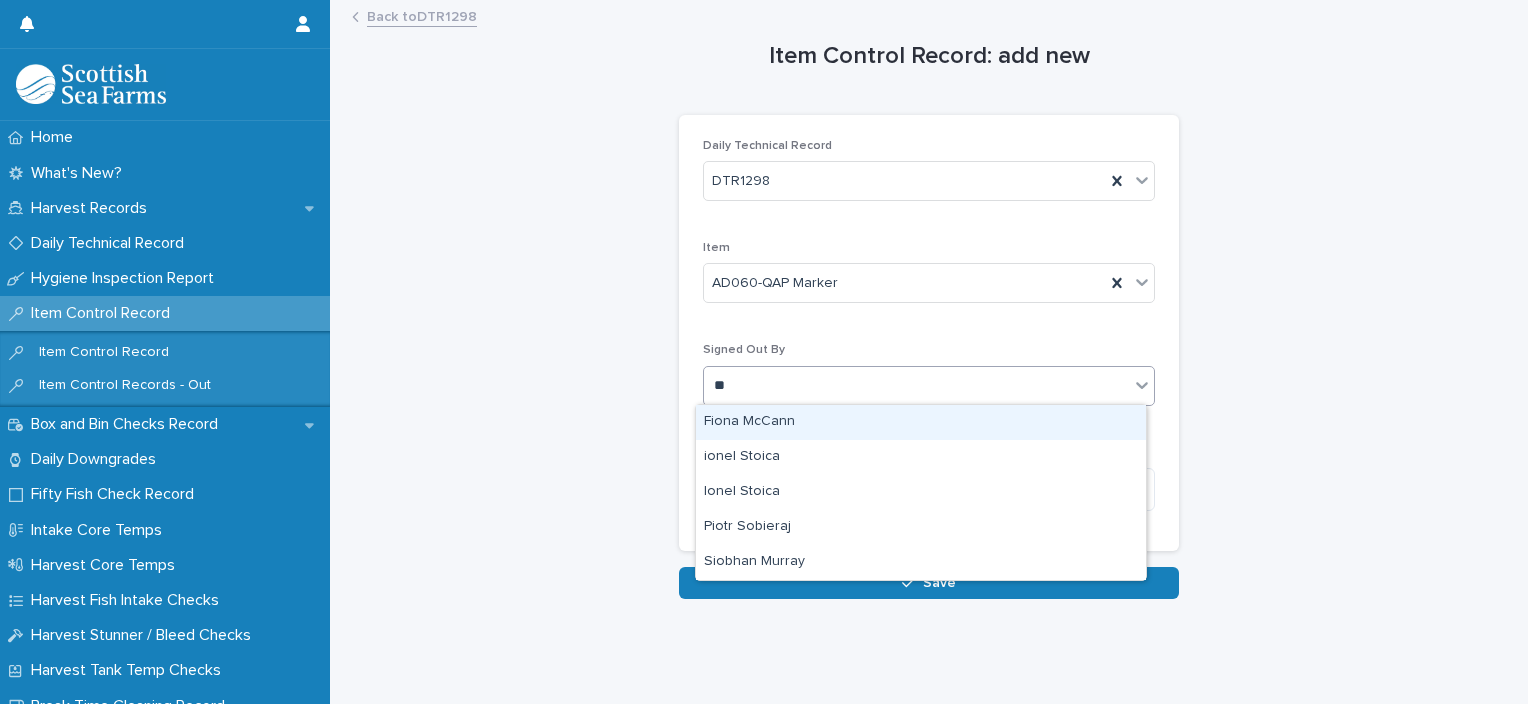 type on "***" 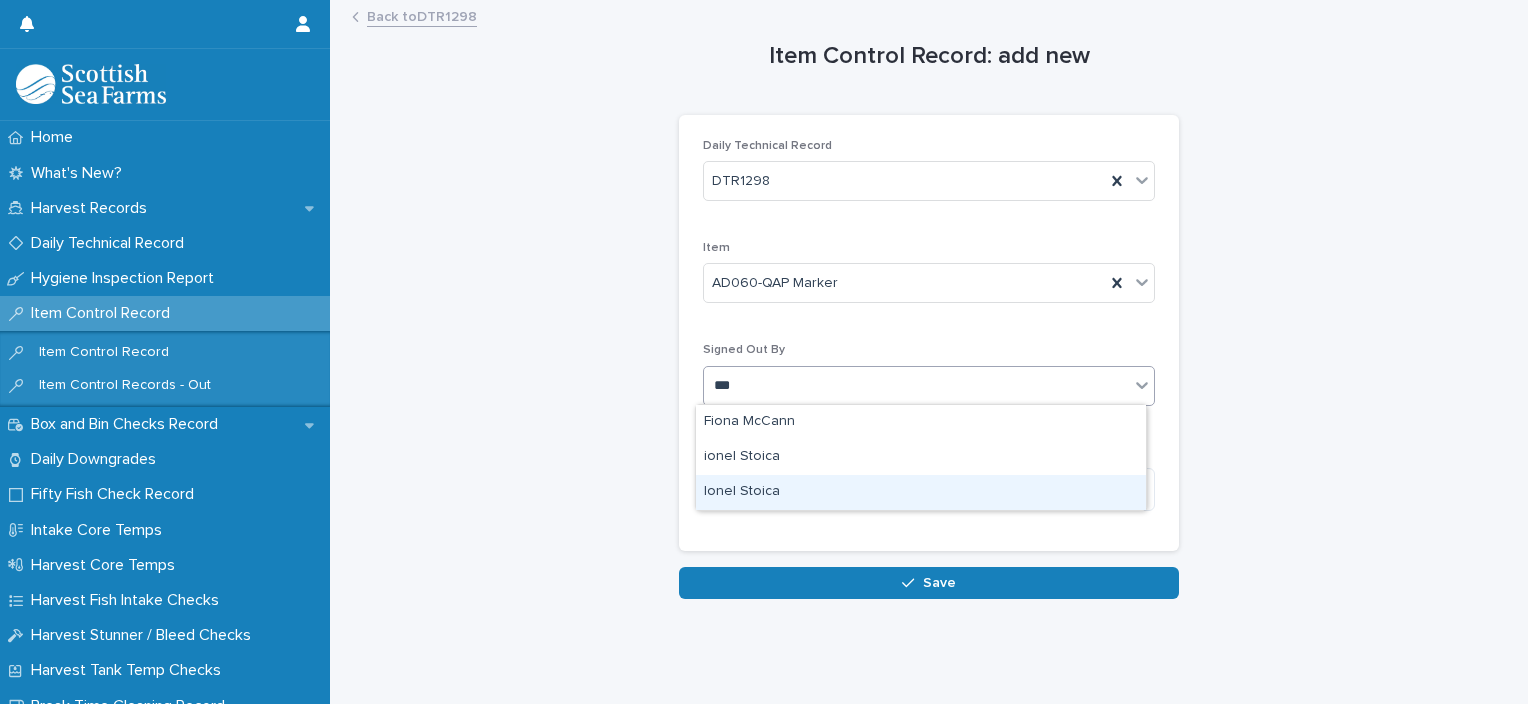 click on "Ionel Stoica" at bounding box center (921, 492) 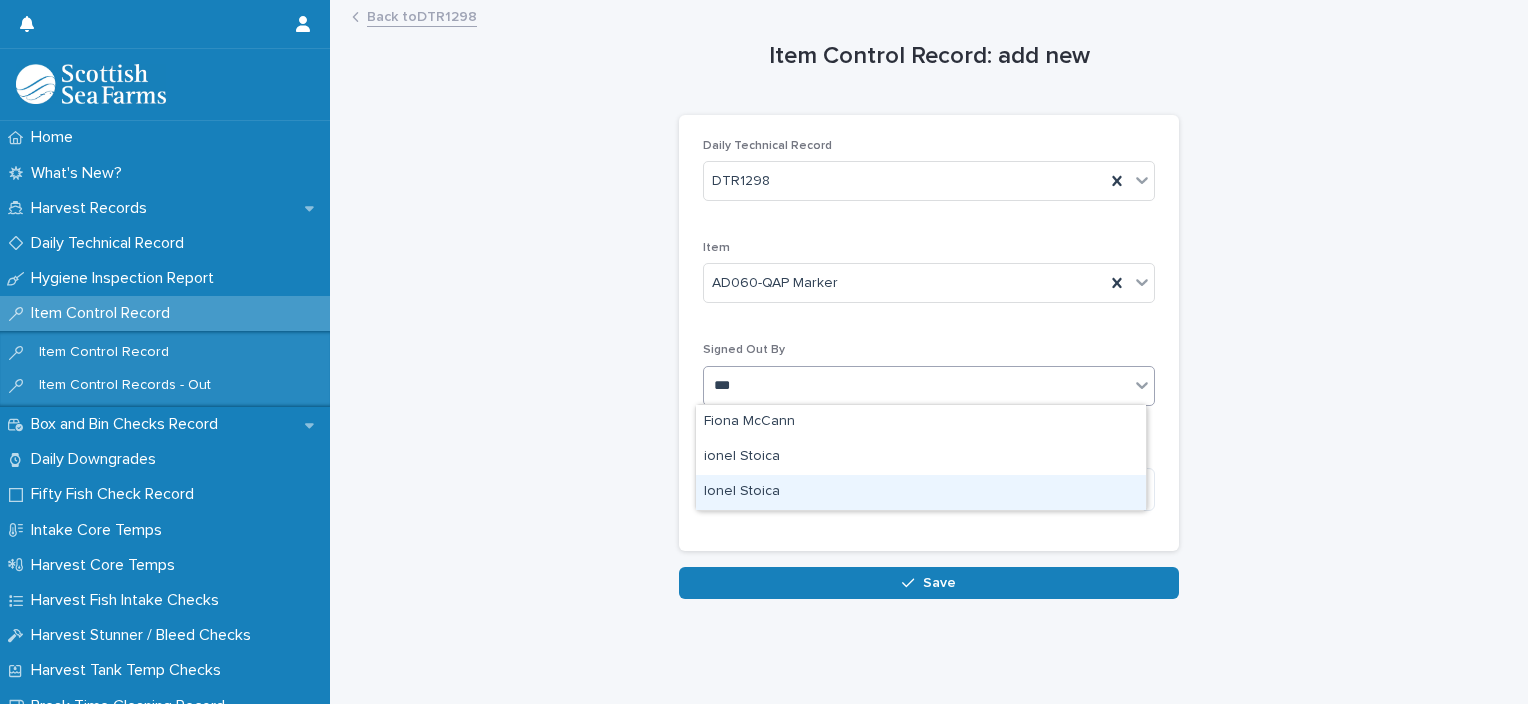 type 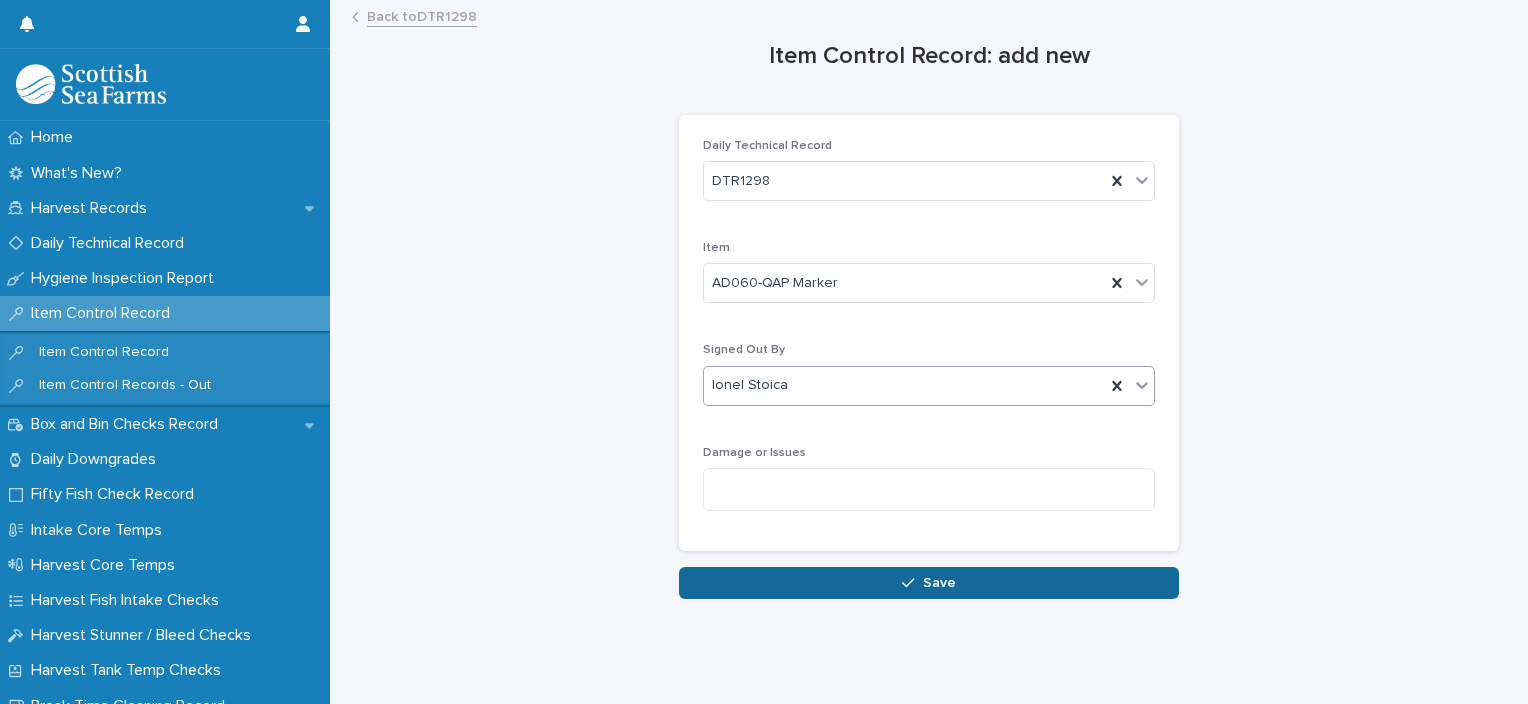 click on "Save" at bounding box center [939, 583] 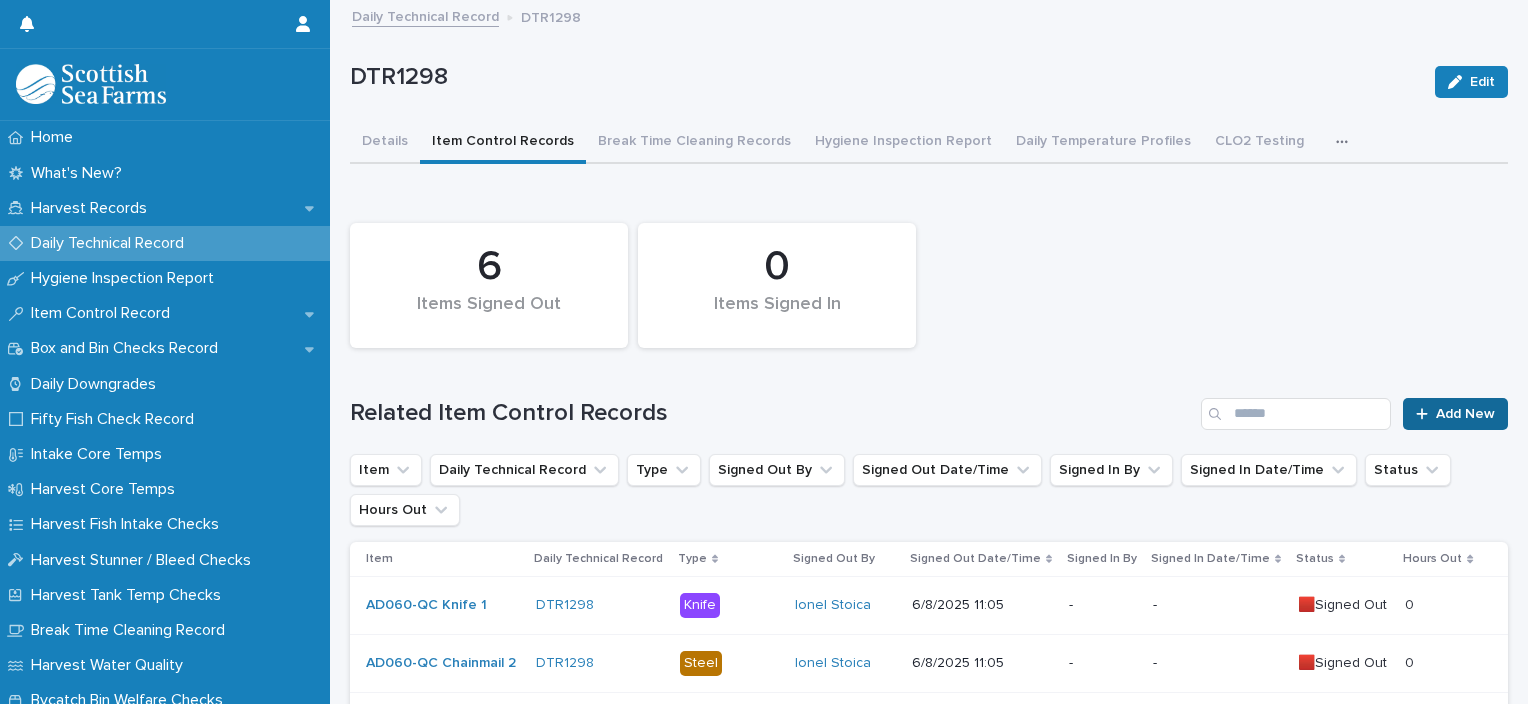 click on "Add New" at bounding box center (1465, 414) 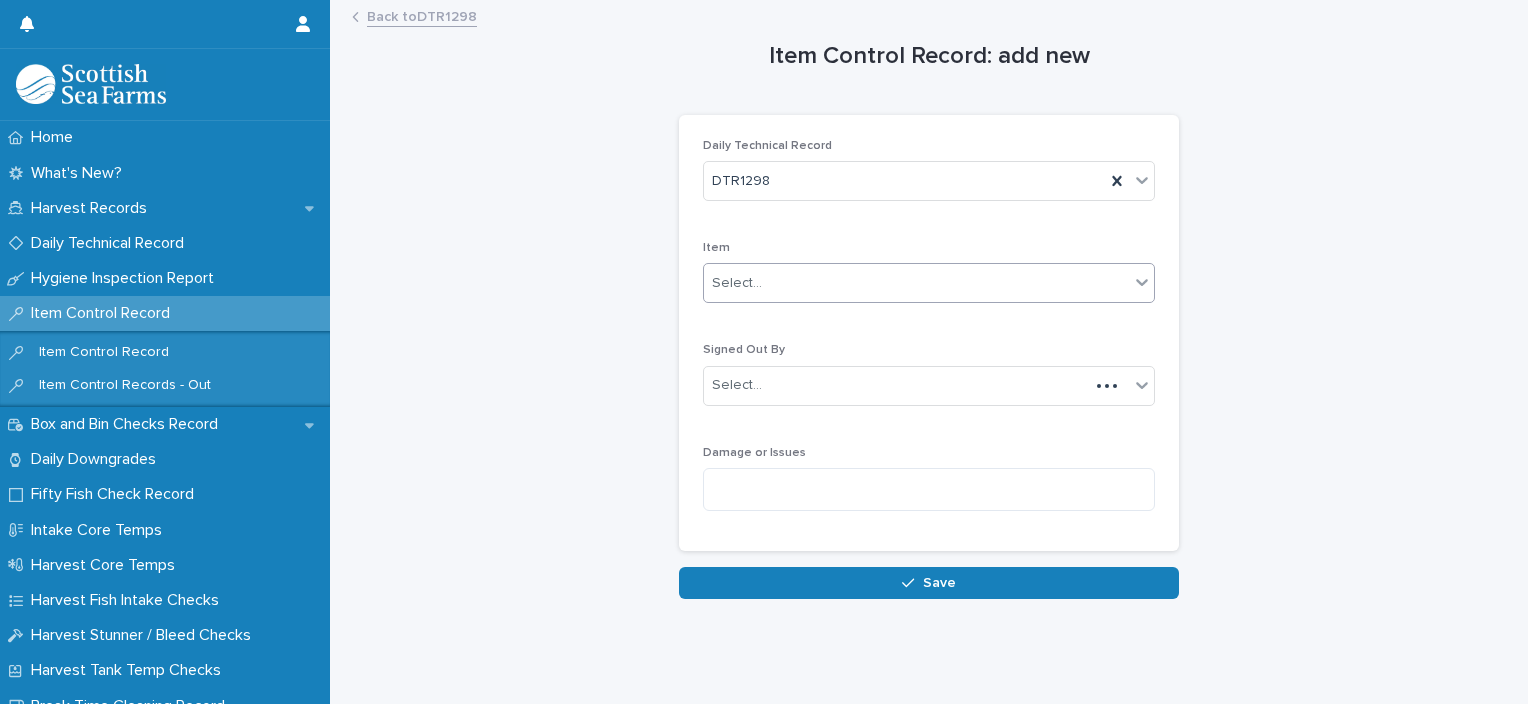 click on "Select..." at bounding box center [916, 283] 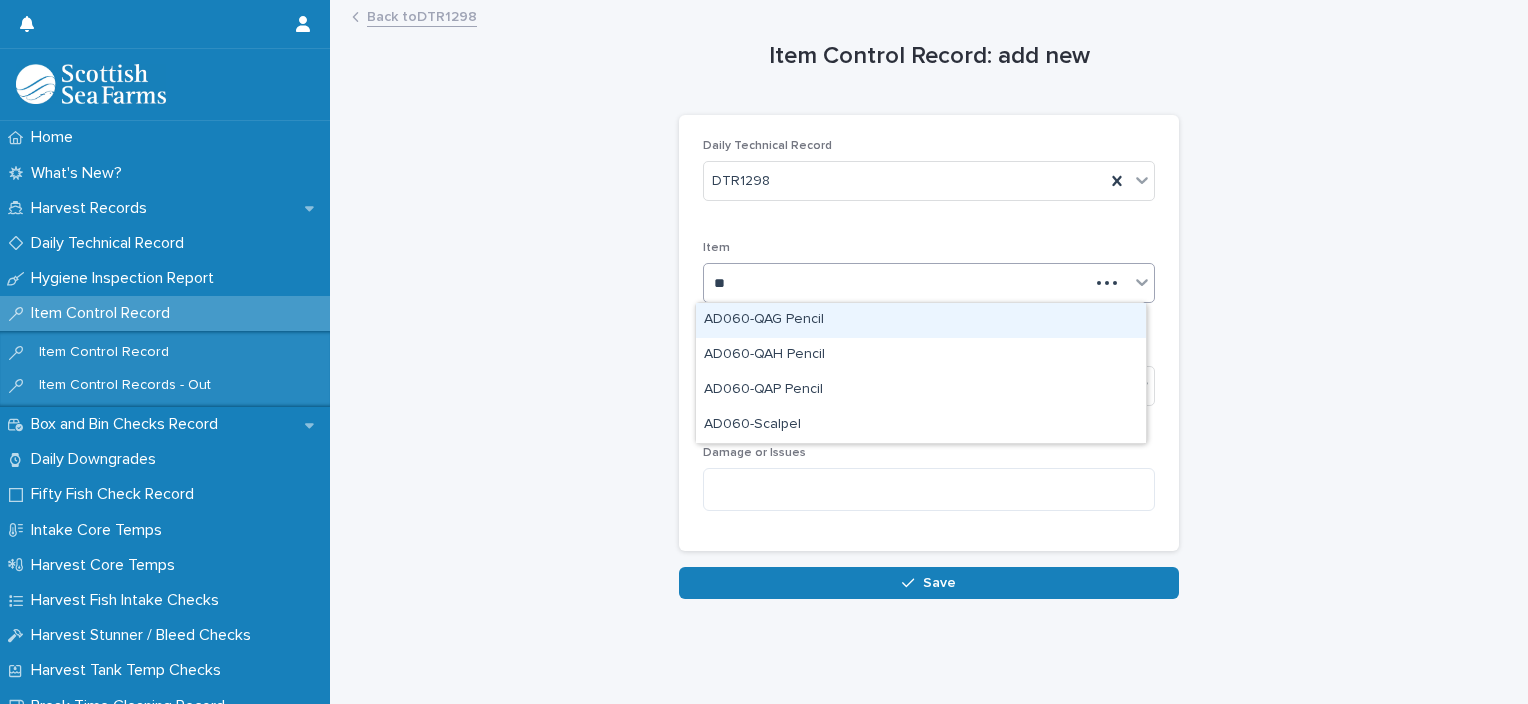 type on "***" 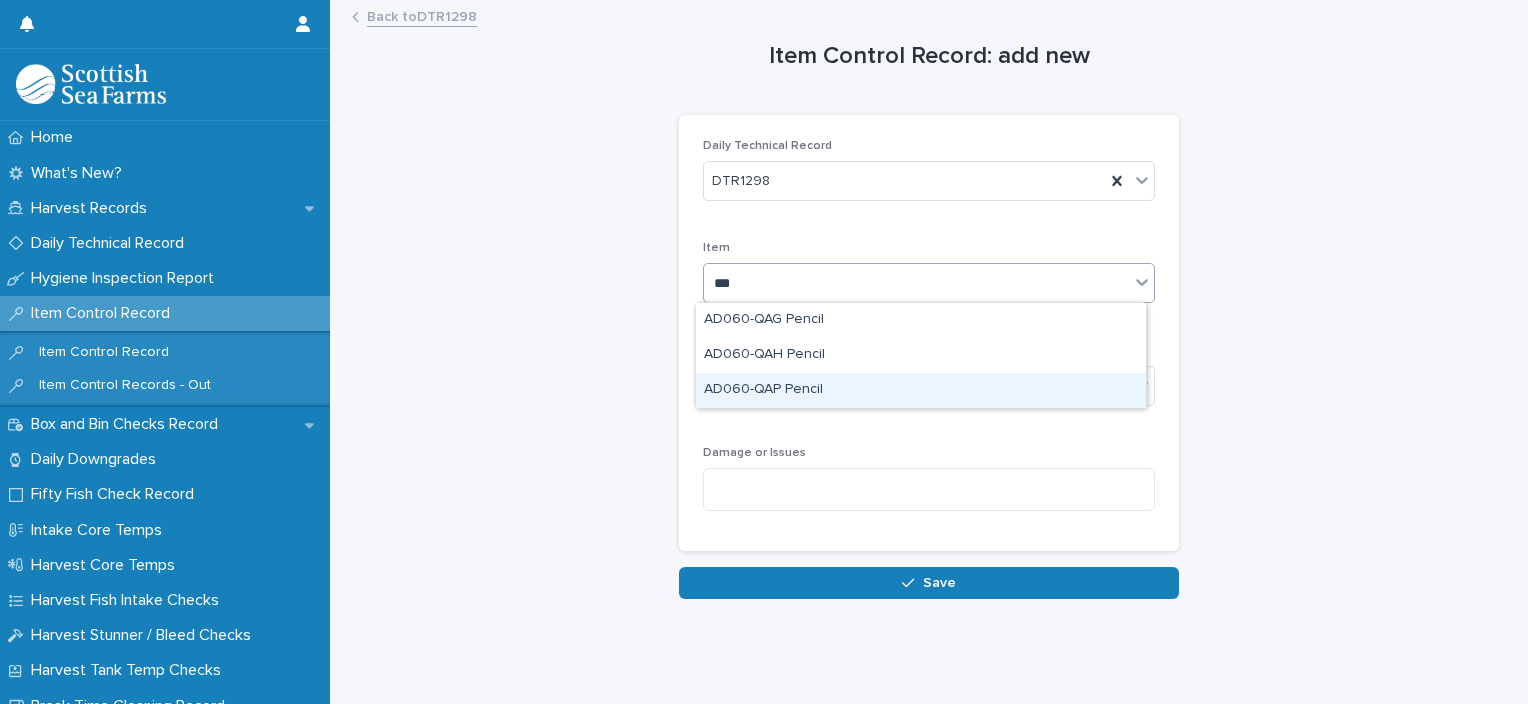 click on "AD060-QAP Pencil" at bounding box center [921, 390] 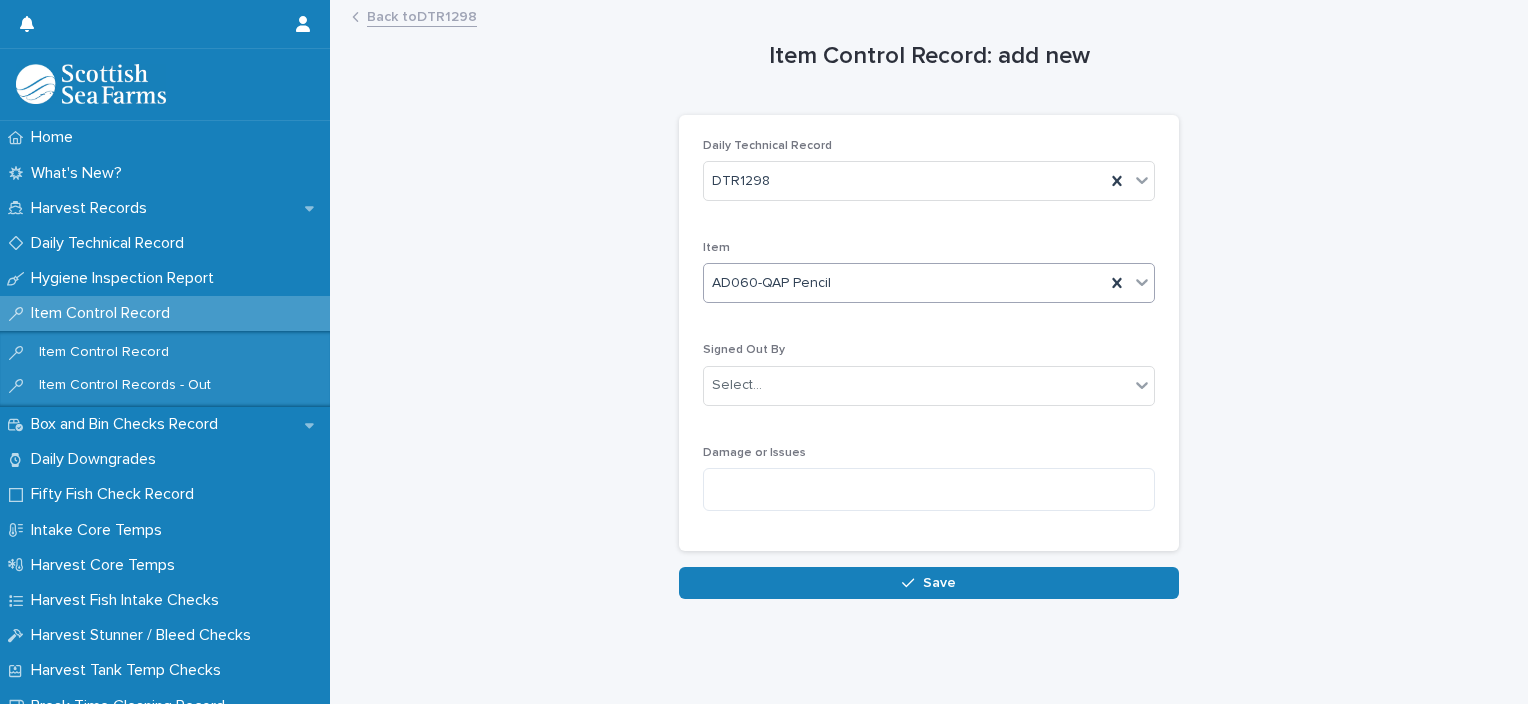 click on "Select..." at bounding box center [916, 385] 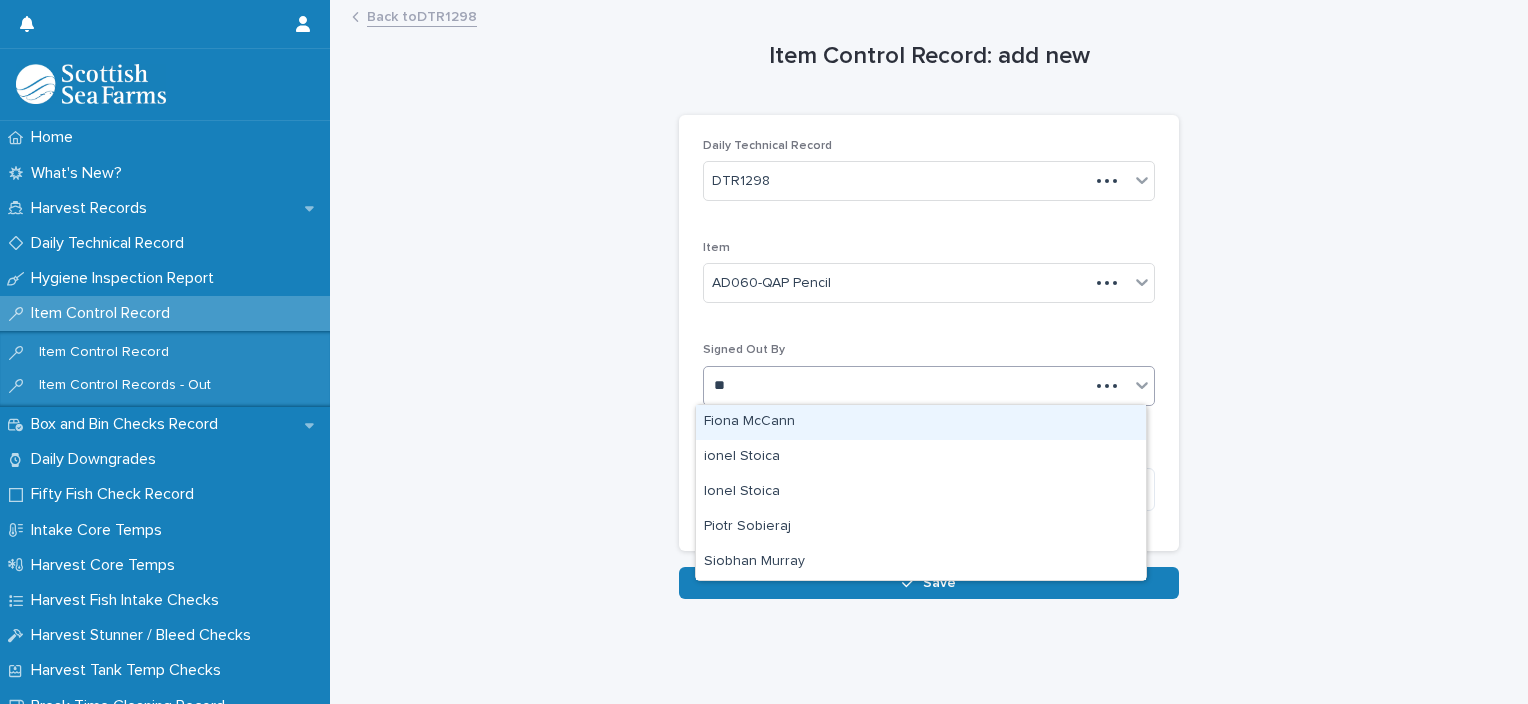 type on "***" 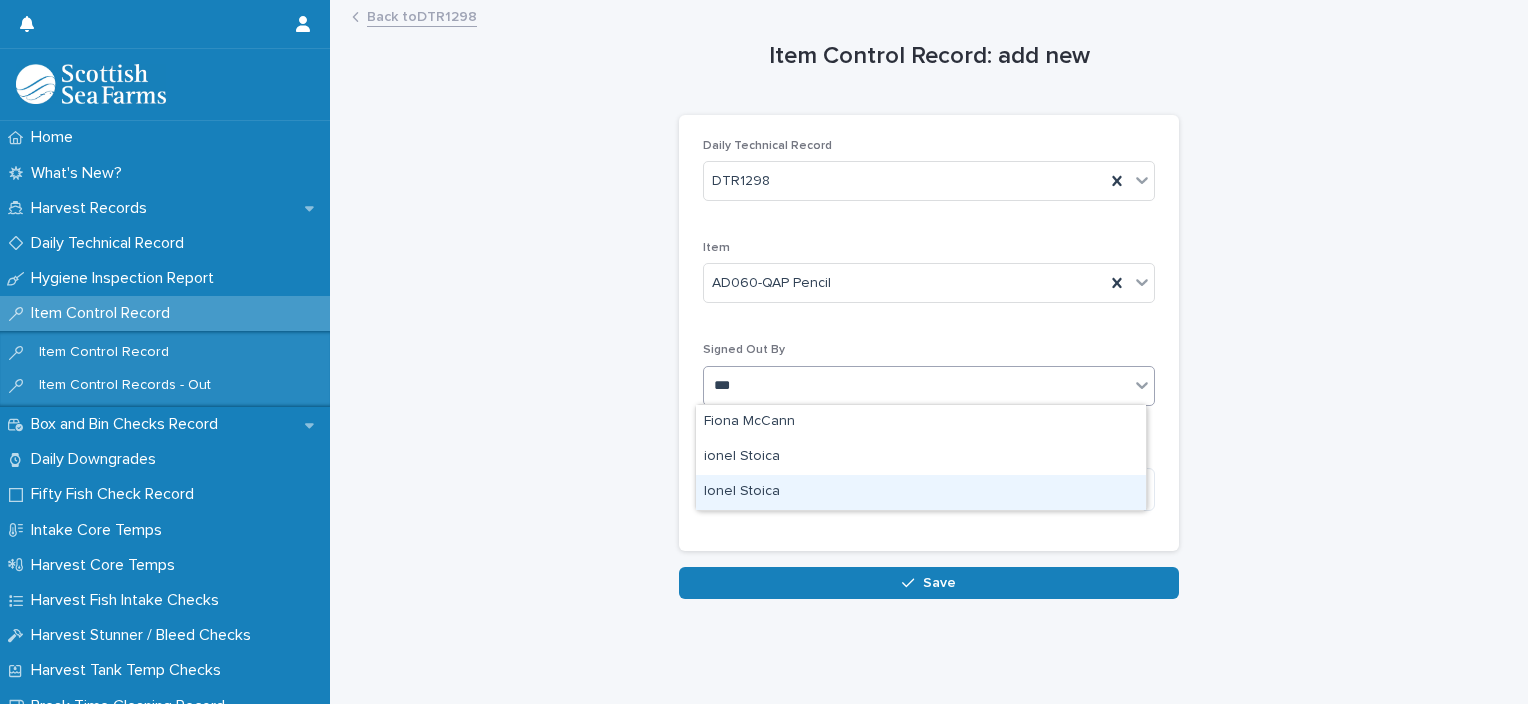 click on "Ionel Stoica" at bounding box center [921, 492] 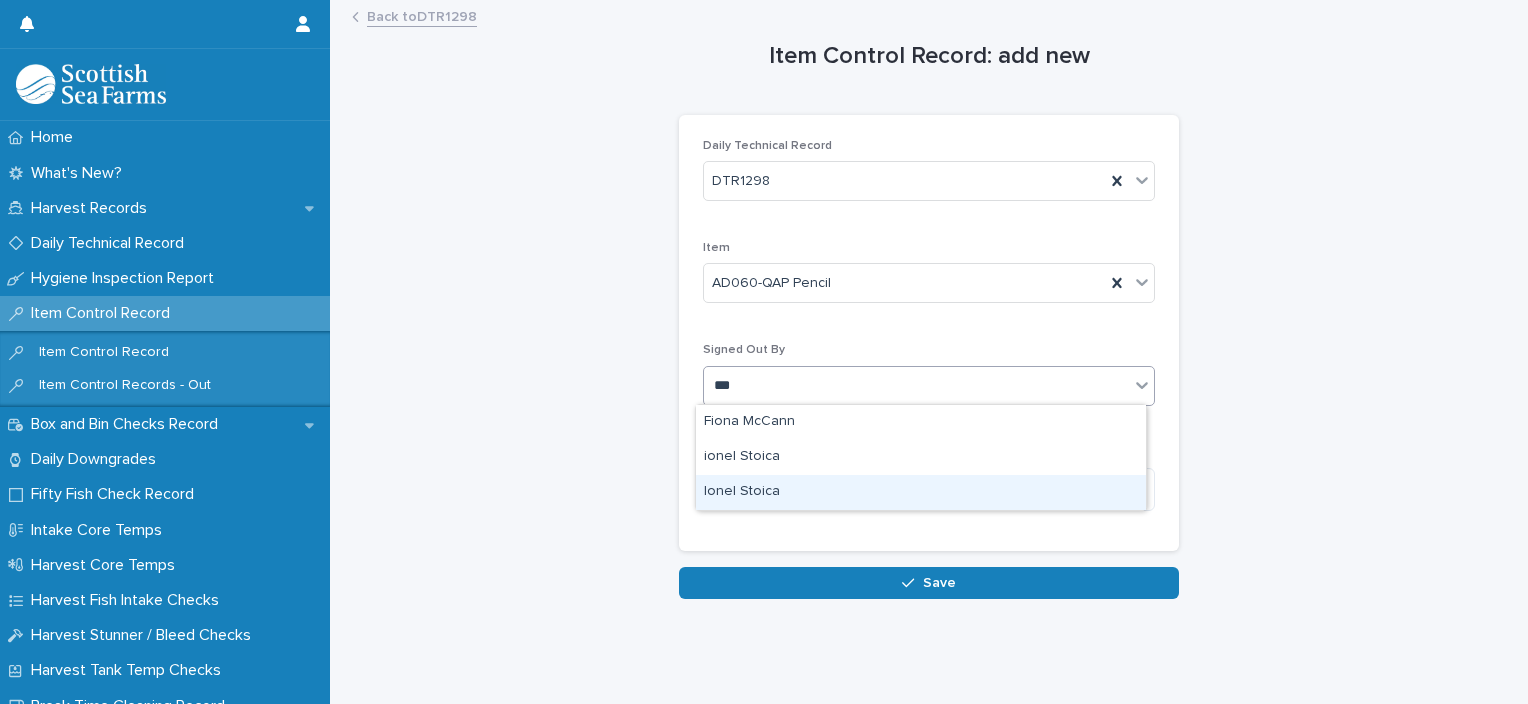 type 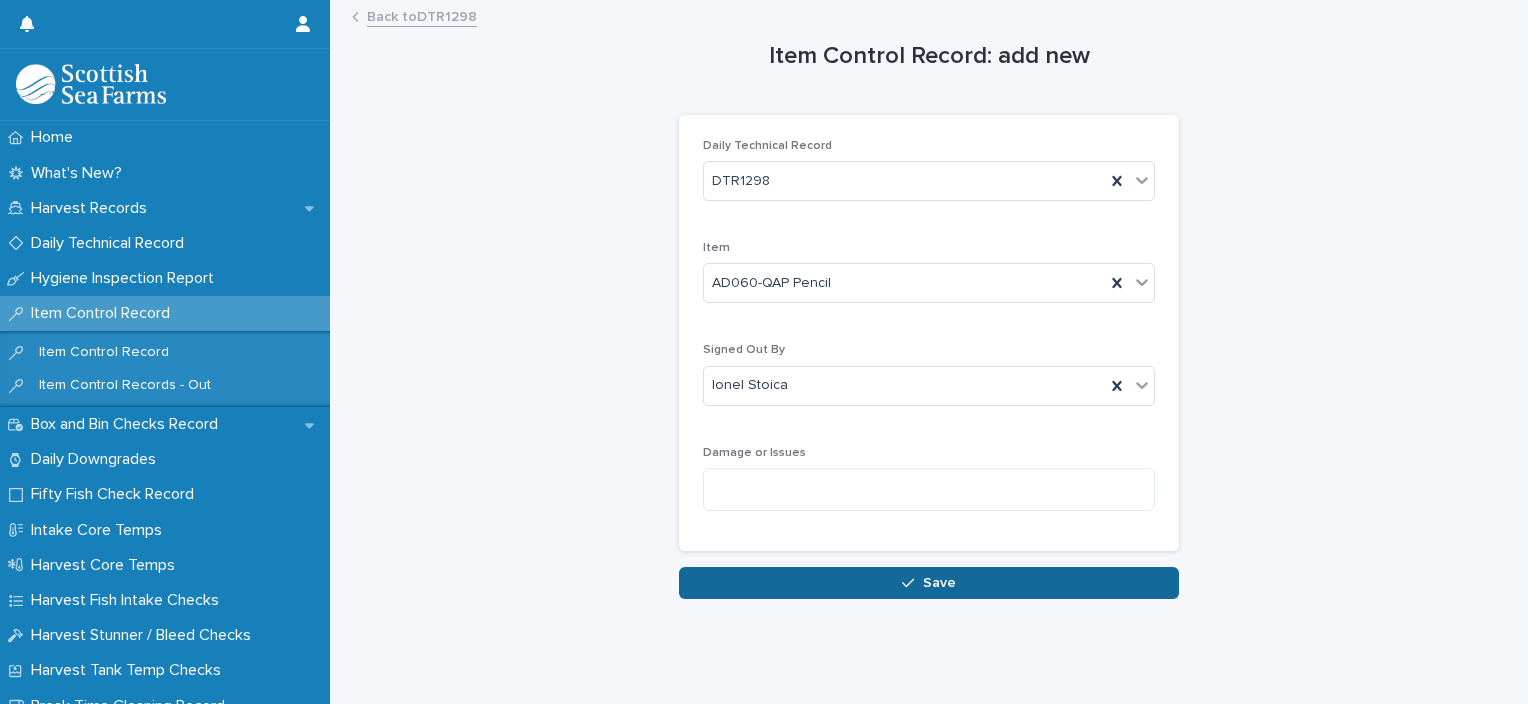 click on "Save" at bounding box center [929, 583] 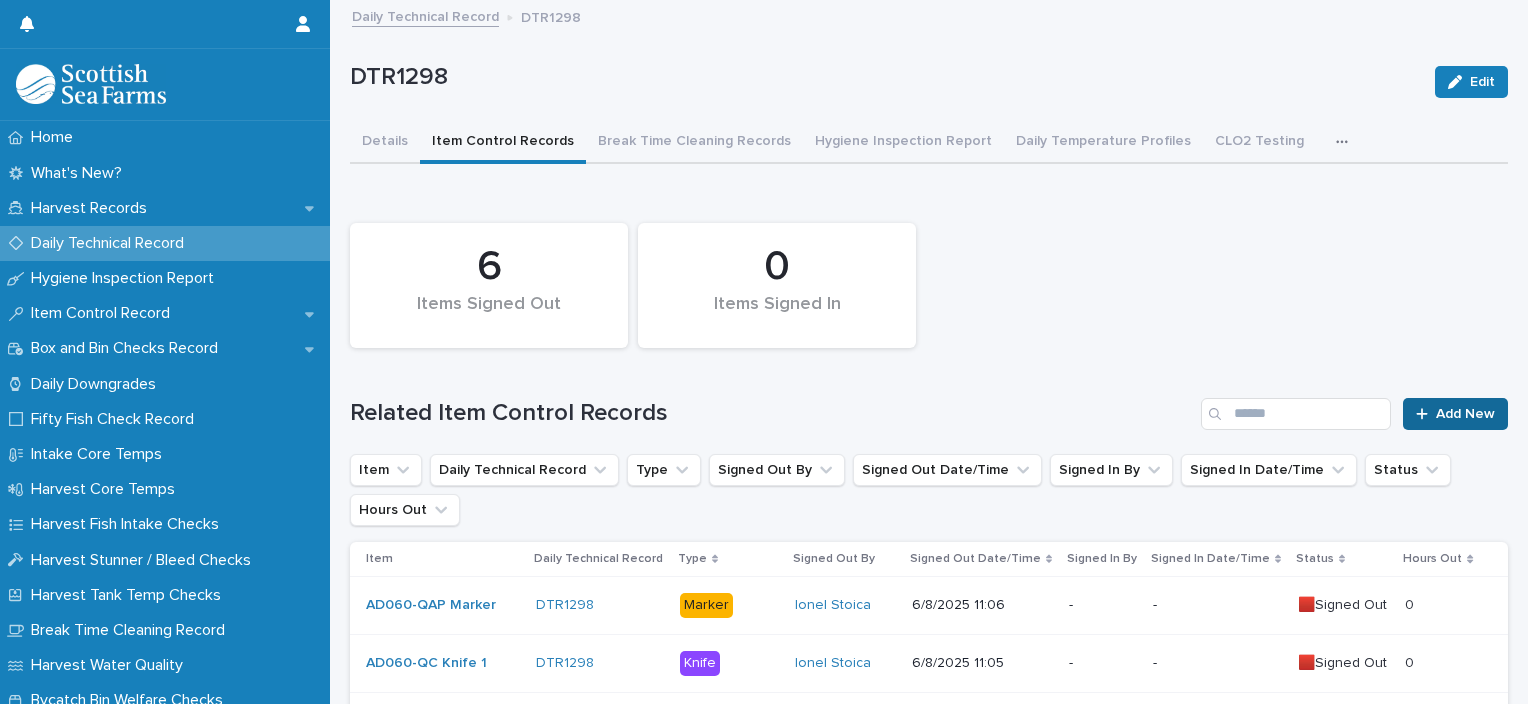 click on "Add New" at bounding box center [1455, 414] 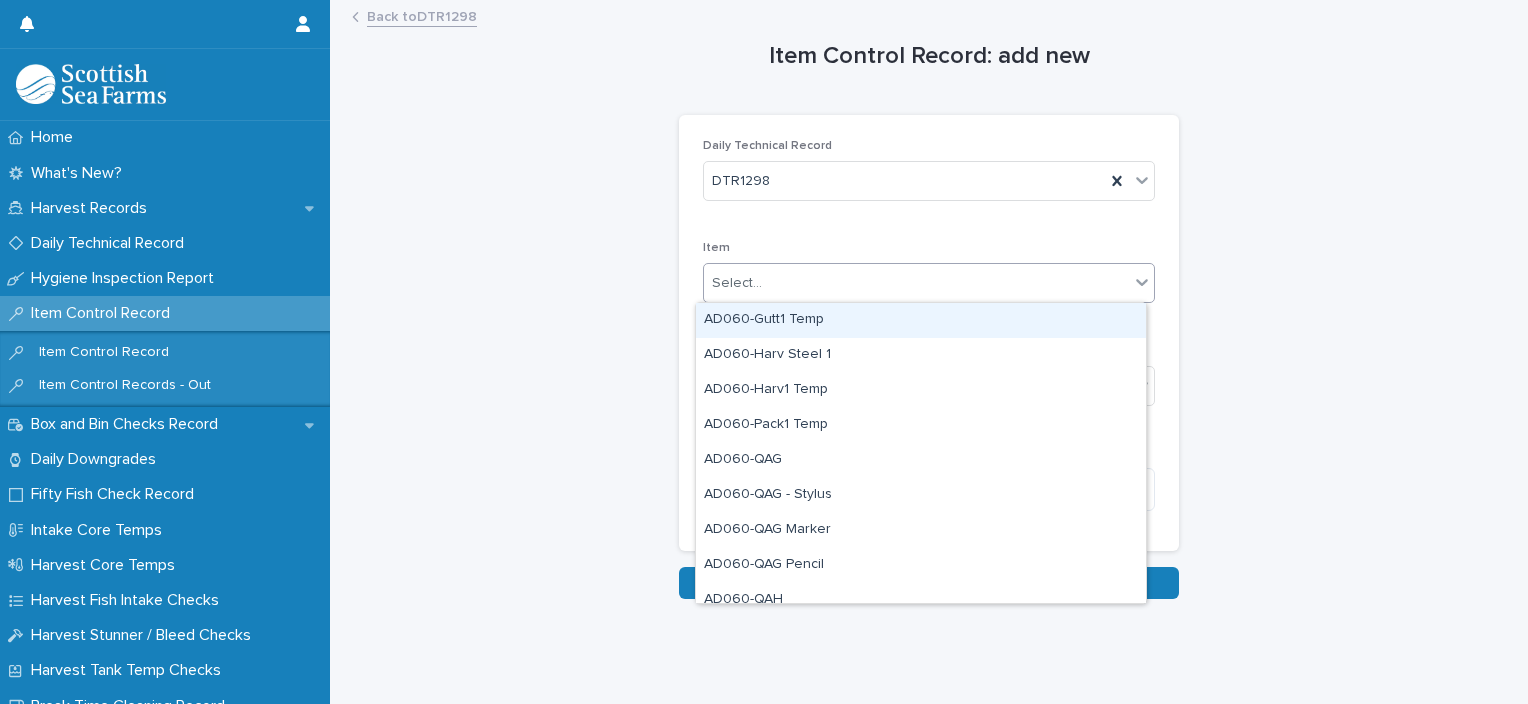 click on "Select..." at bounding box center (916, 283) 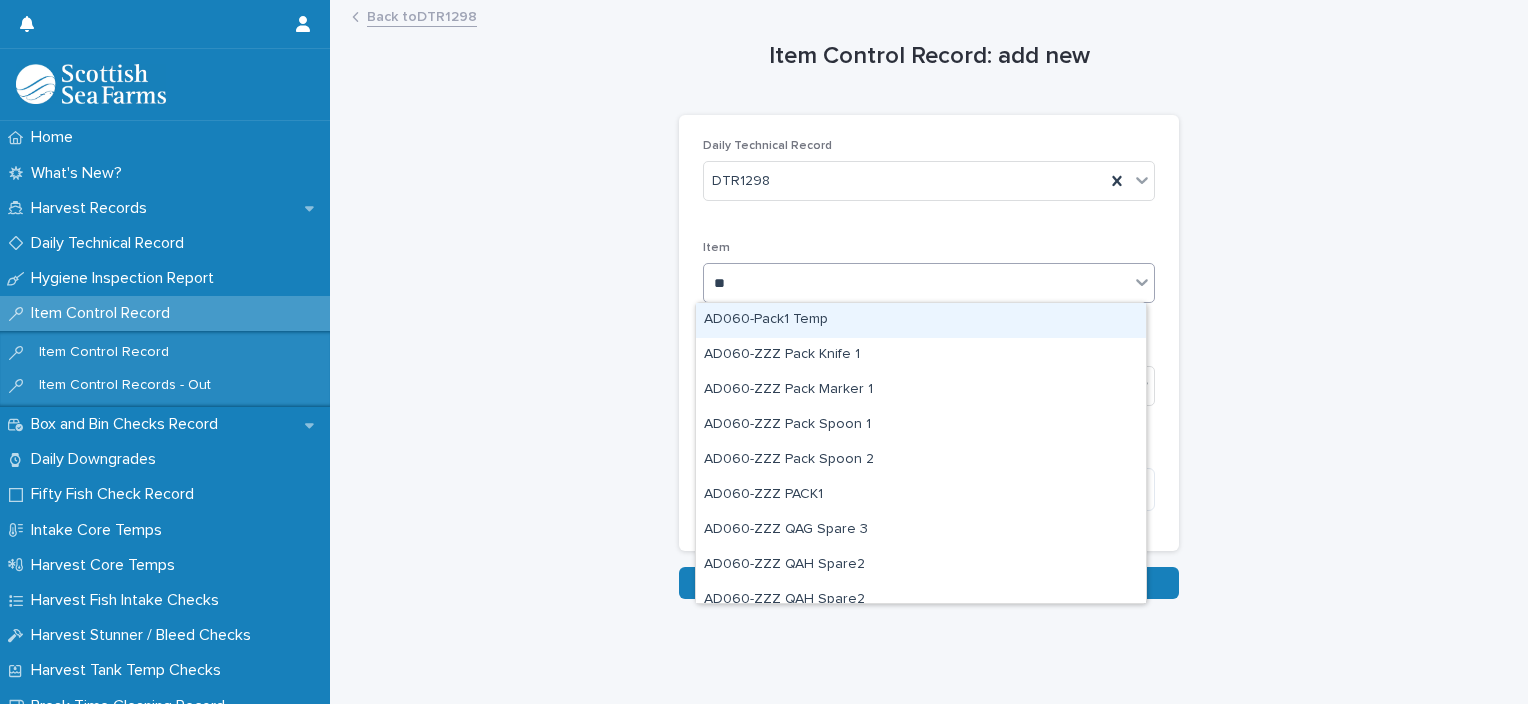 type on "***" 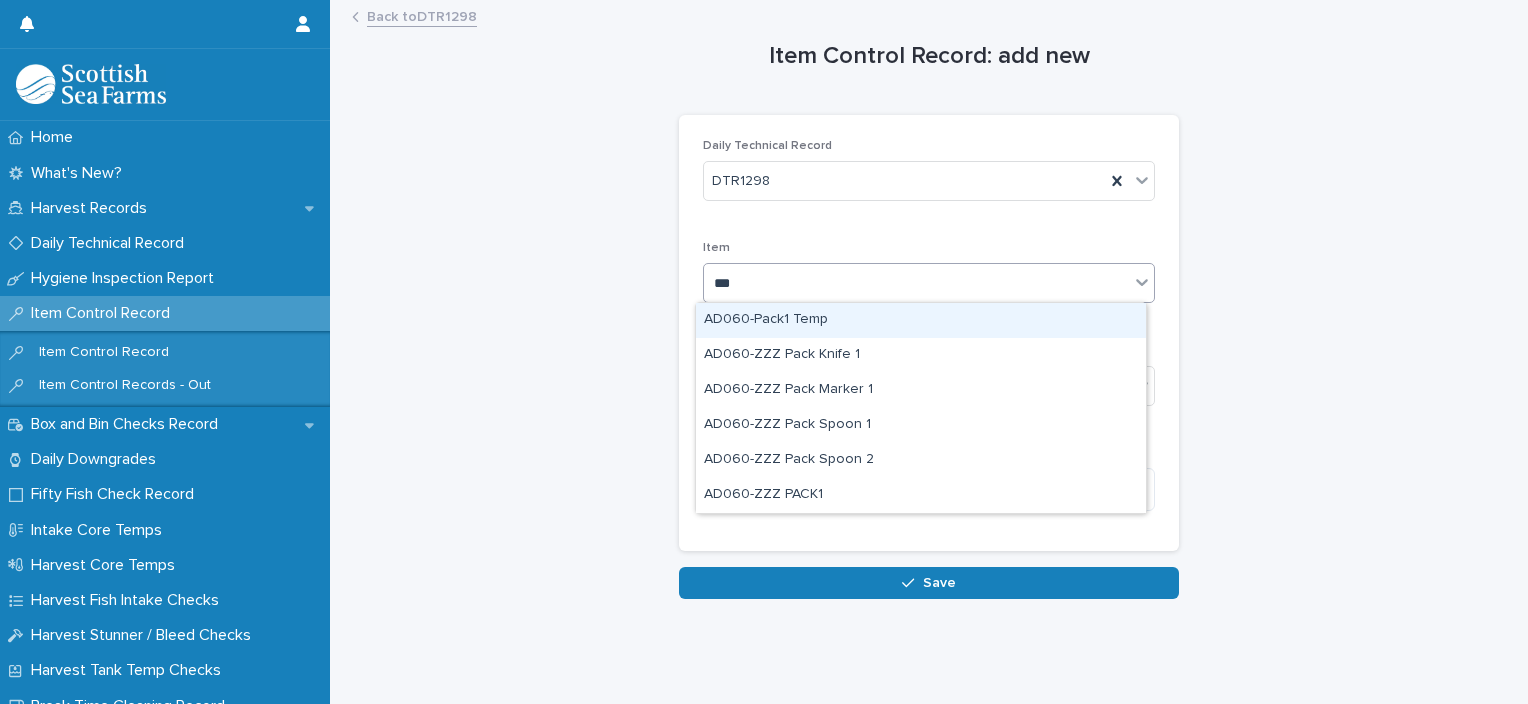 click on "AD060-Pack1 Temp" at bounding box center (921, 320) 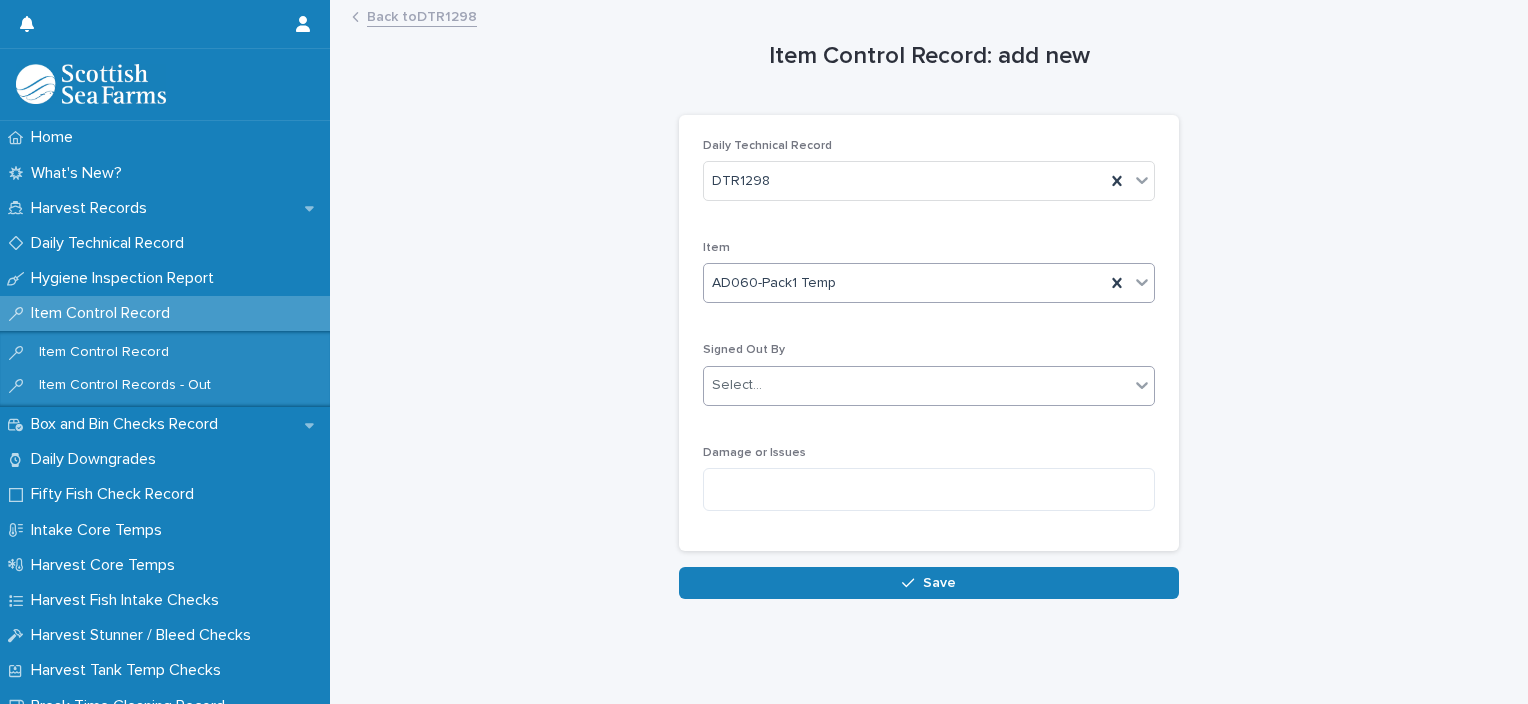 click on "Select..." at bounding box center (916, 385) 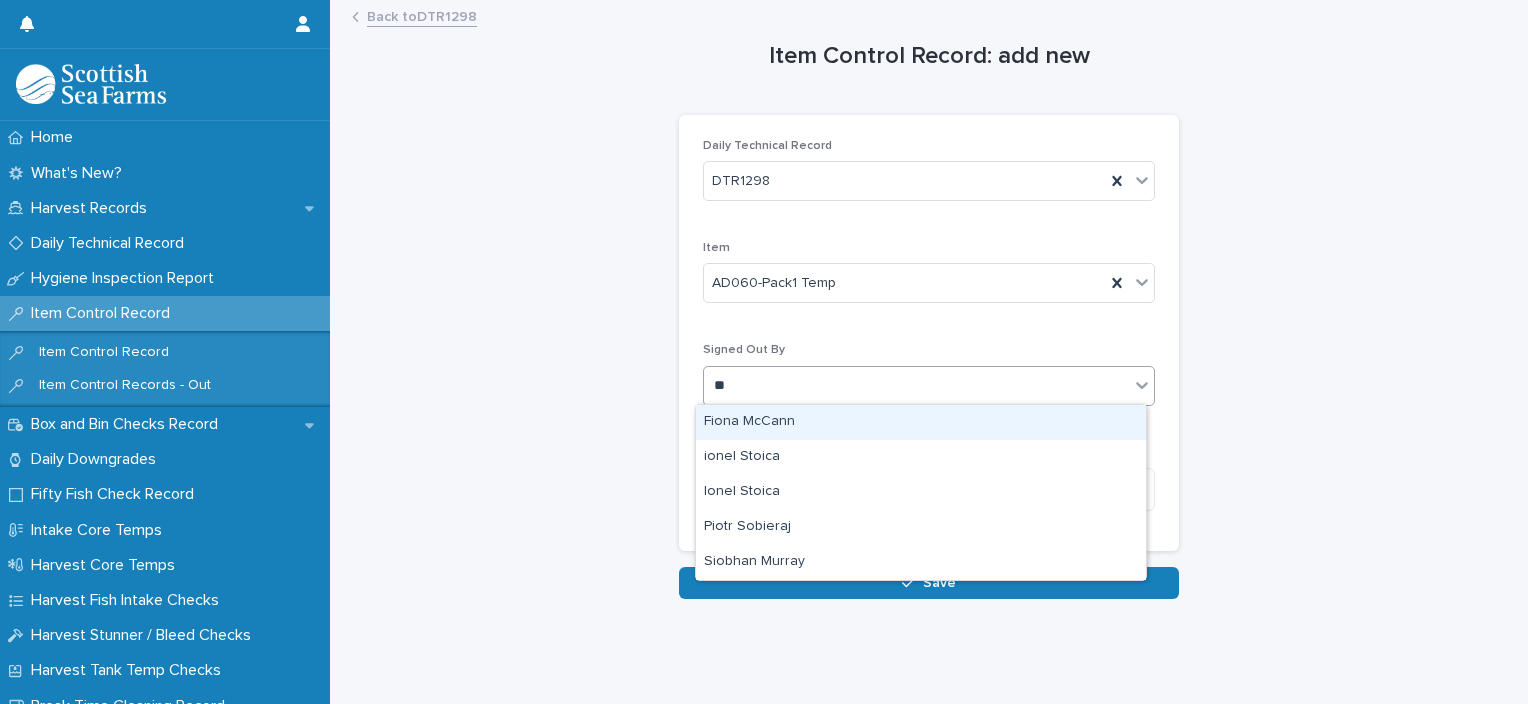 type on "***" 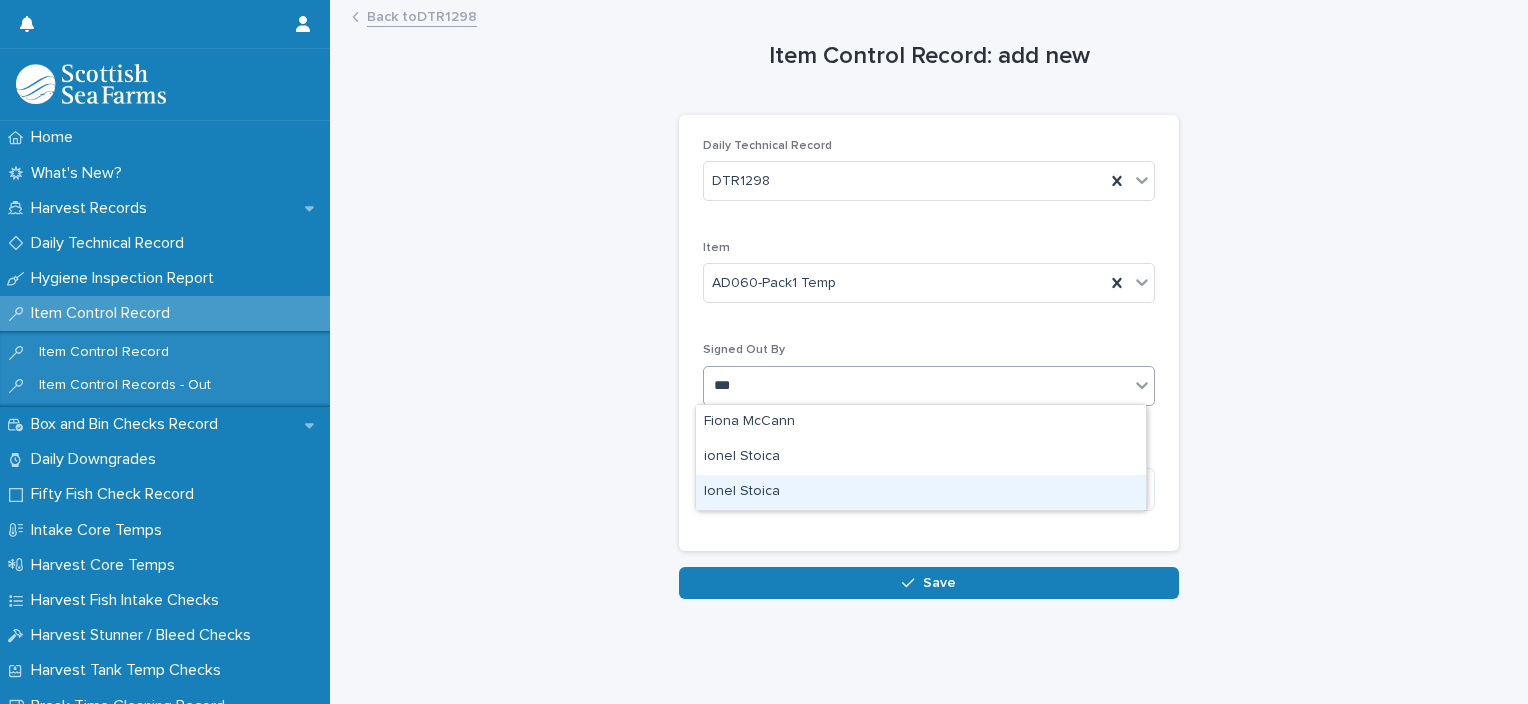 click on "Ionel Stoica" at bounding box center (921, 492) 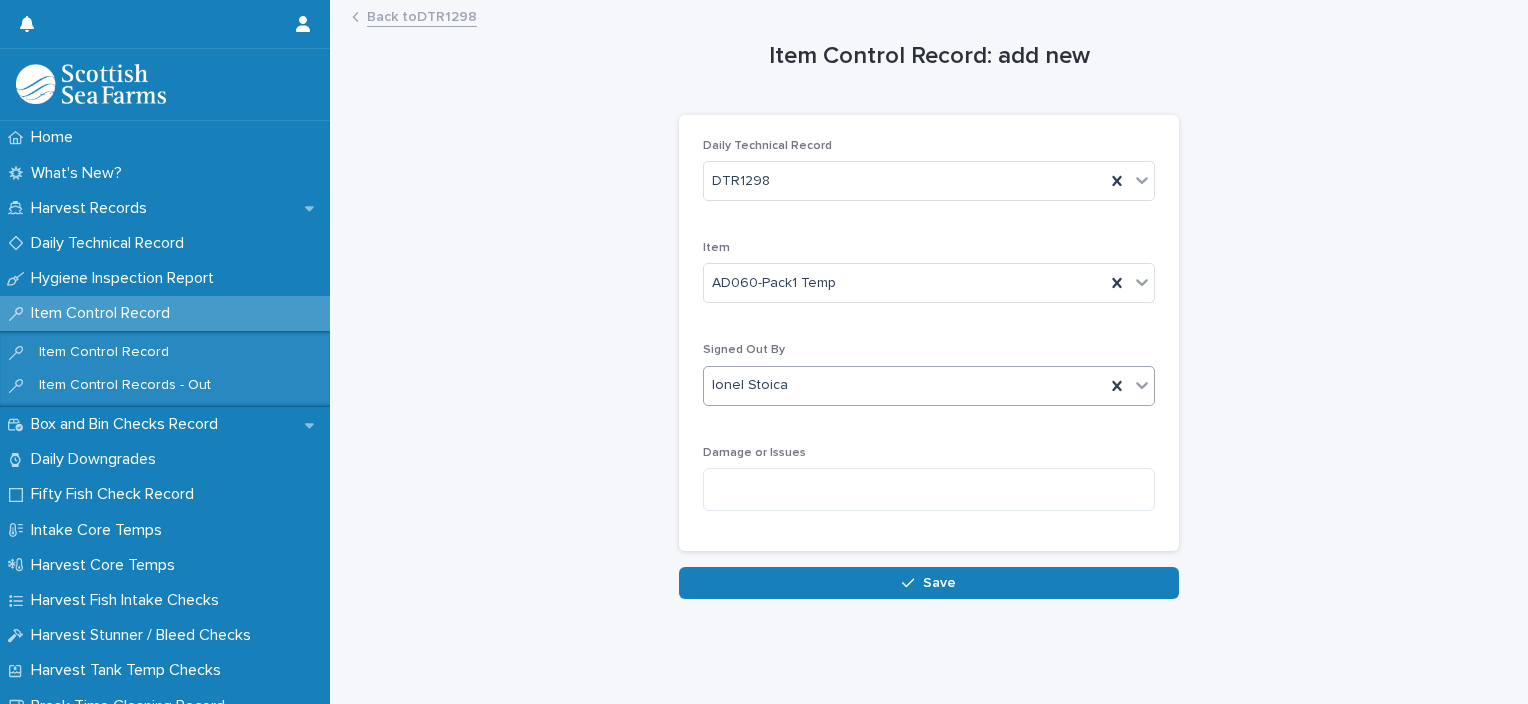 click on "Save" at bounding box center (929, 583) 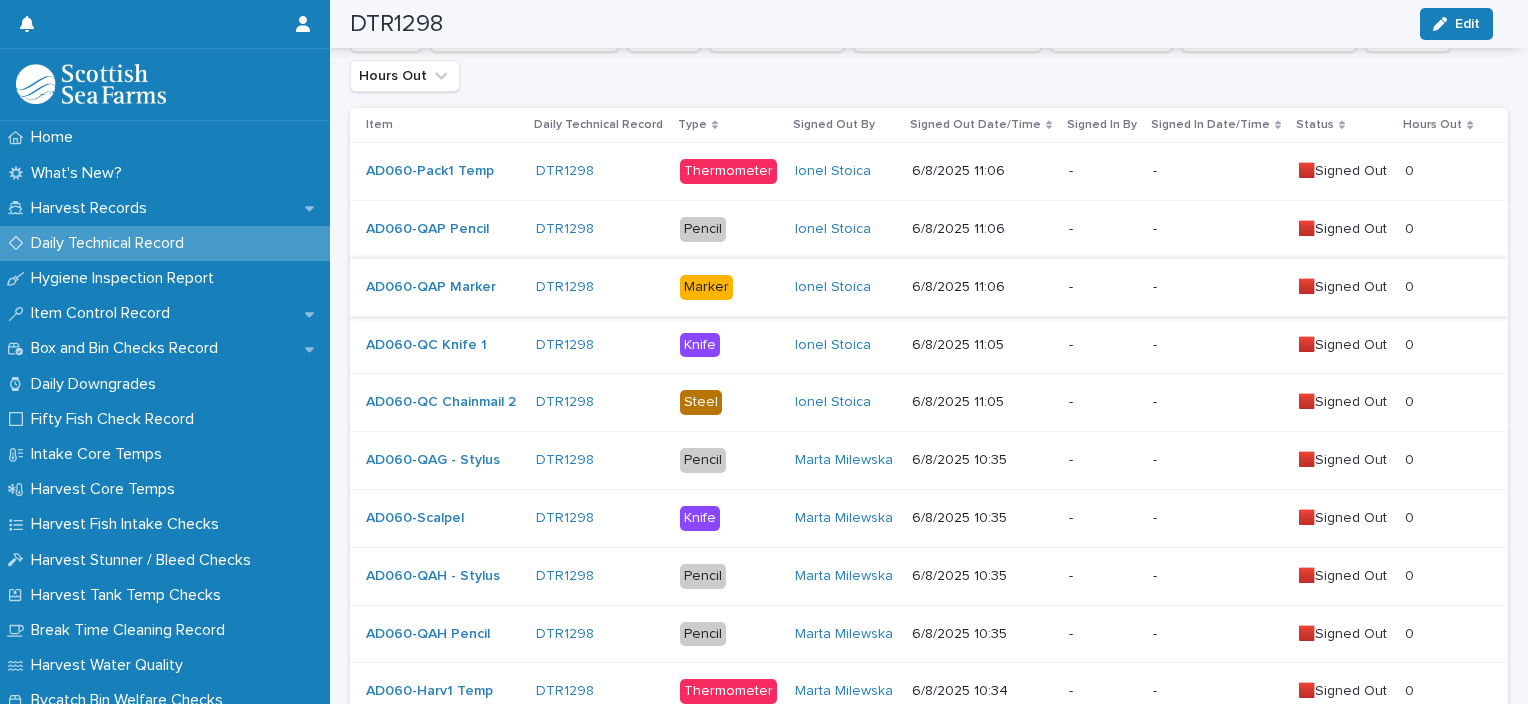scroll, scrollTop: 463, scrollLeft: 0, axis: vertical 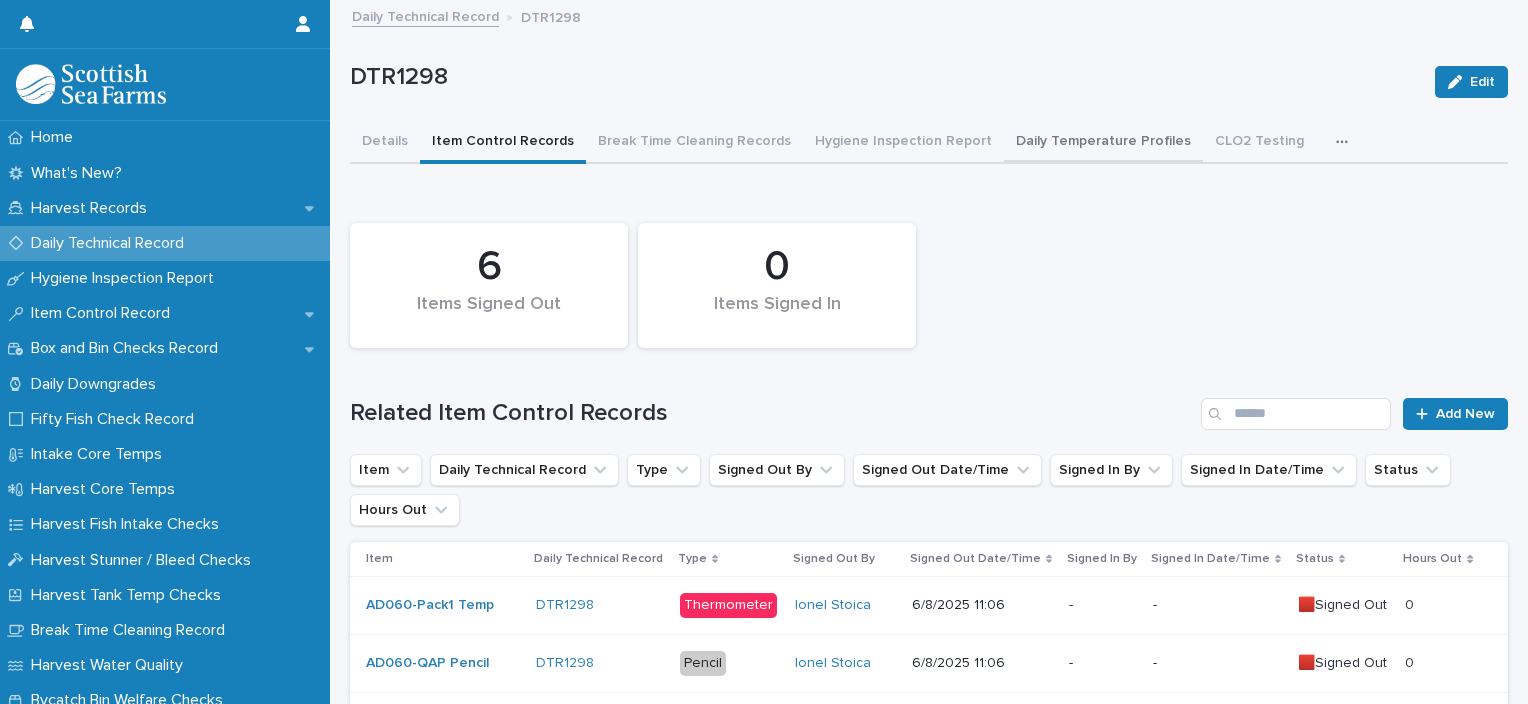 click on "Daily Temperature Profiles" at bounding box center [1103, 143] 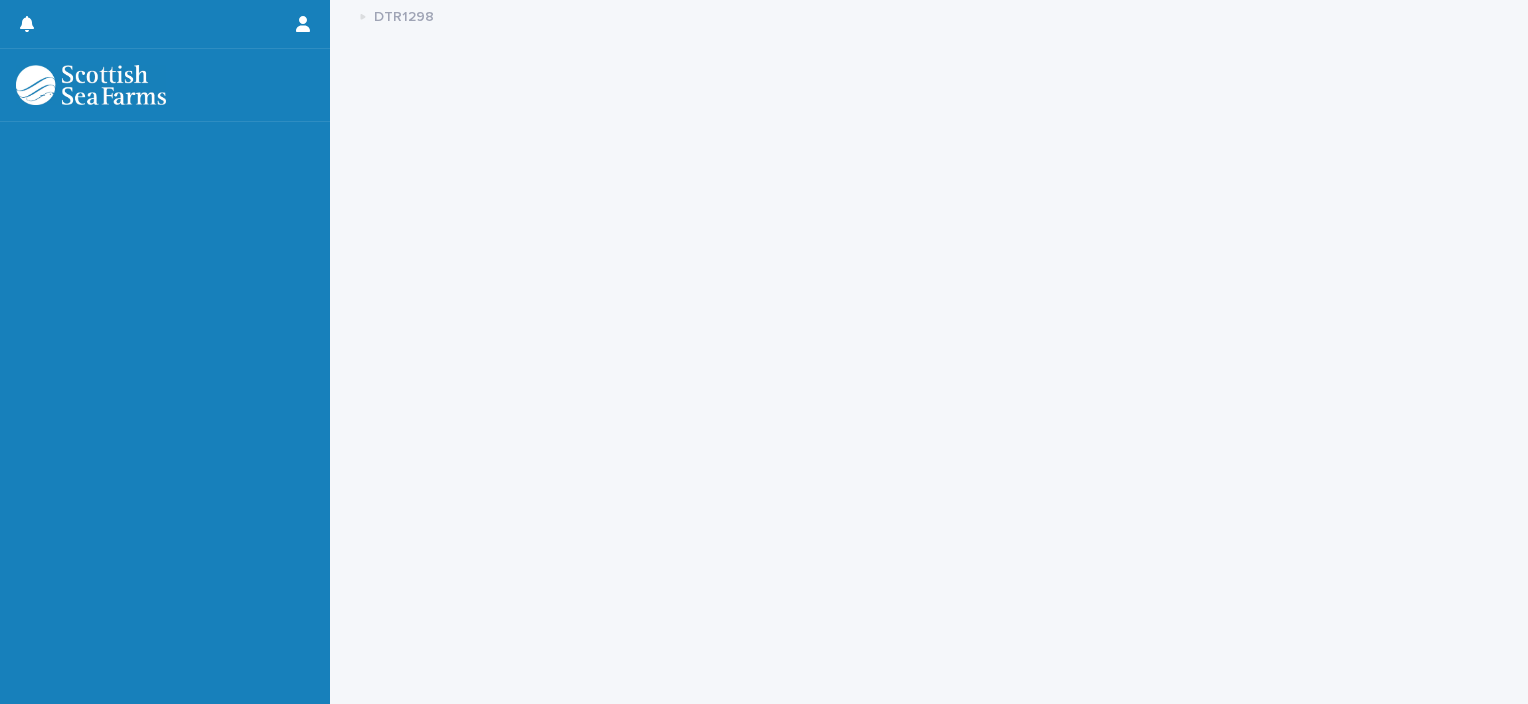 scroll, scrollTop: 0, scrollLeft: 0, axis: both 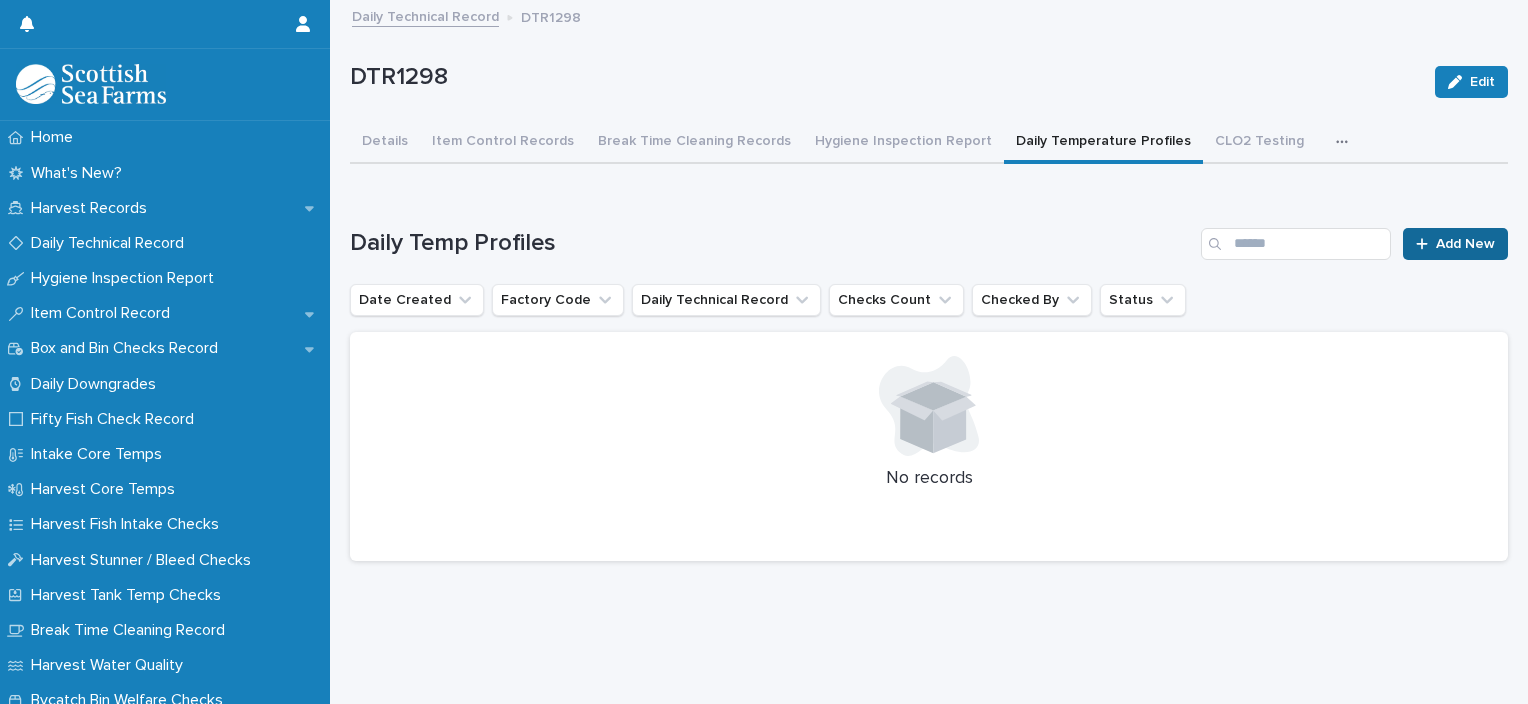click on "Add New" at bounding box center (1465, 244) 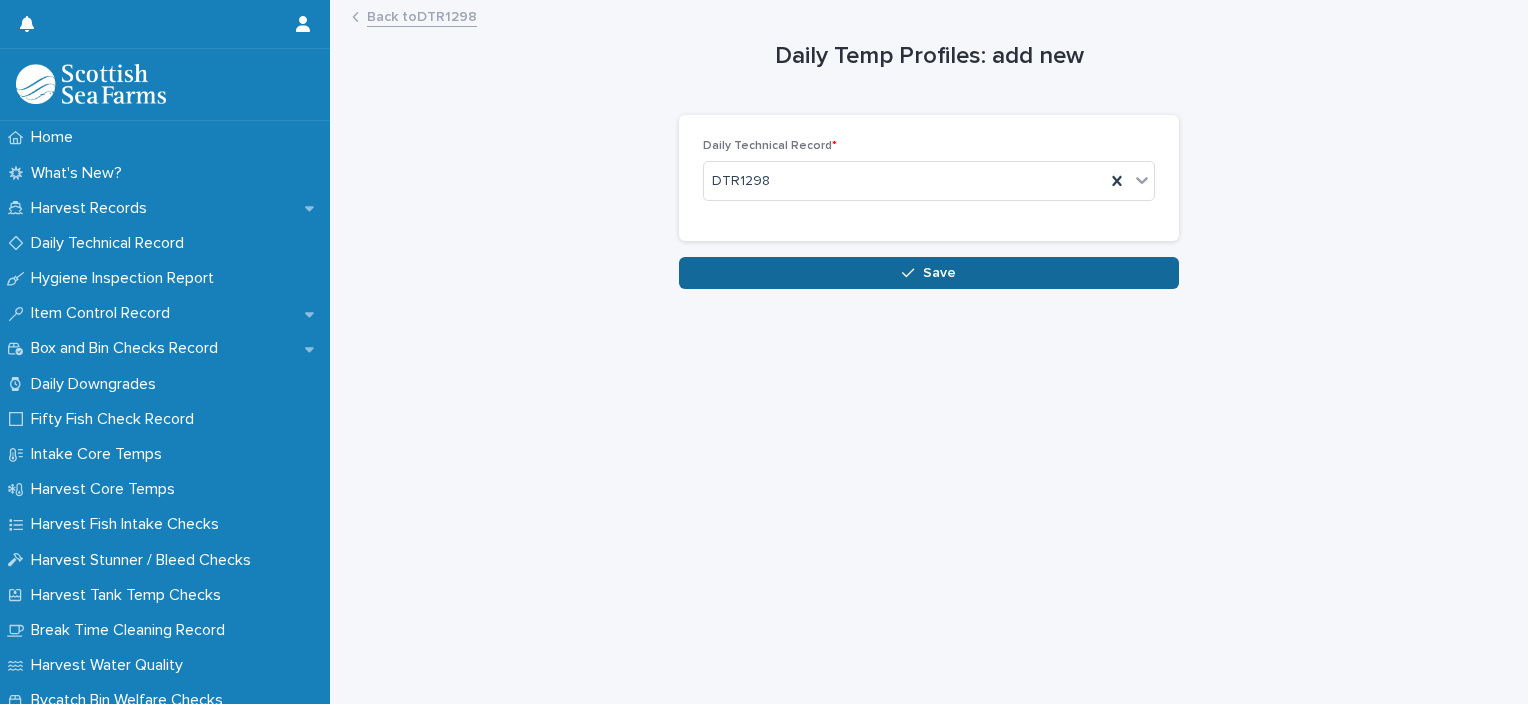 click on "Save" at bounding box center [929, 273] 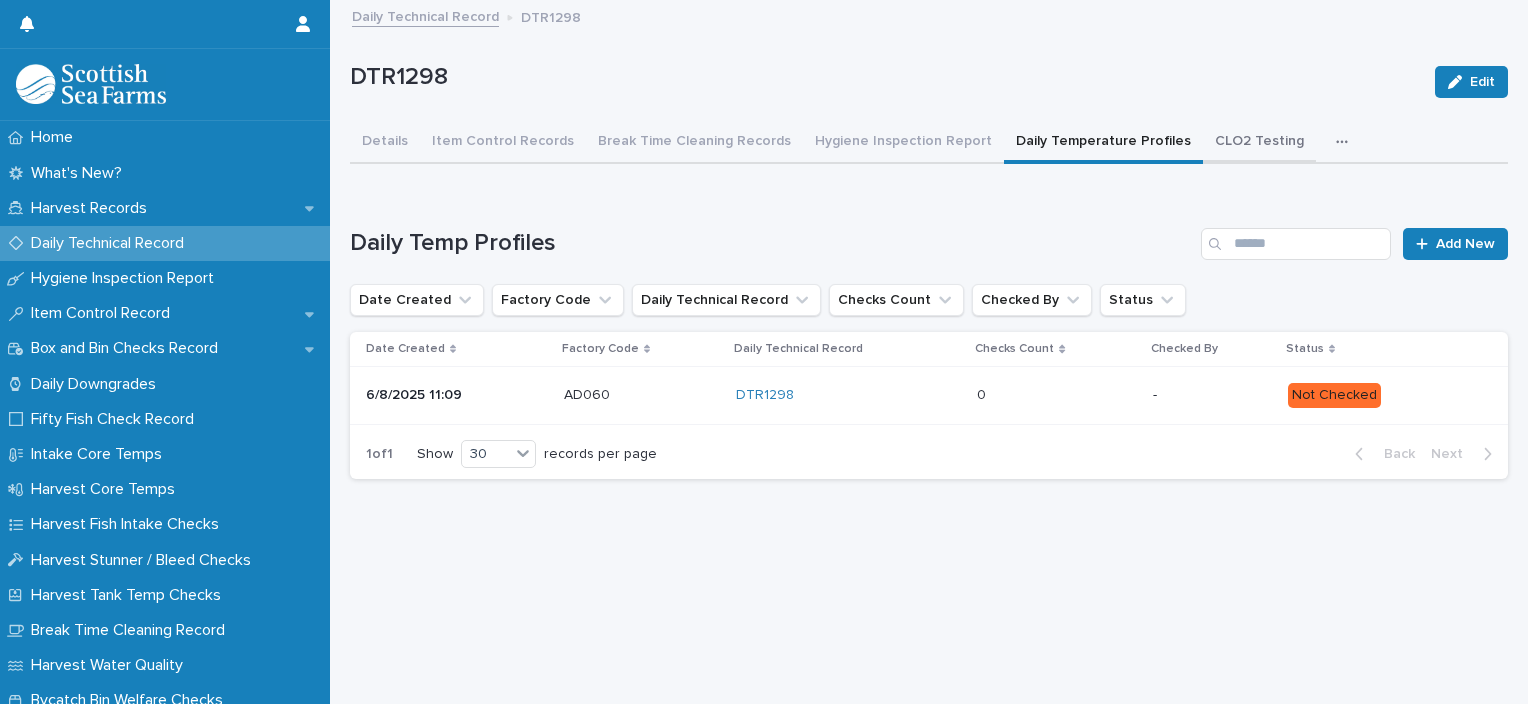 click on "CLO2 Testing" at bounding box center [1259, 143] 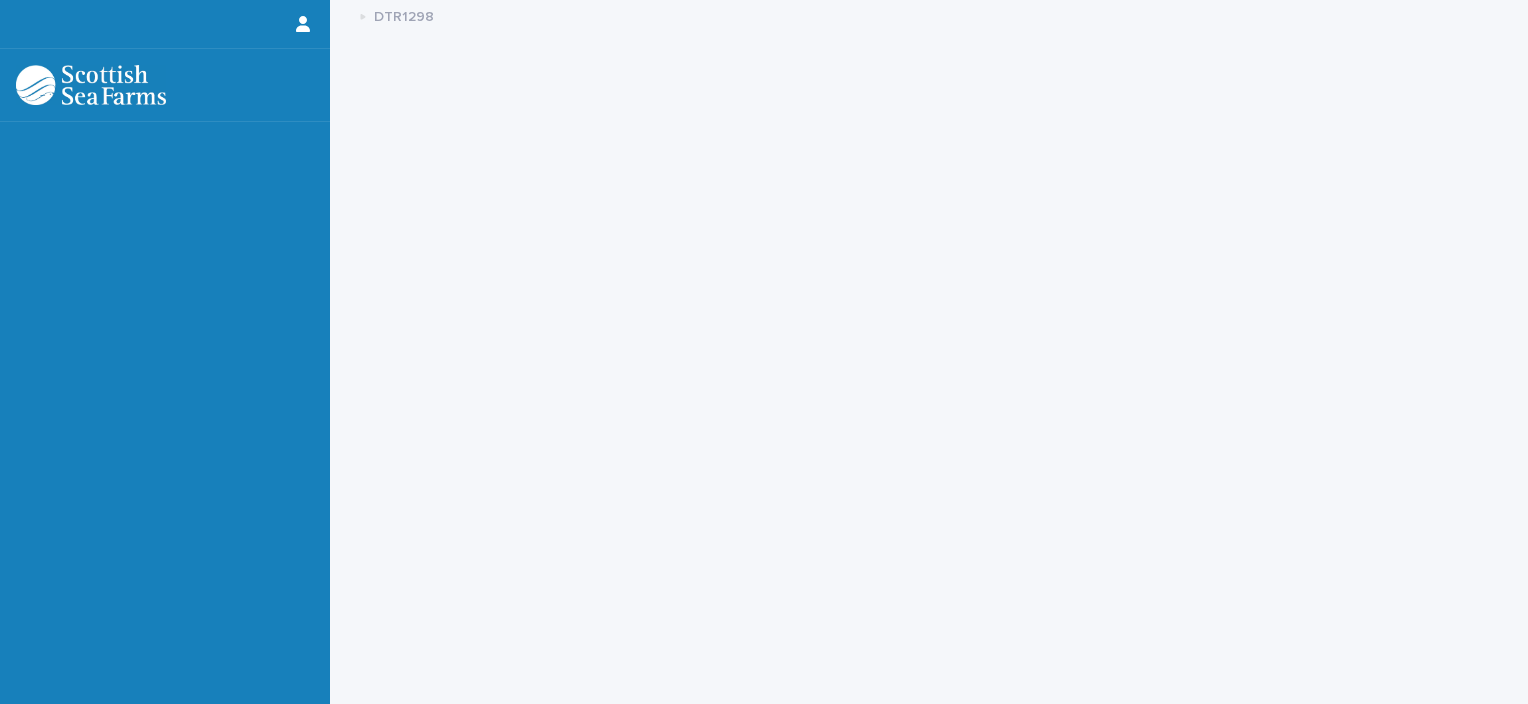 scroll, scrollTop: 0, scrollLeft: 0, axis: both 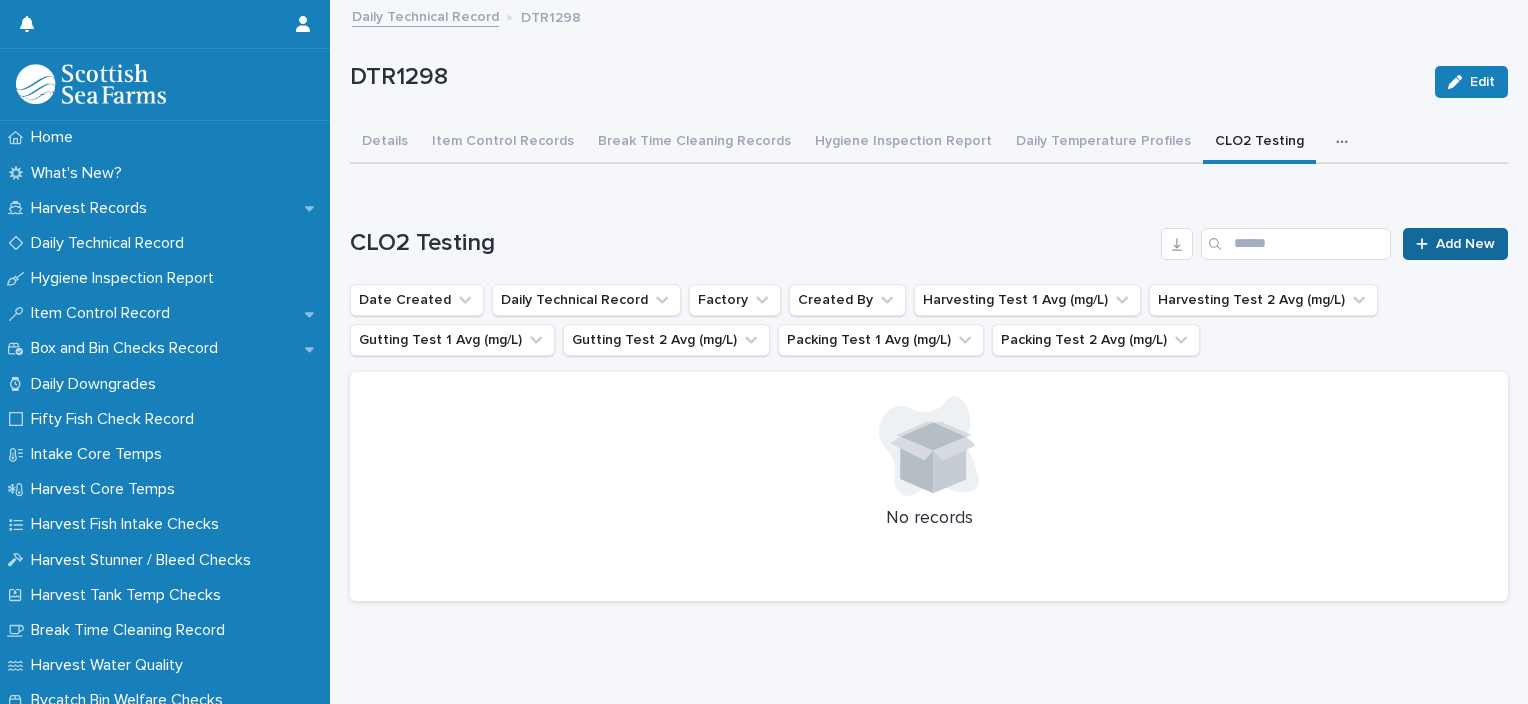 click on "Add New" at bounding box center [1455, 244] 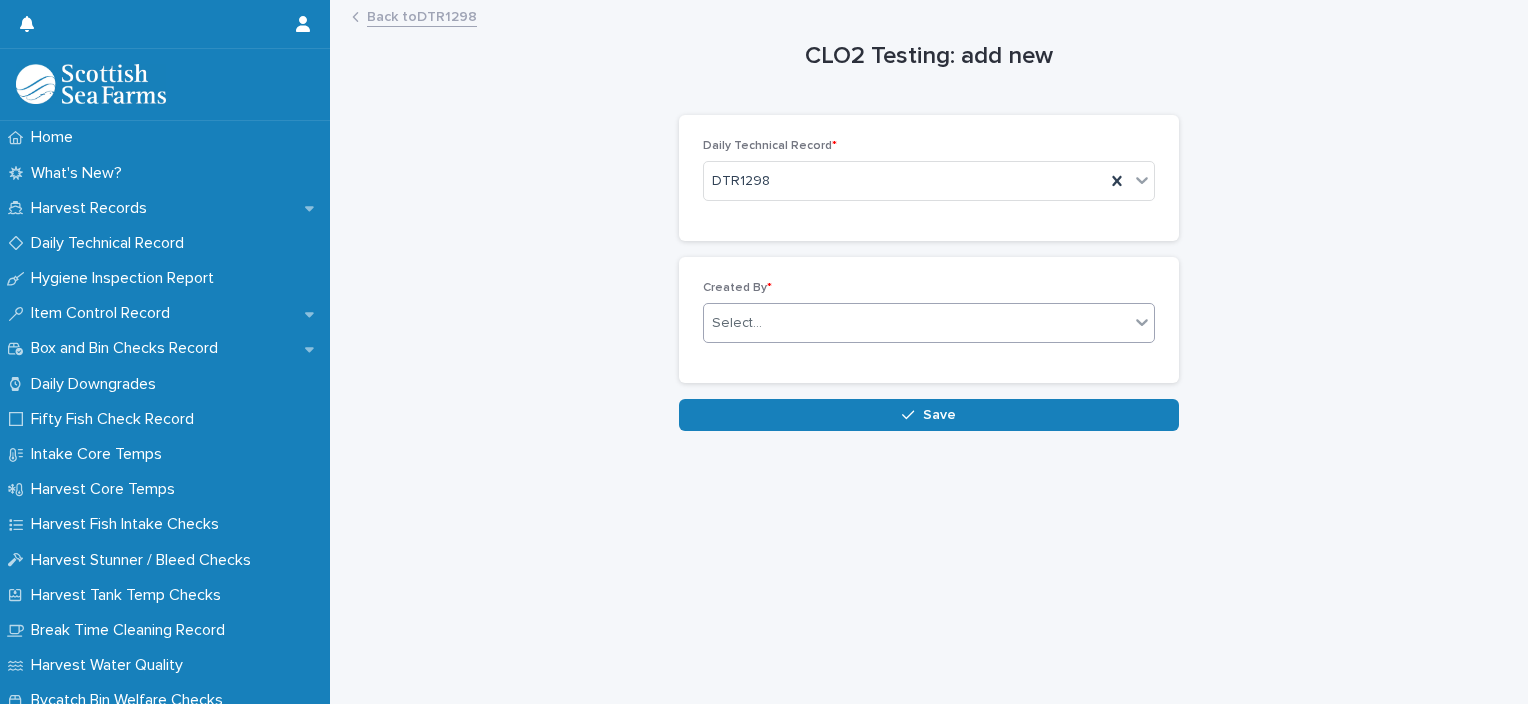 click on "Select..." at bounding box center [916, 323] 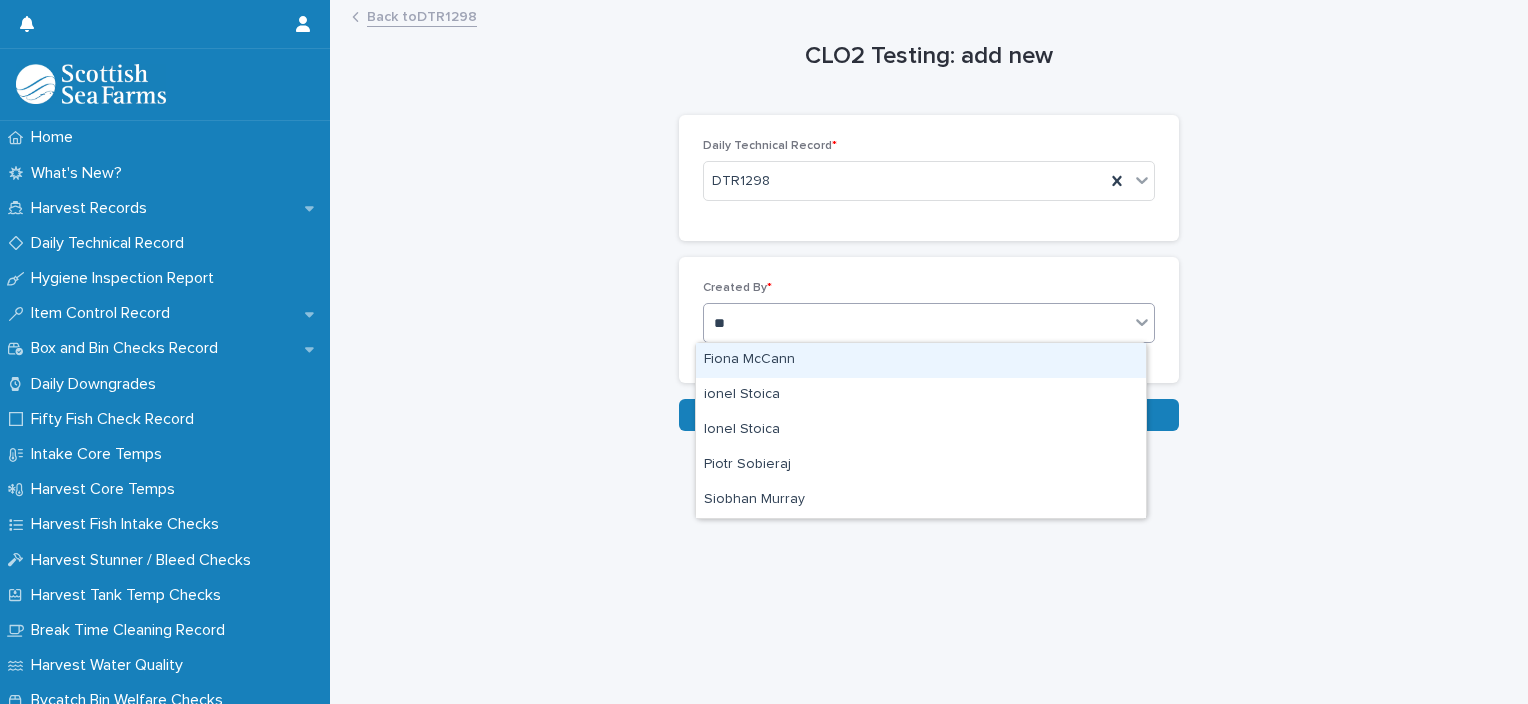 type on "***" 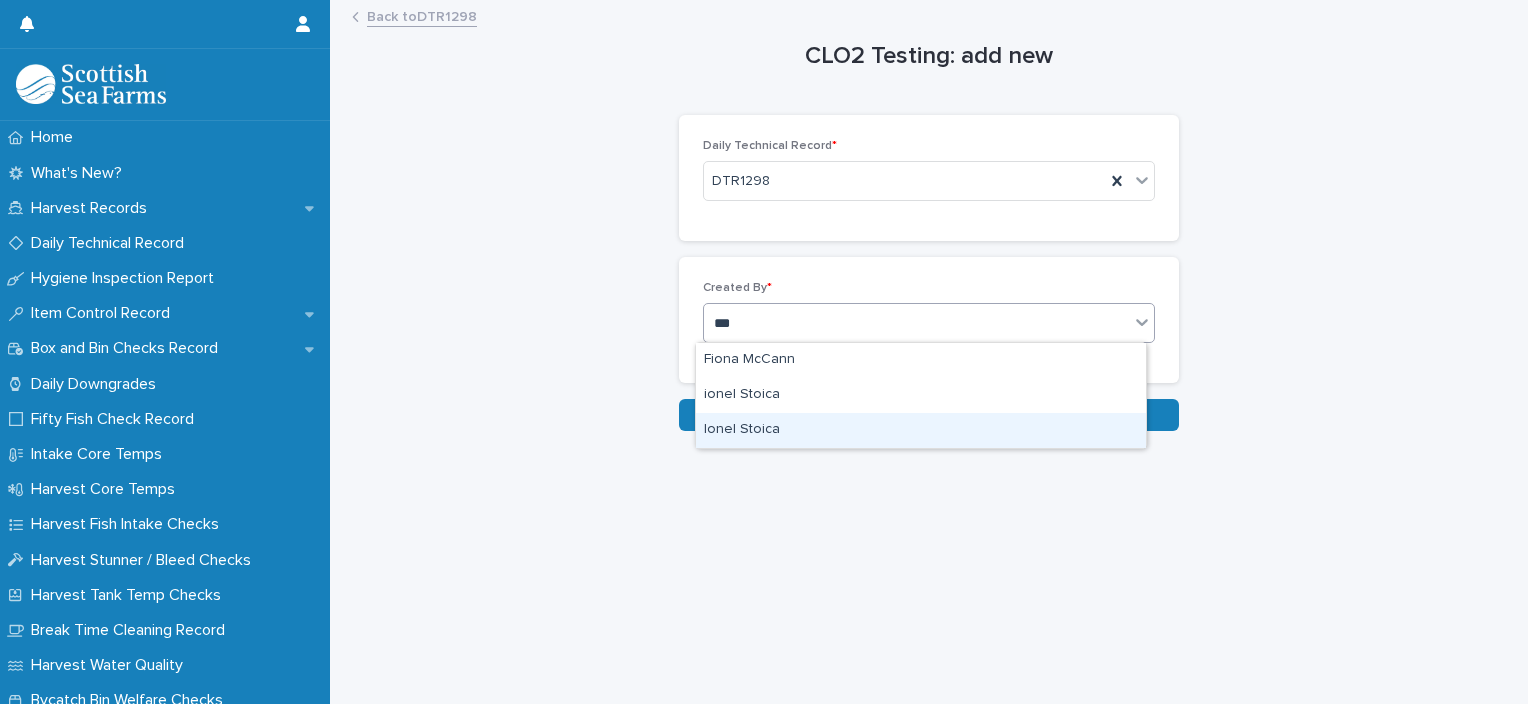 click on "Ionel Stoica" at bounding box center (921, 430) 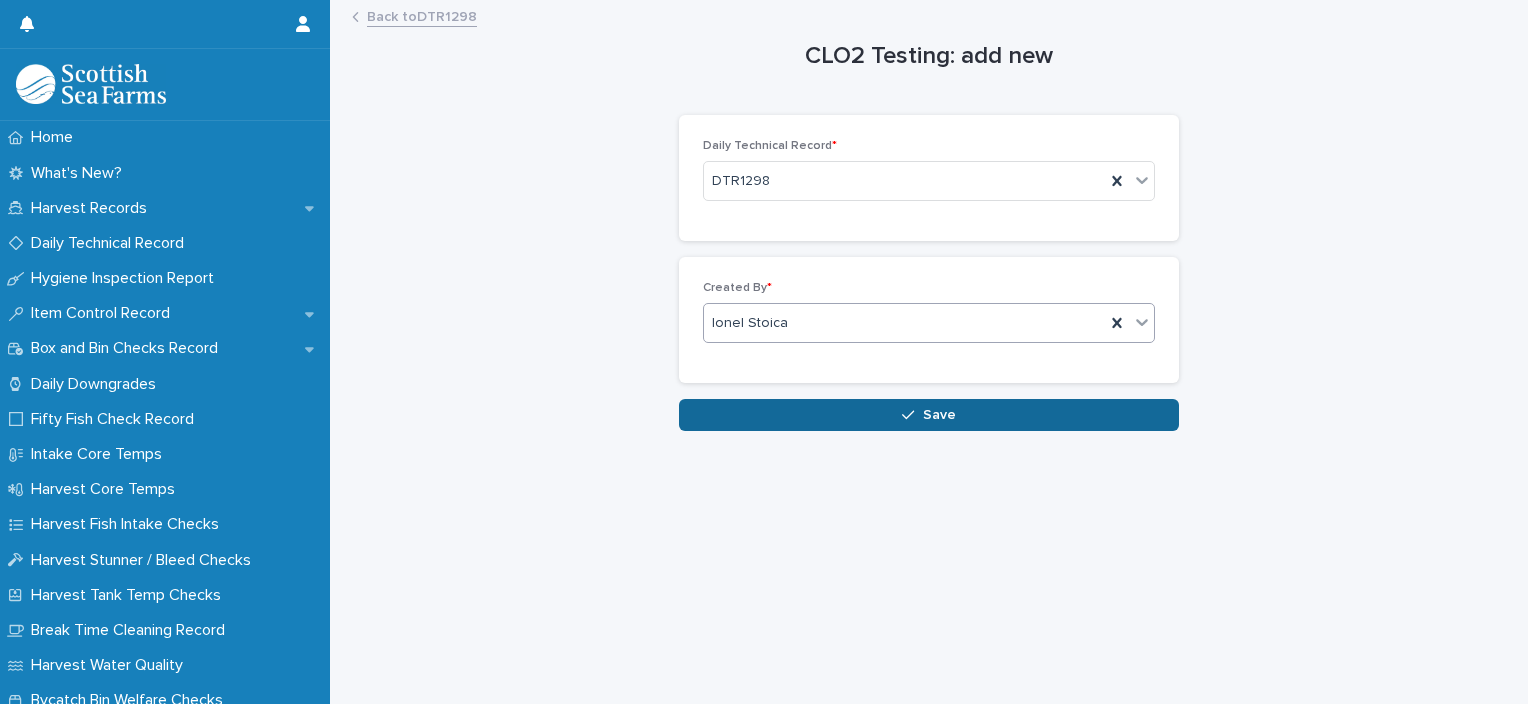 click 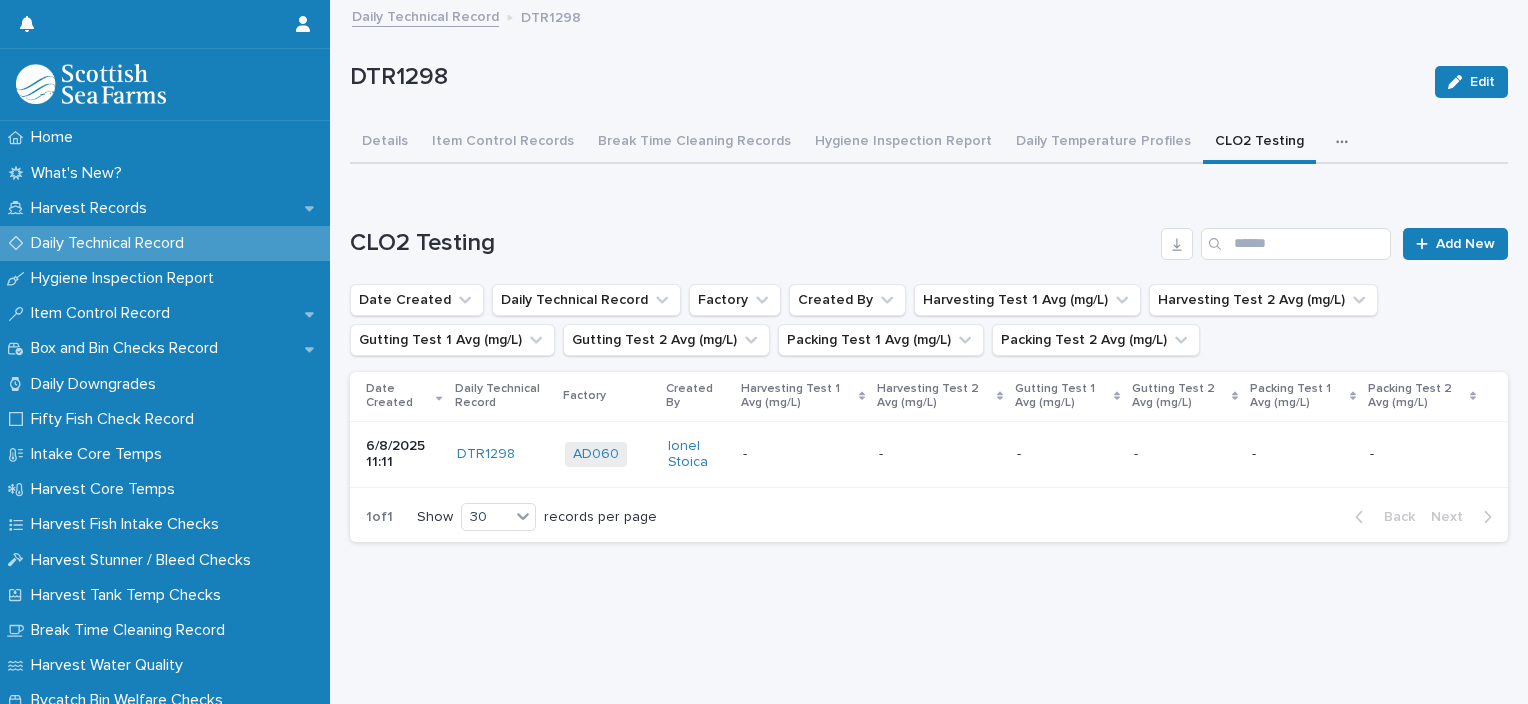 click at bounding box center (1067, 454) 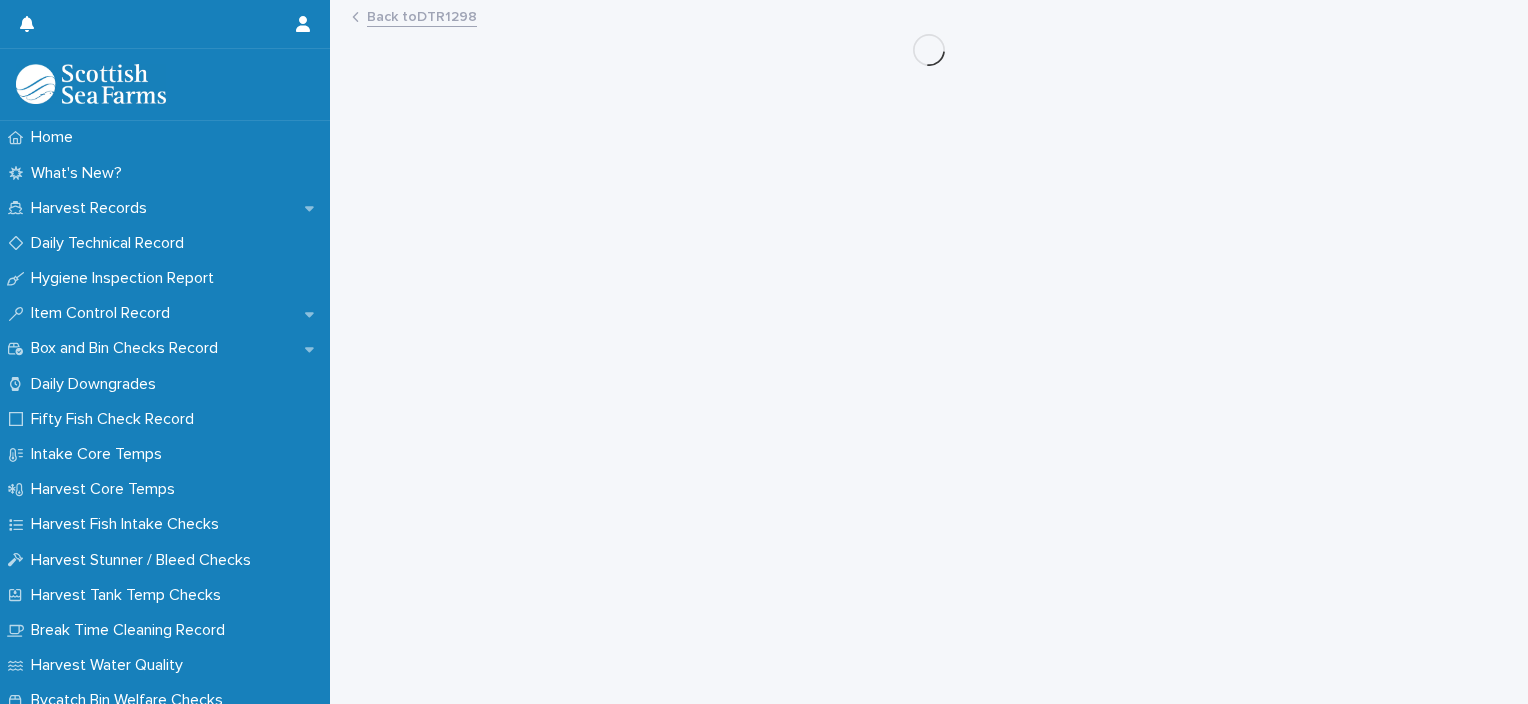 scroll, scrollTop: 0, scrollLeft: 0, axis: both 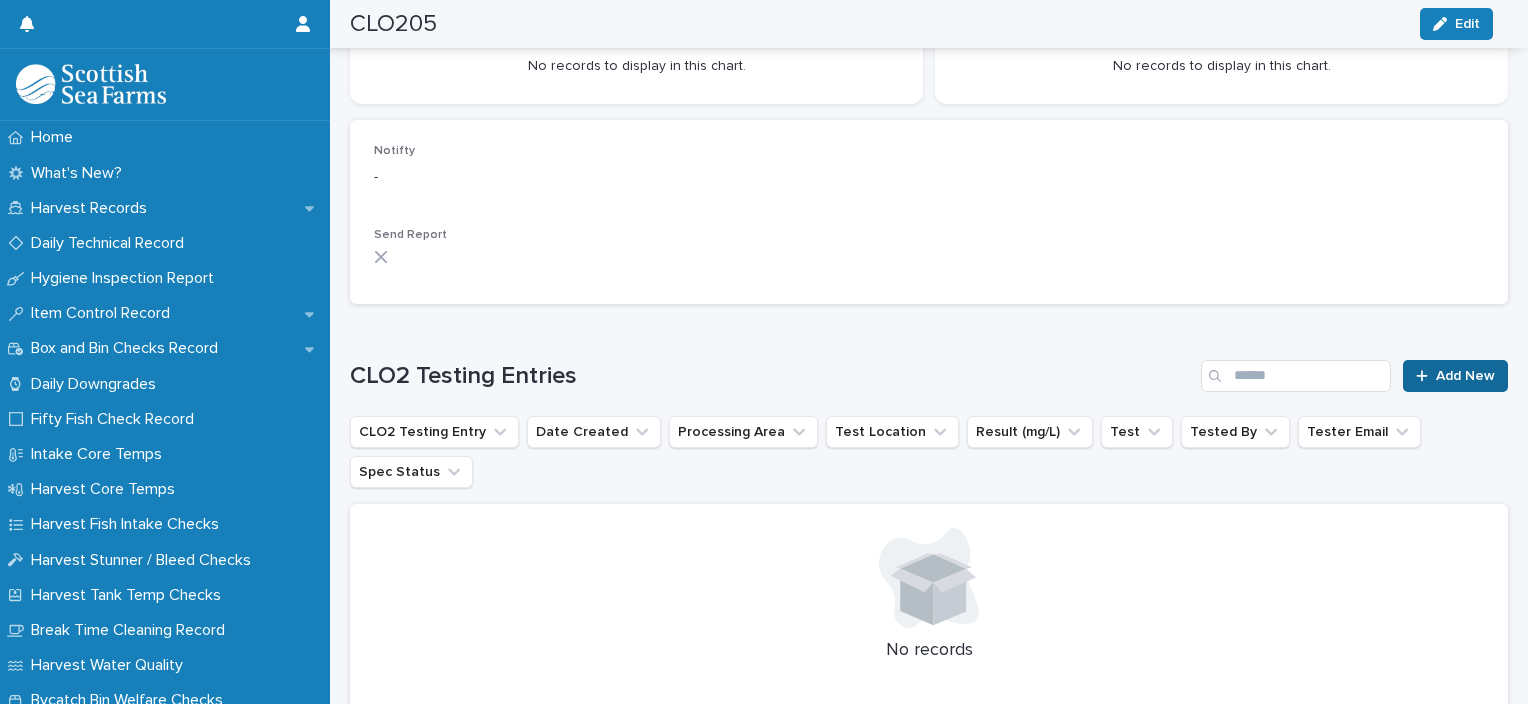 click on "Add New" at bounding box center [1465, 376] 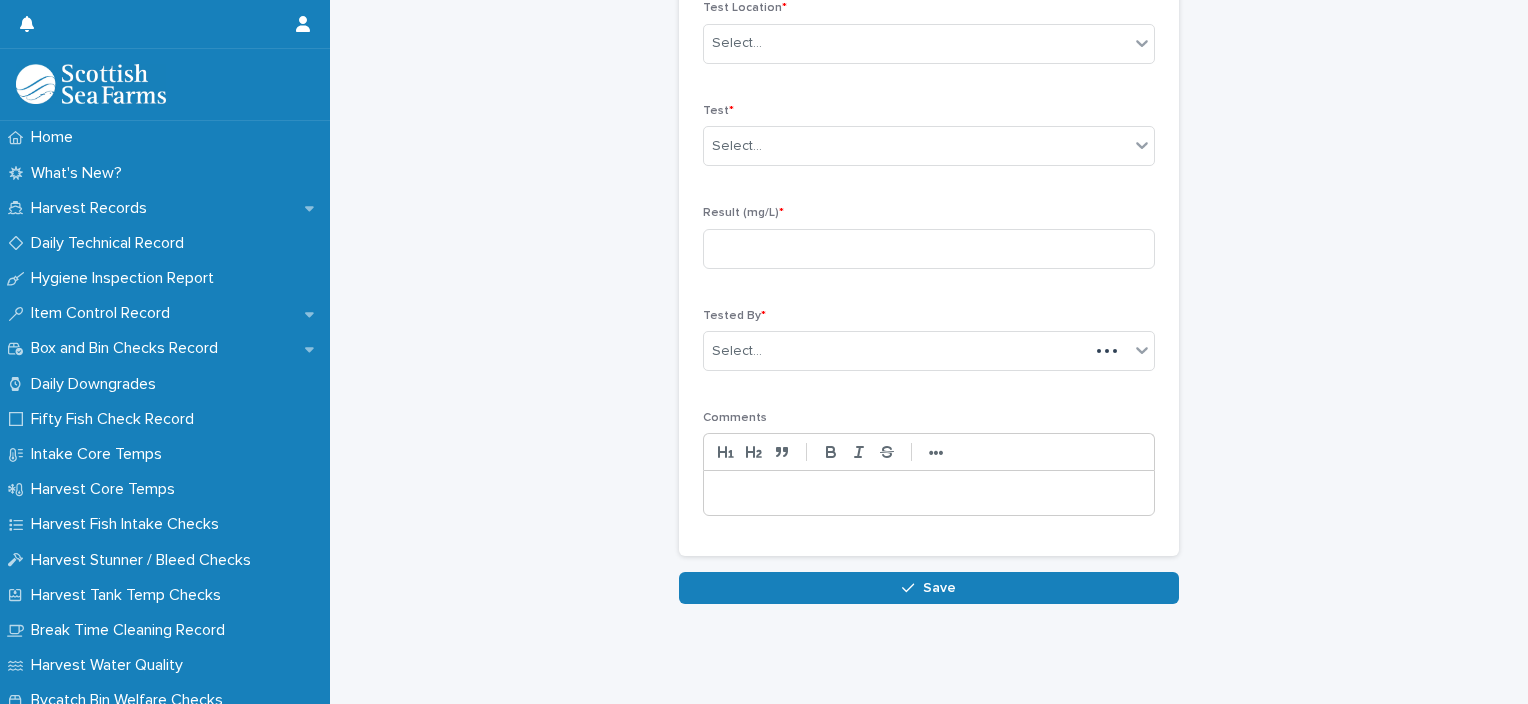 scroll, scrollTop: 308, scrollLeft: 0, axis: vertical 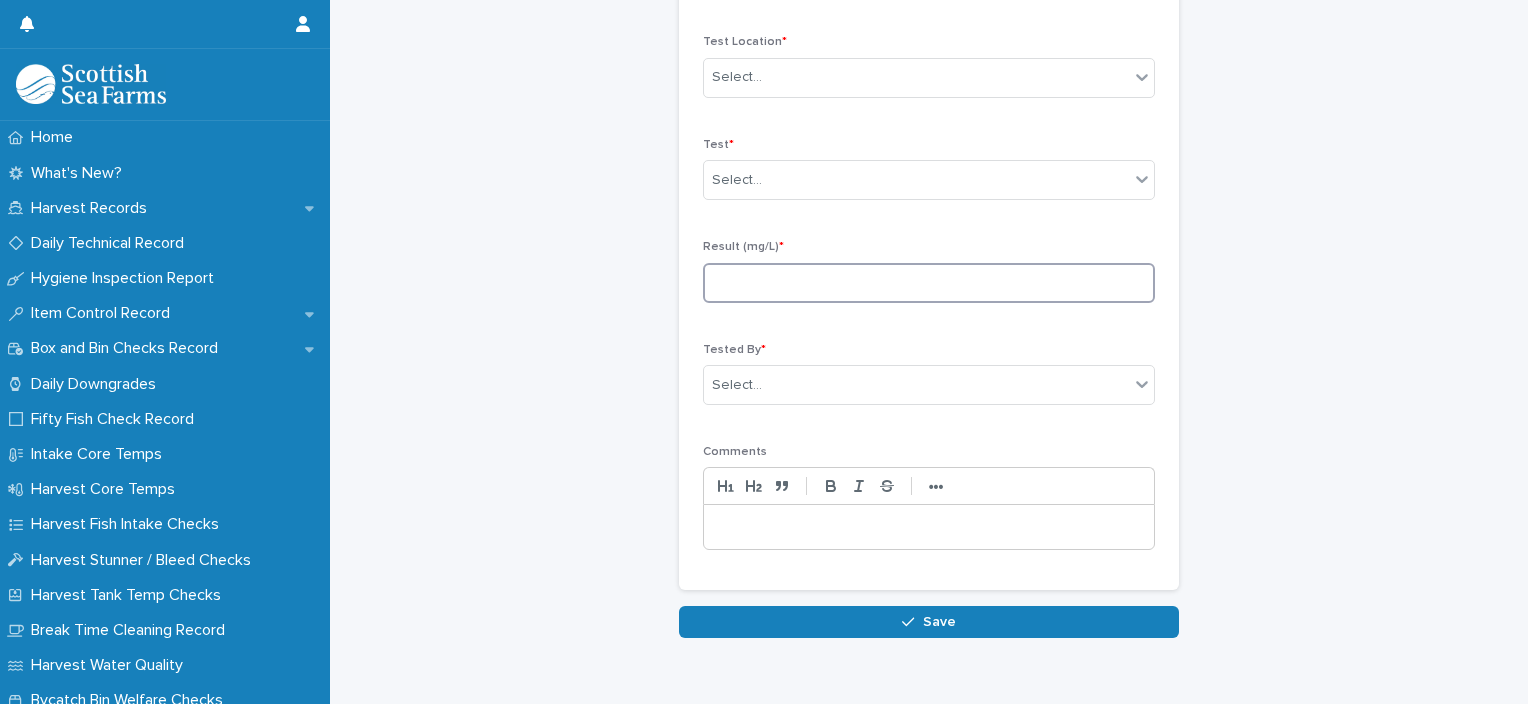 click at bounding box center [929, 283] 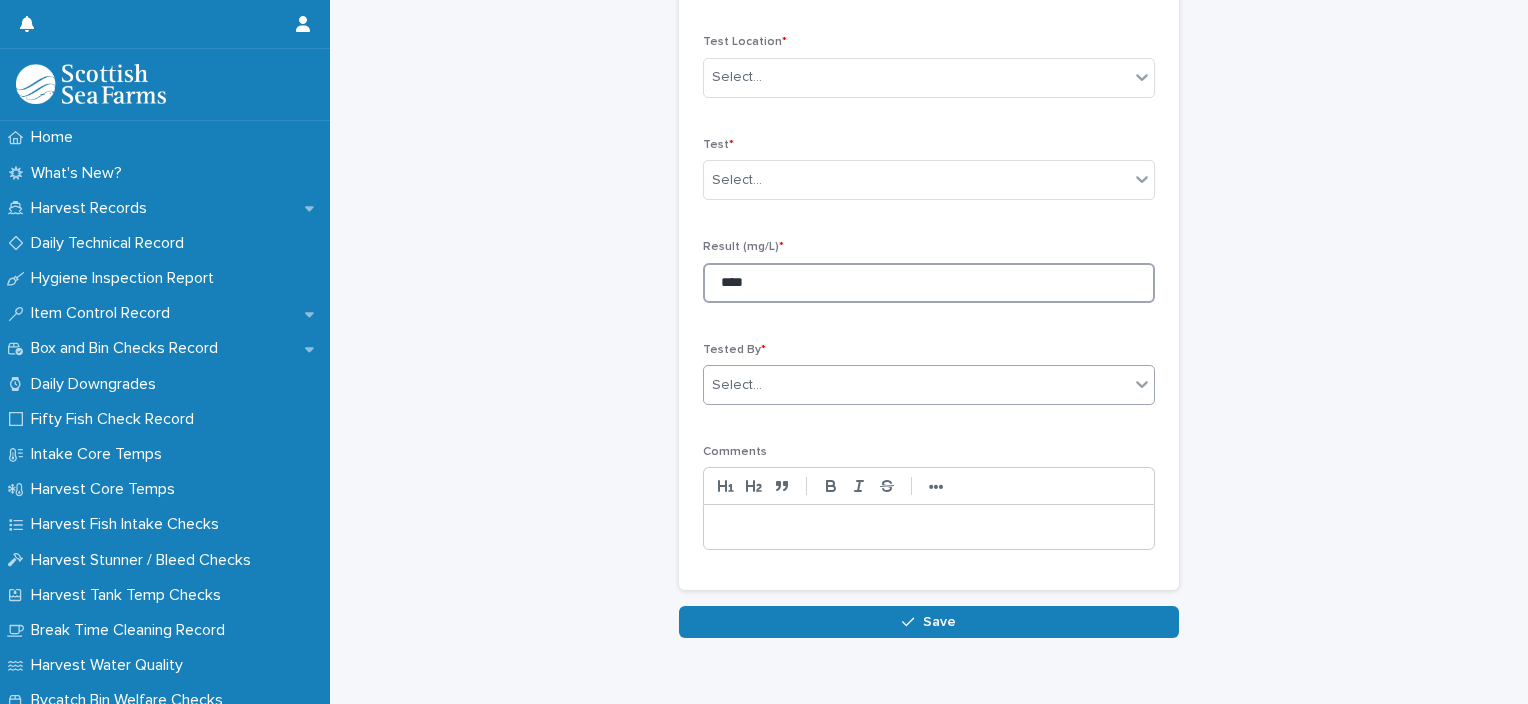 type on "****" 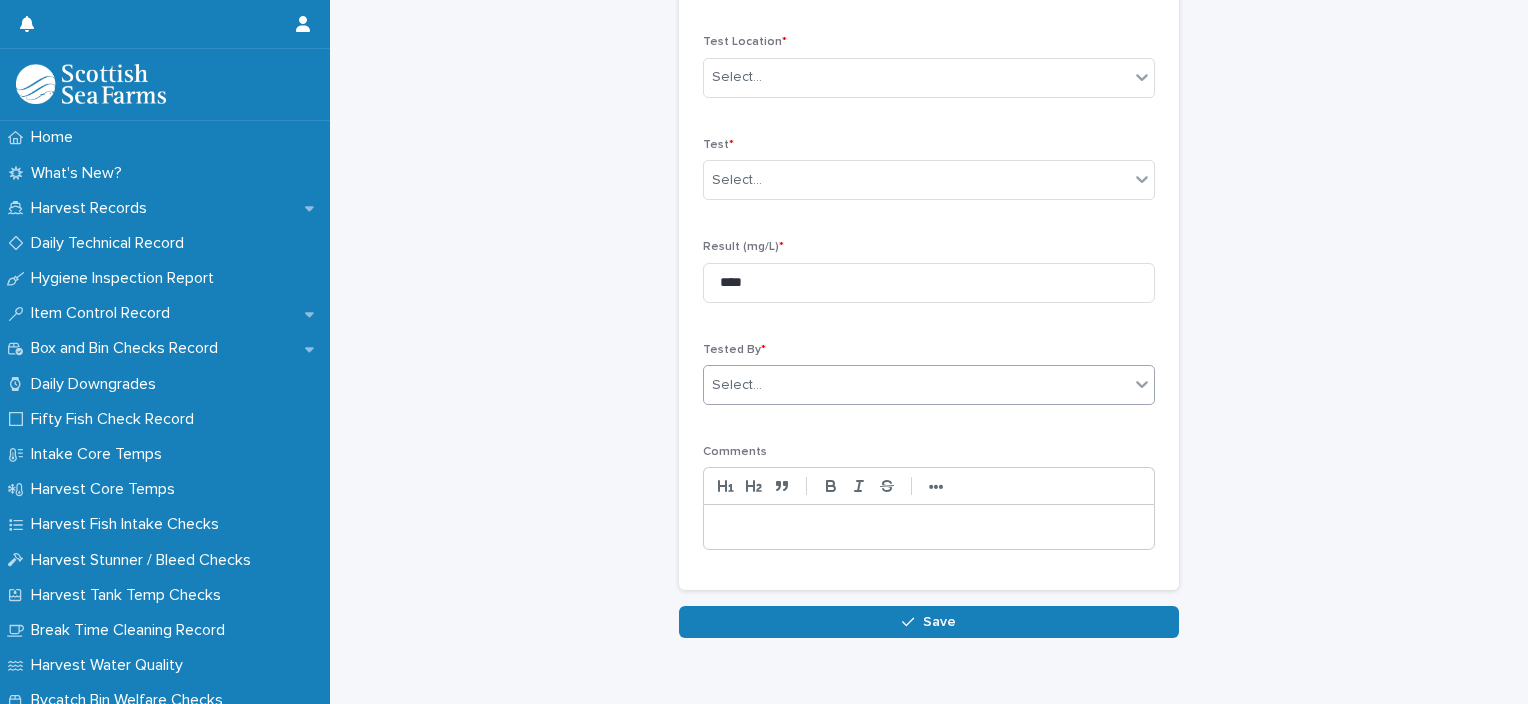 click on "Select..." at bounding box center (737, 385) 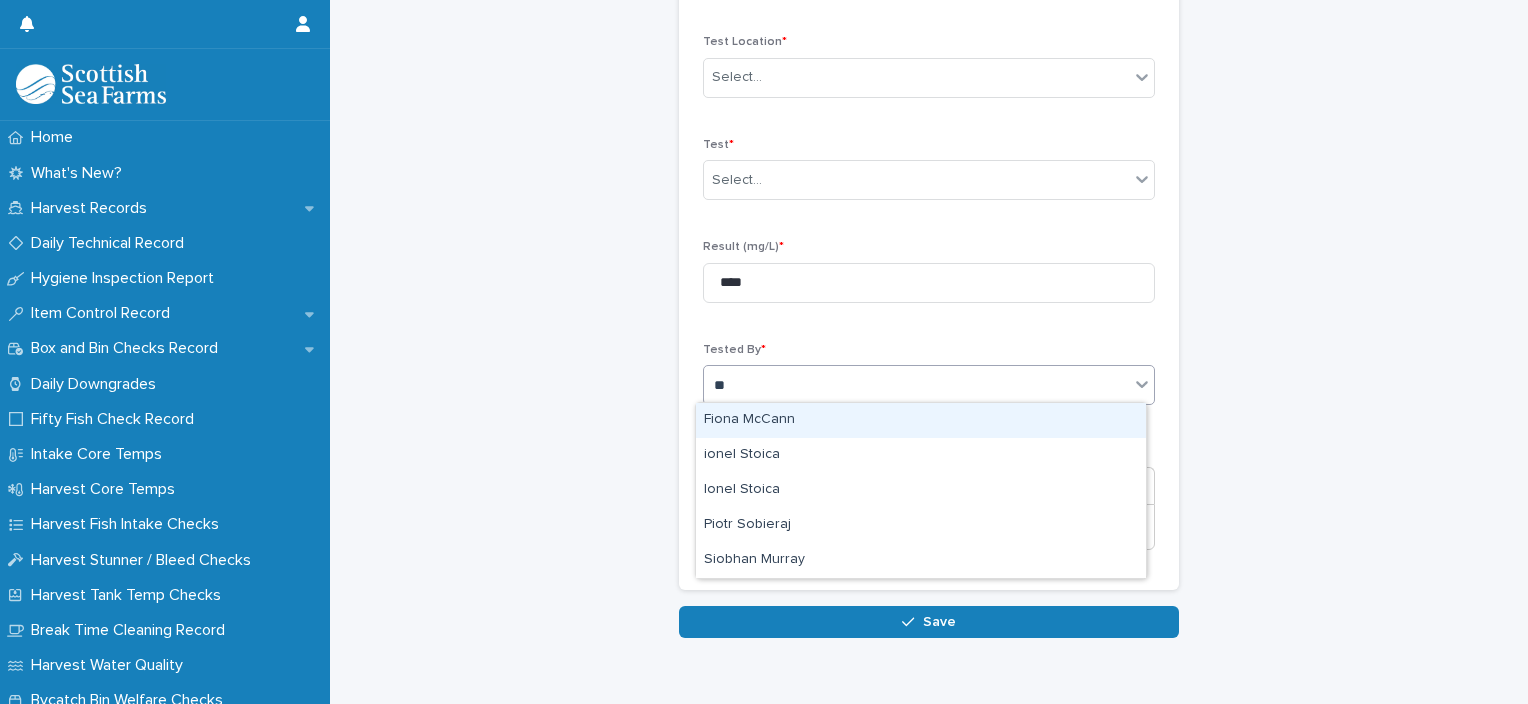 type on "***" 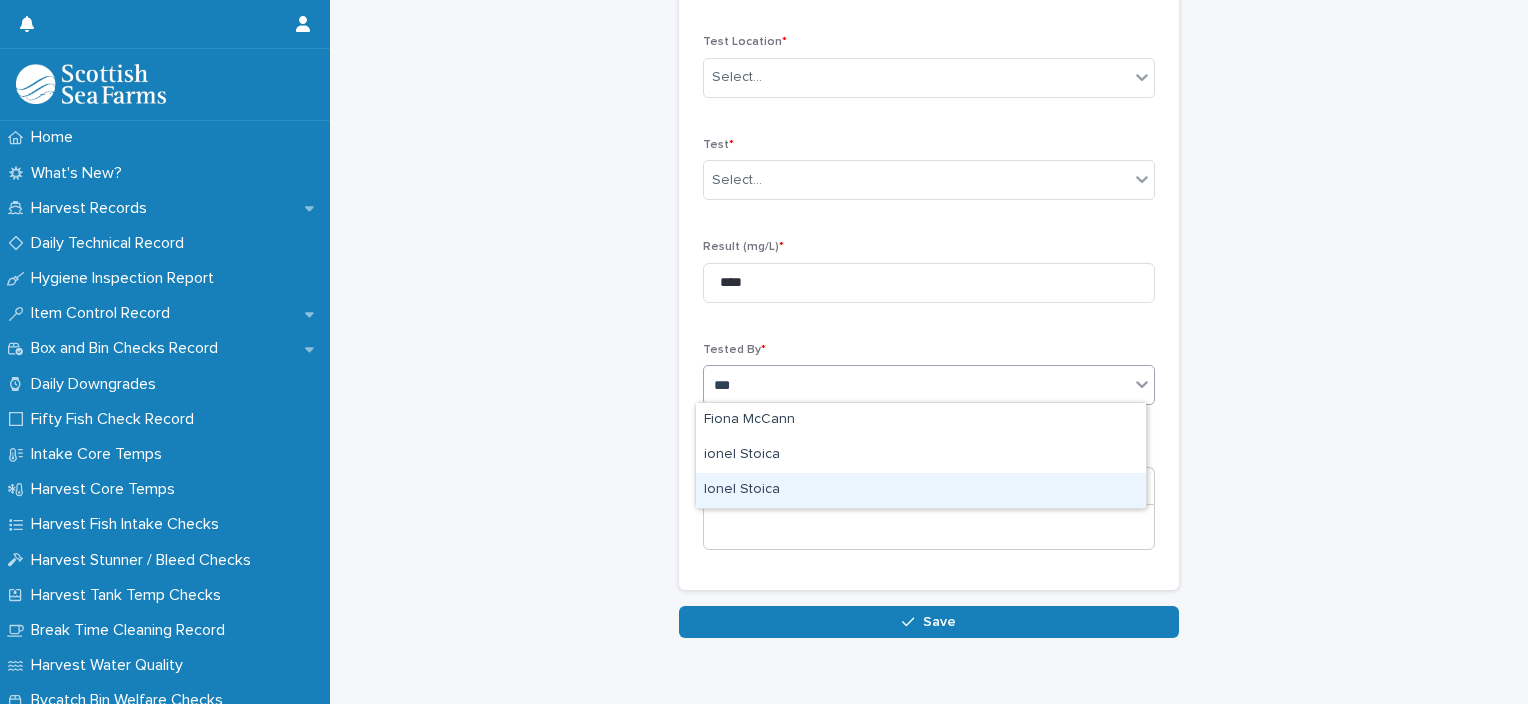 click on "Ionel Stoica" at bounding box center [921, 490] 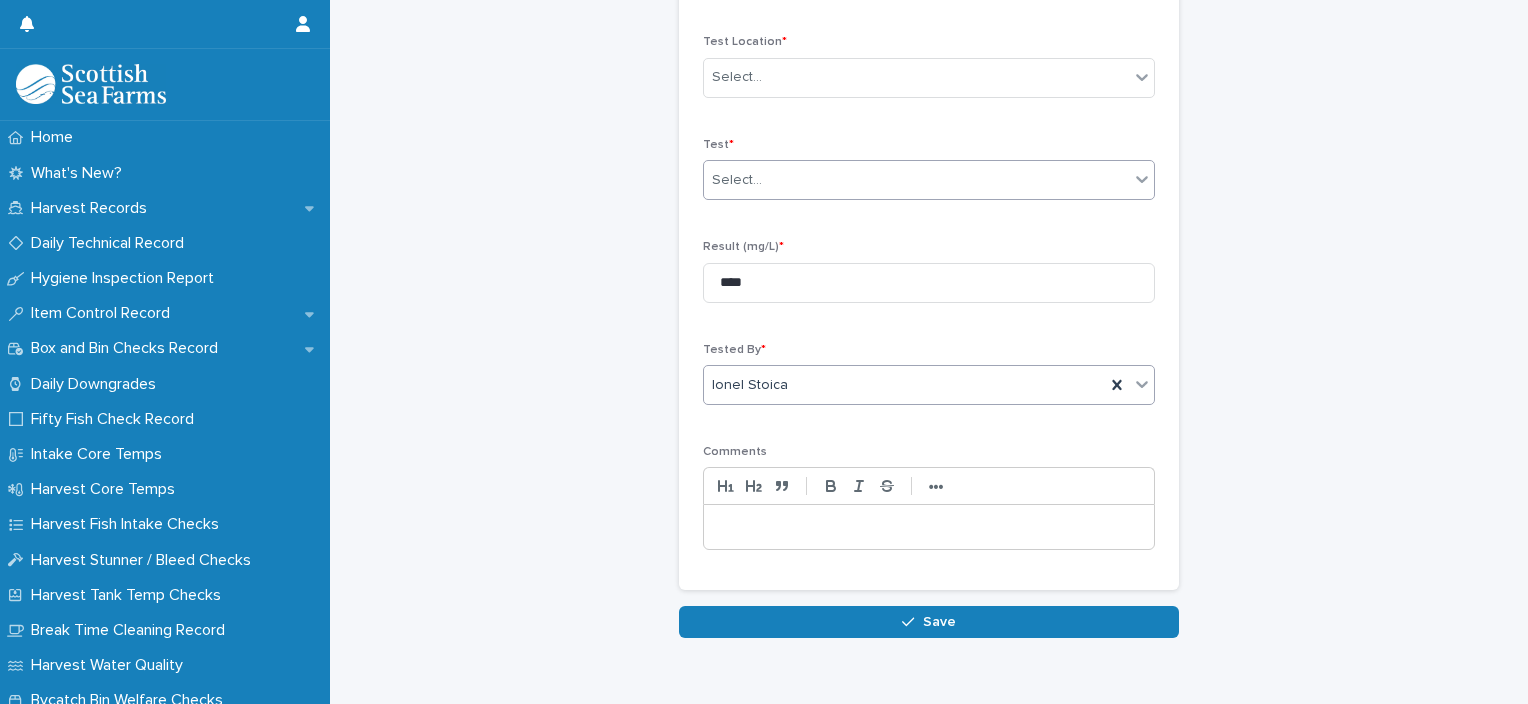 click on "Select..." at bounding box center (916, 180) 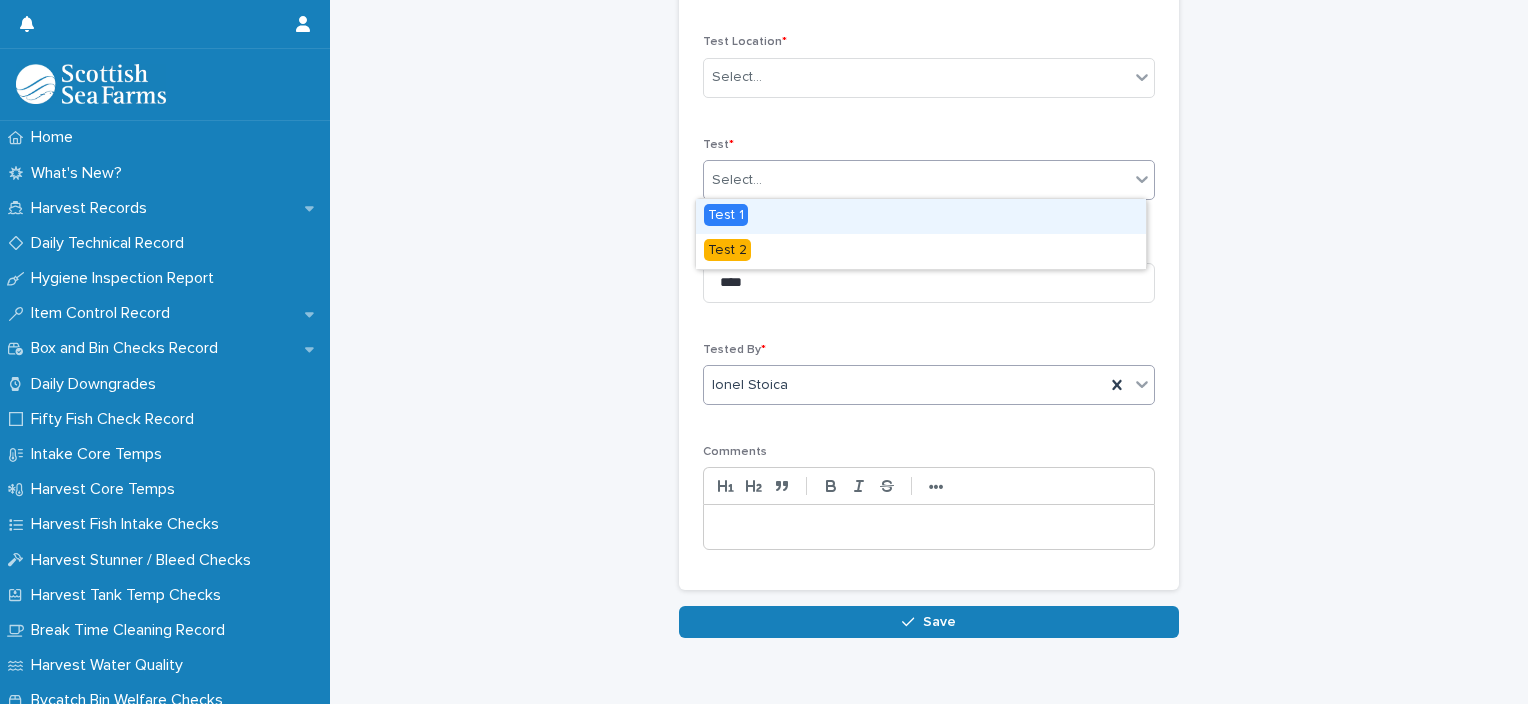 click on "Test 1" at bounding box center [921, 216] 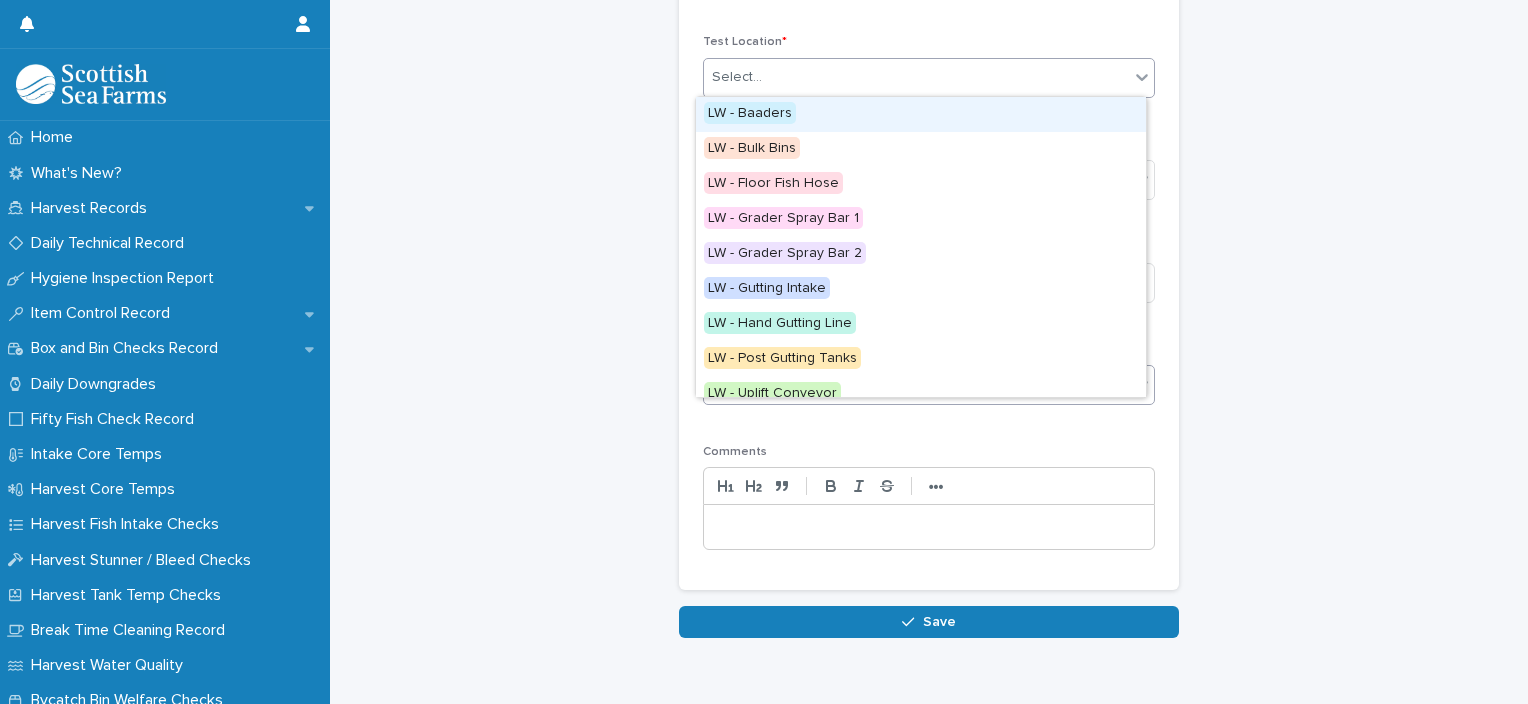 click on "Select..." at bounding box center [916, 77] 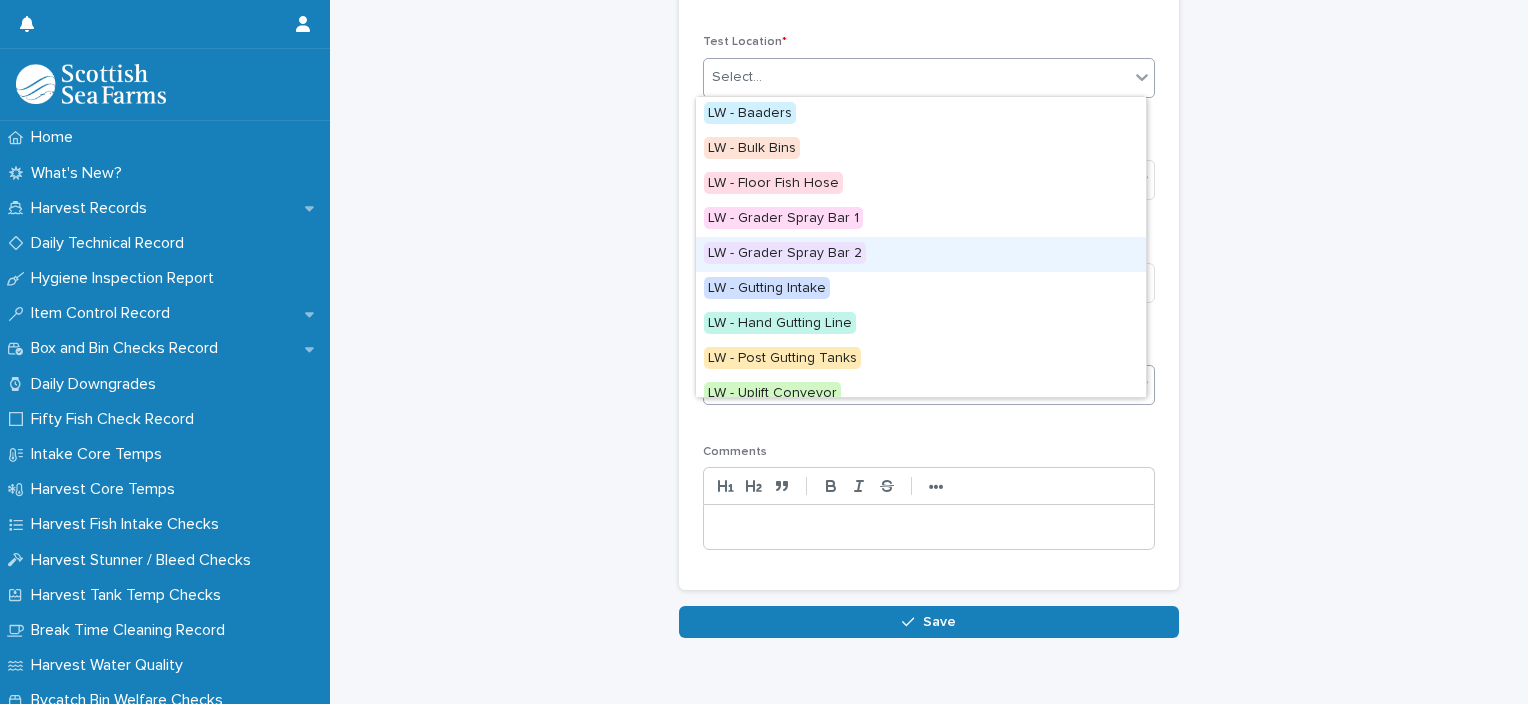 drag, startPoint x: 1147, startPoint y: 219, endPoint x: 1136, endPoint y: 285, distance: 66.910385 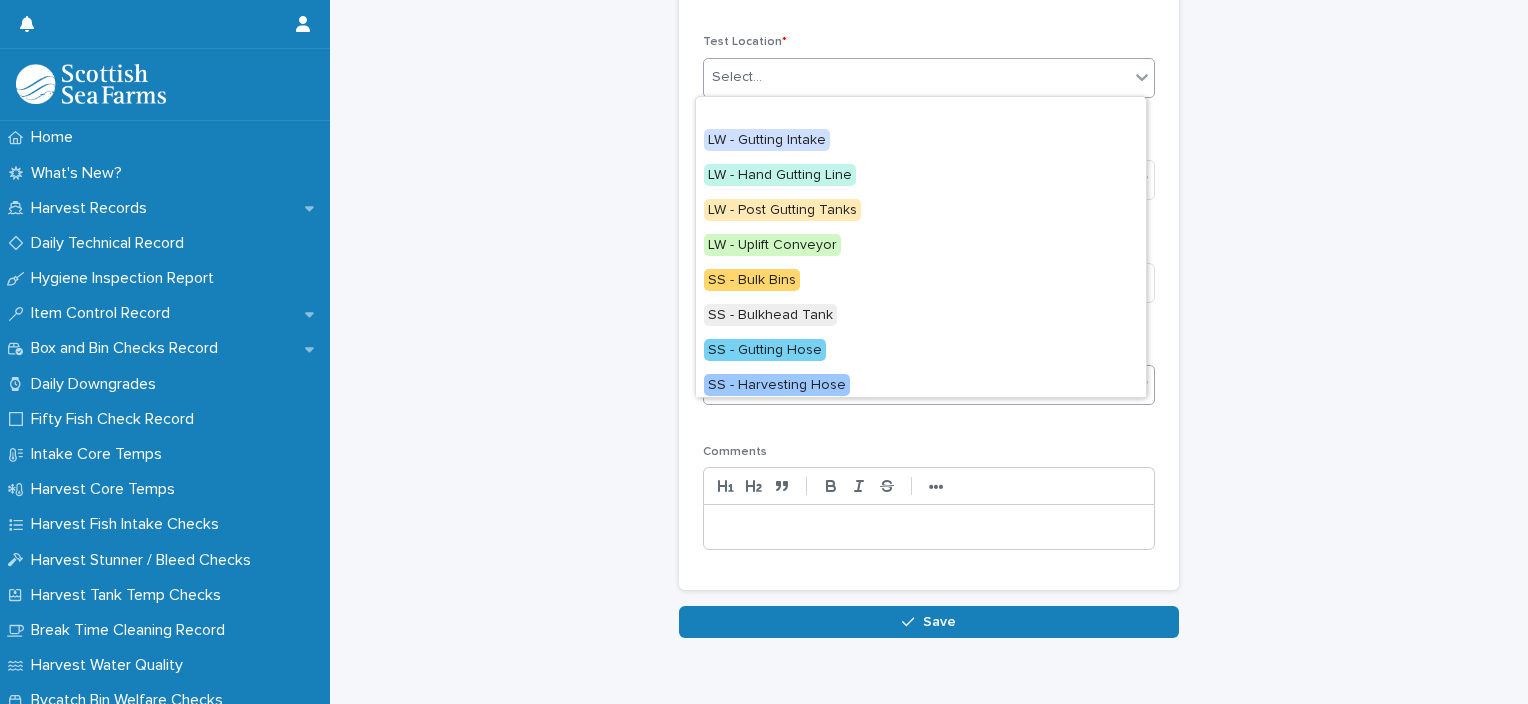 scroll, scrollTop: 224, scrollLeft: 0, axis: vertical 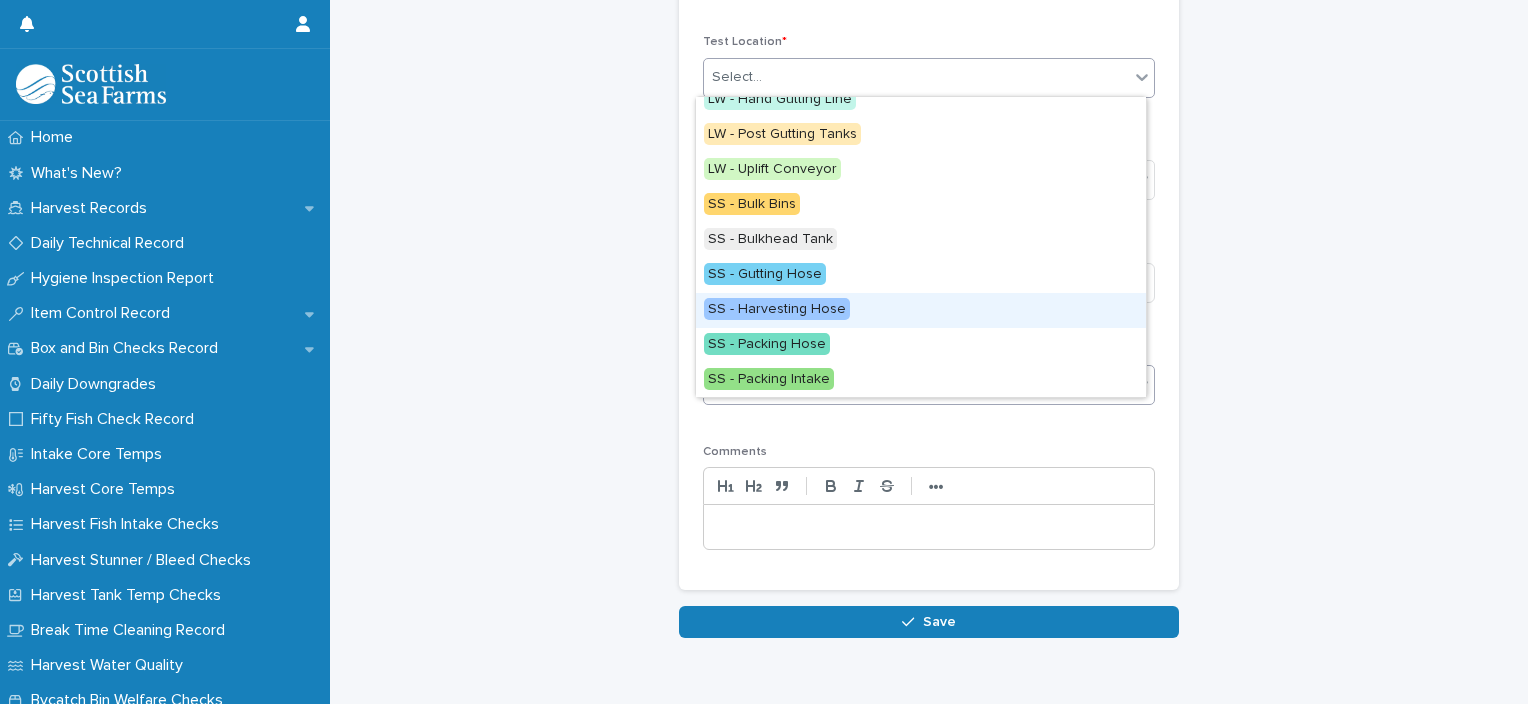 click on "SS - Harvesting Hose" at bounding box center [921, 310] 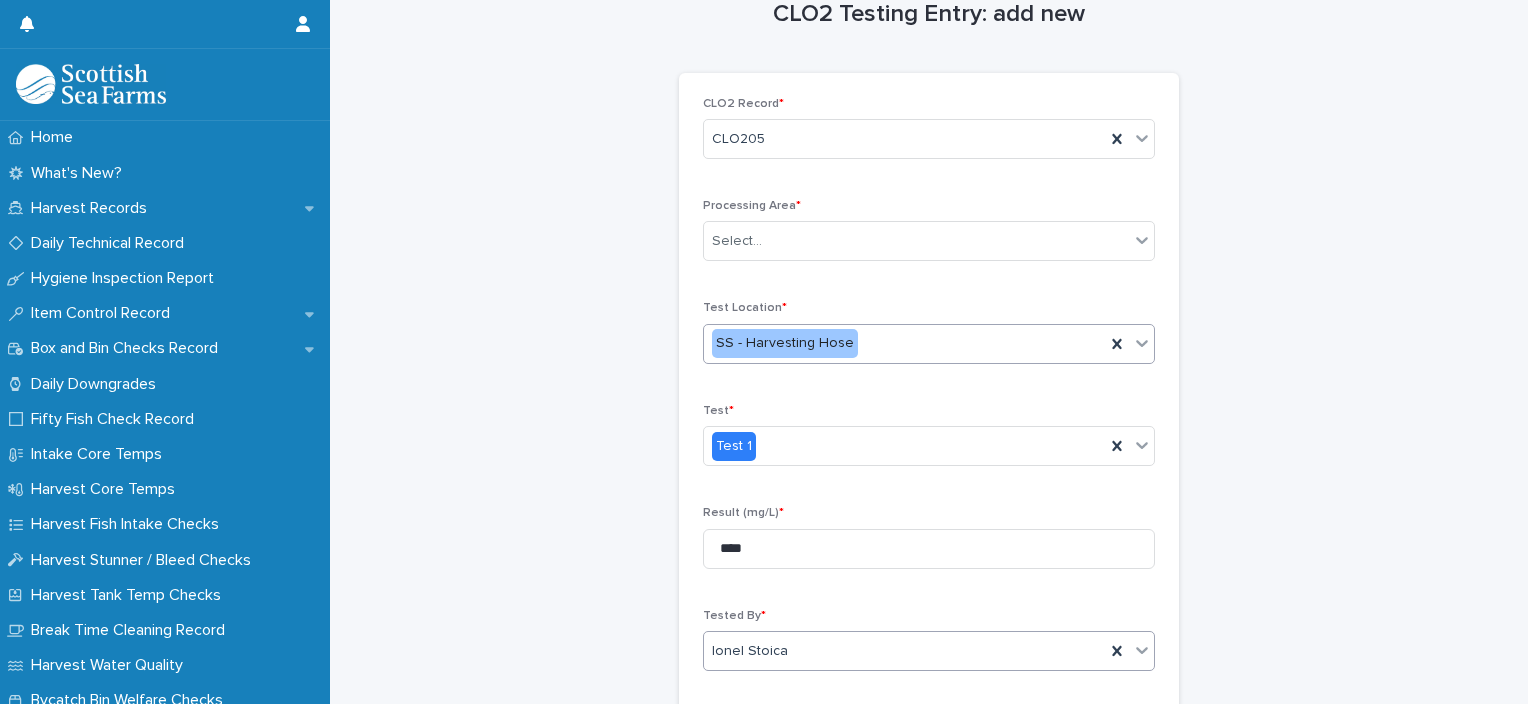 scroll, scrollTop: 0, scrollLeft: 0, axis: both 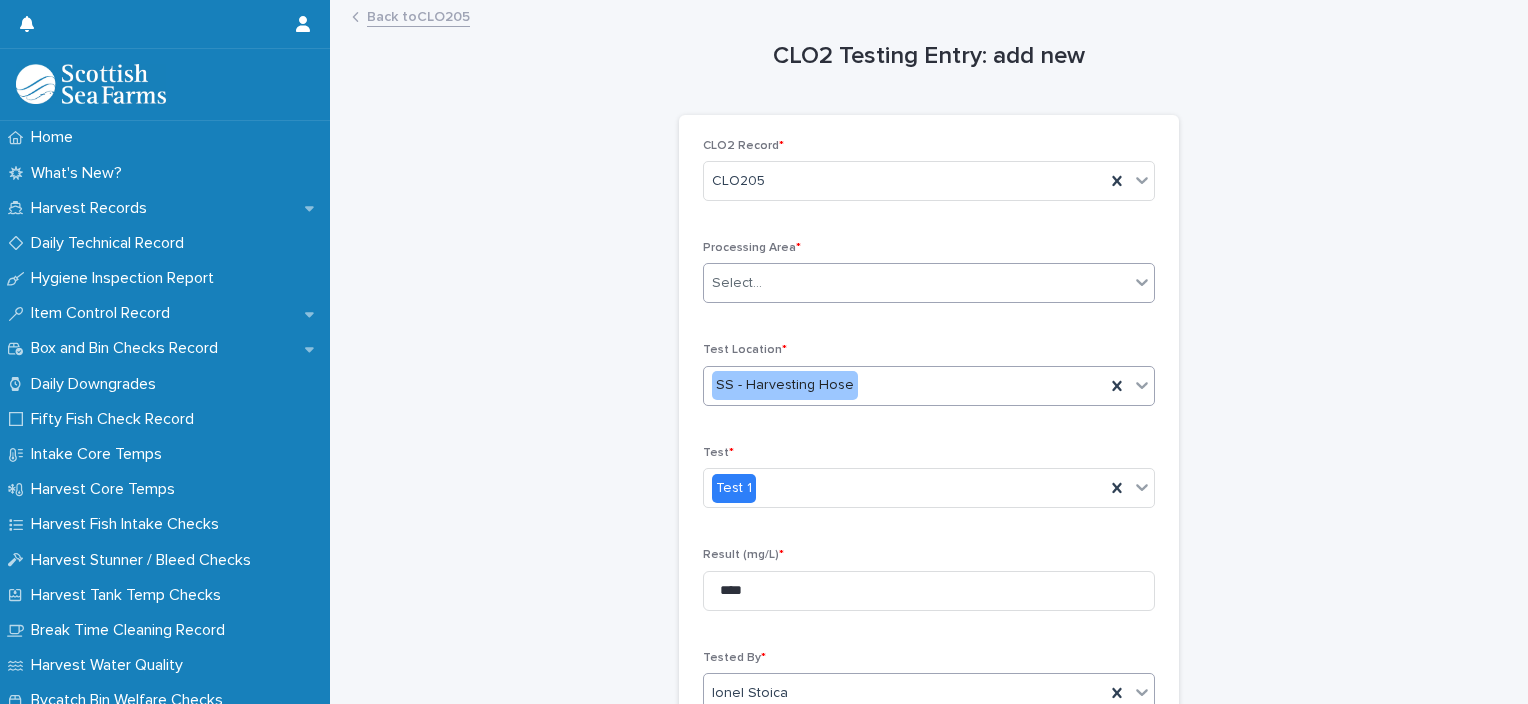 click on "Select..." at bounding box center (916, 283) 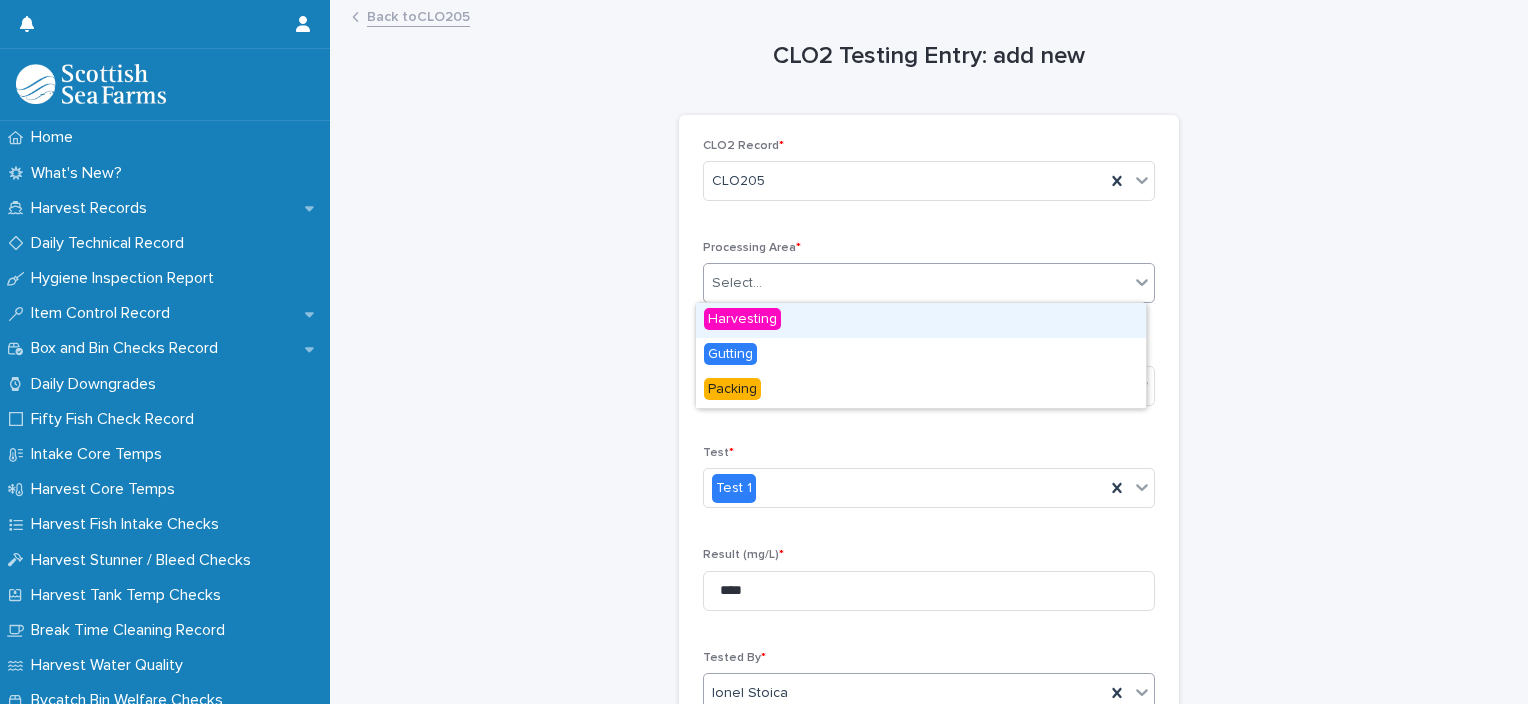 click on "Harvesting" at bounding box center (921, 320) 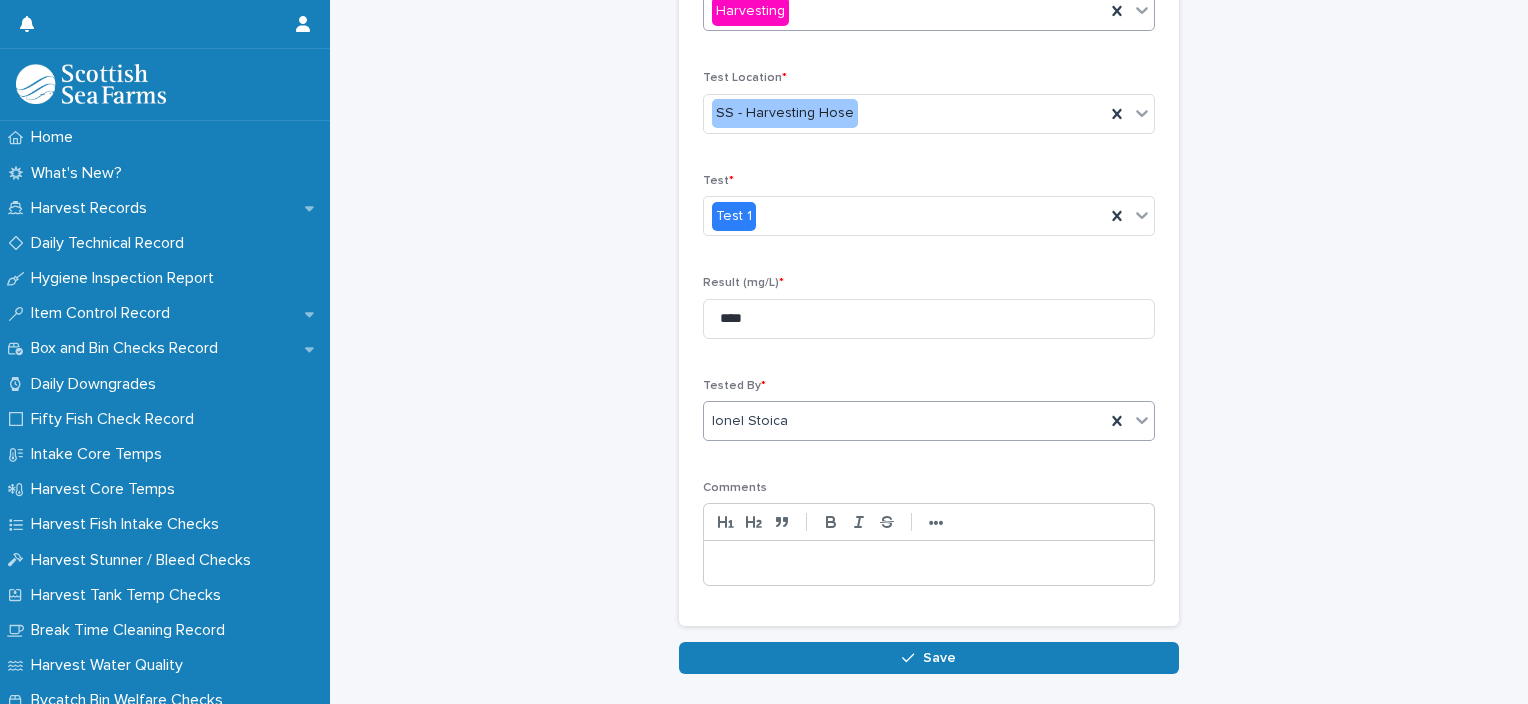 scroll, scrollTop: 354, scrollLeft: 0, axis: vertical 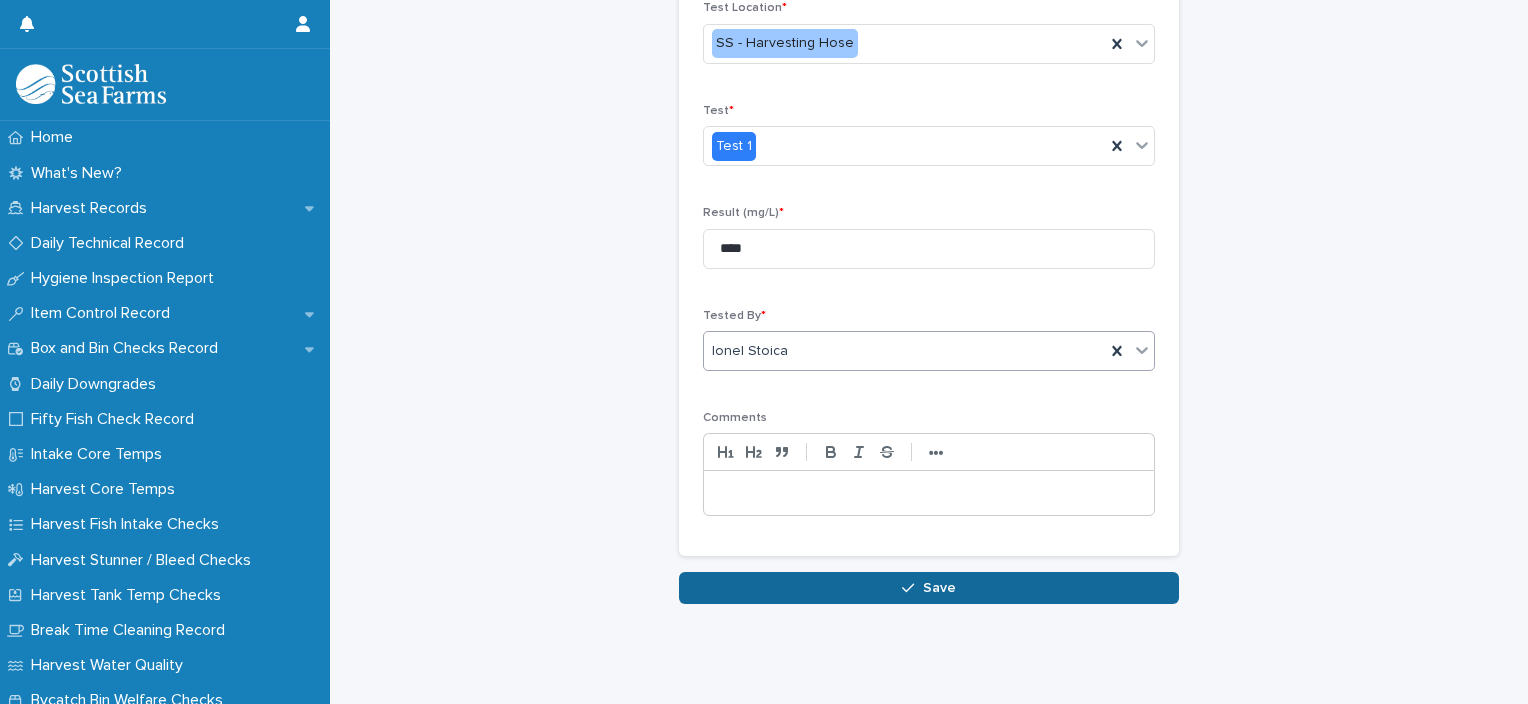 click on "Save" at bounding box center (929, 588) 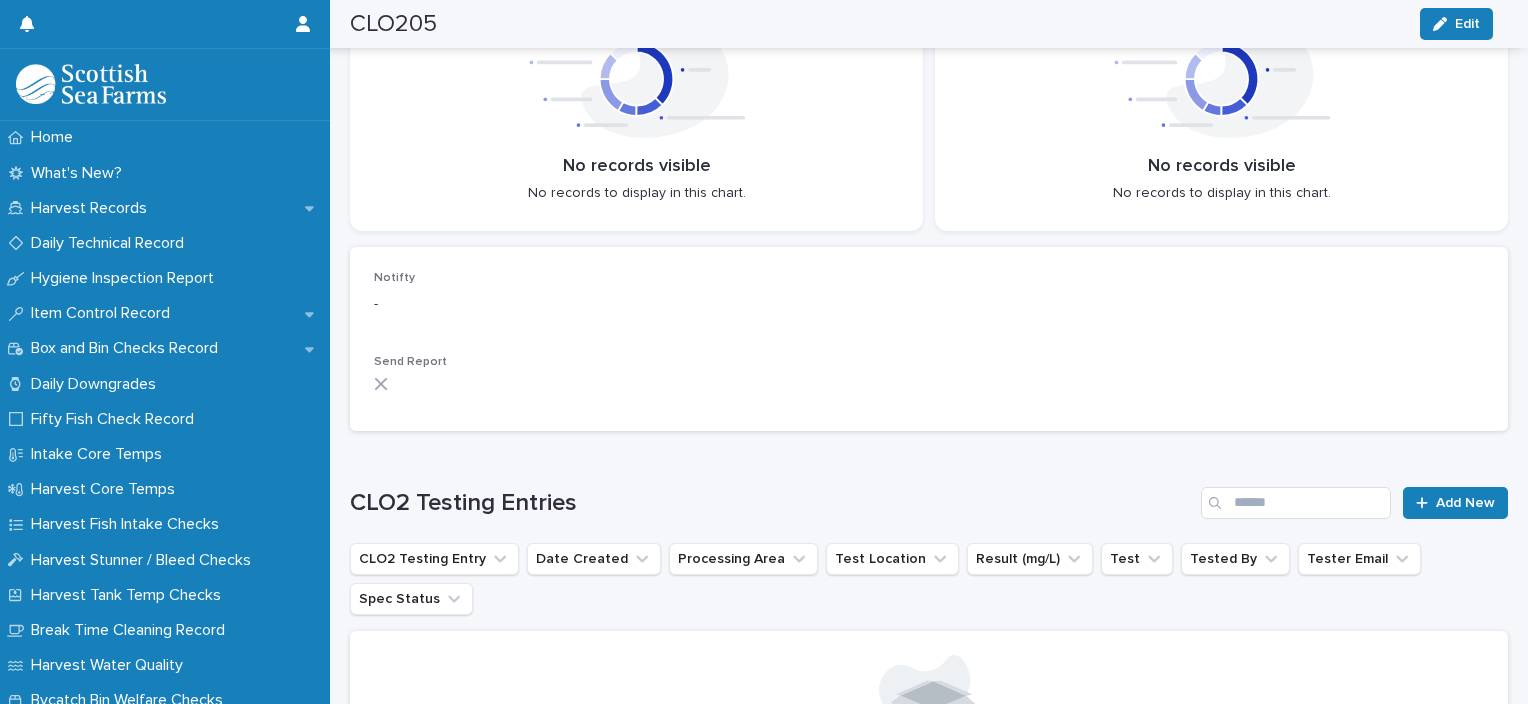 scroll, scrollTop: 466, scrollLeft: 0, axis: vertical 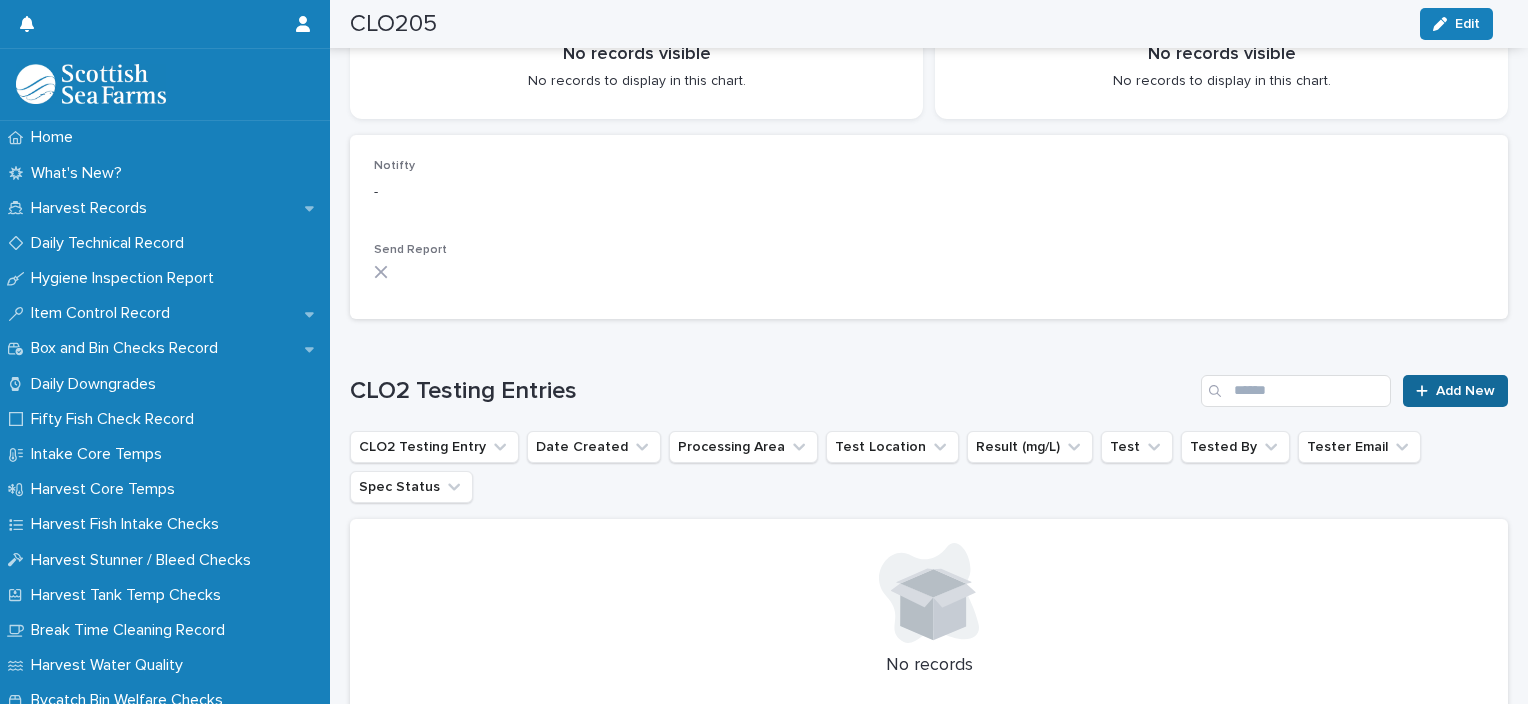 click at bounding box center (1426, 391) 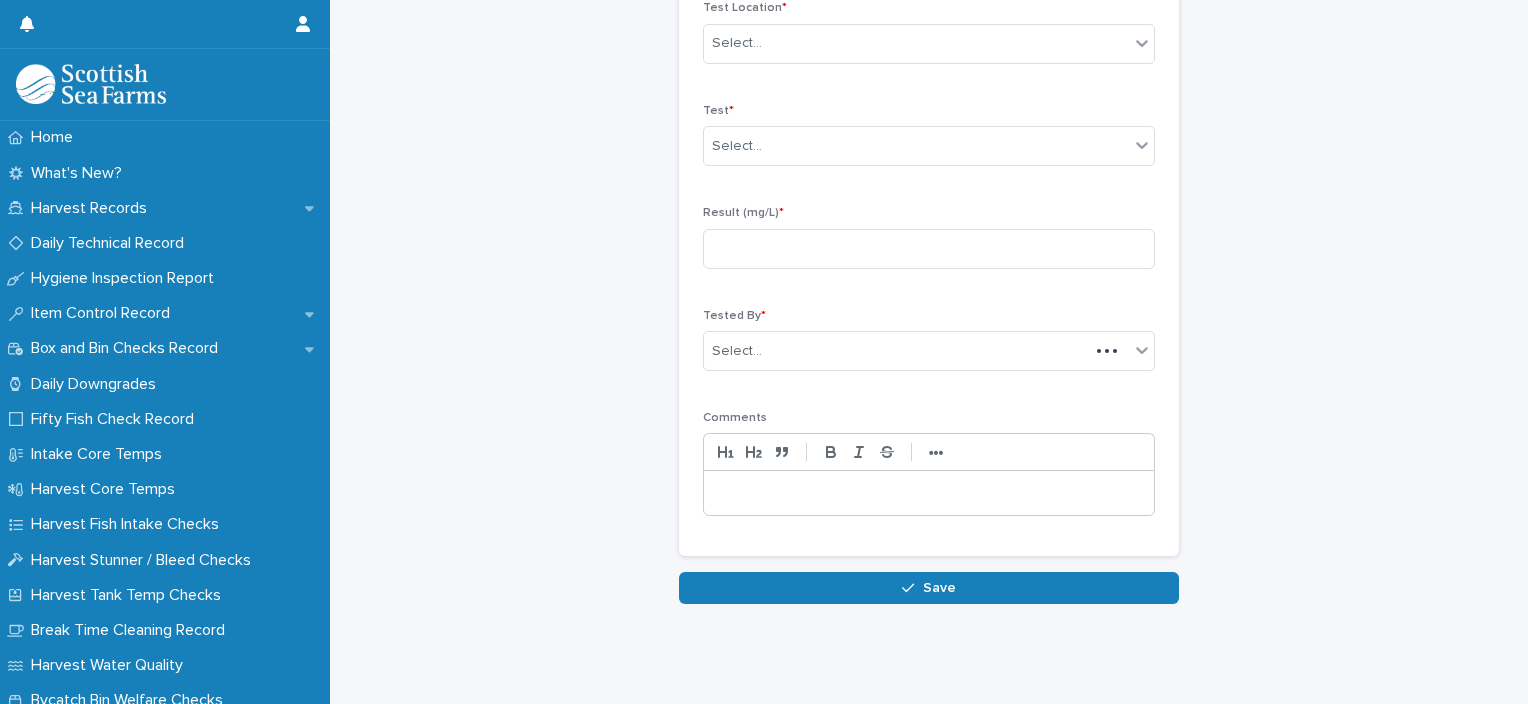 scroll, scrollTop: 308, scrollLeft: 0, axis: vertical 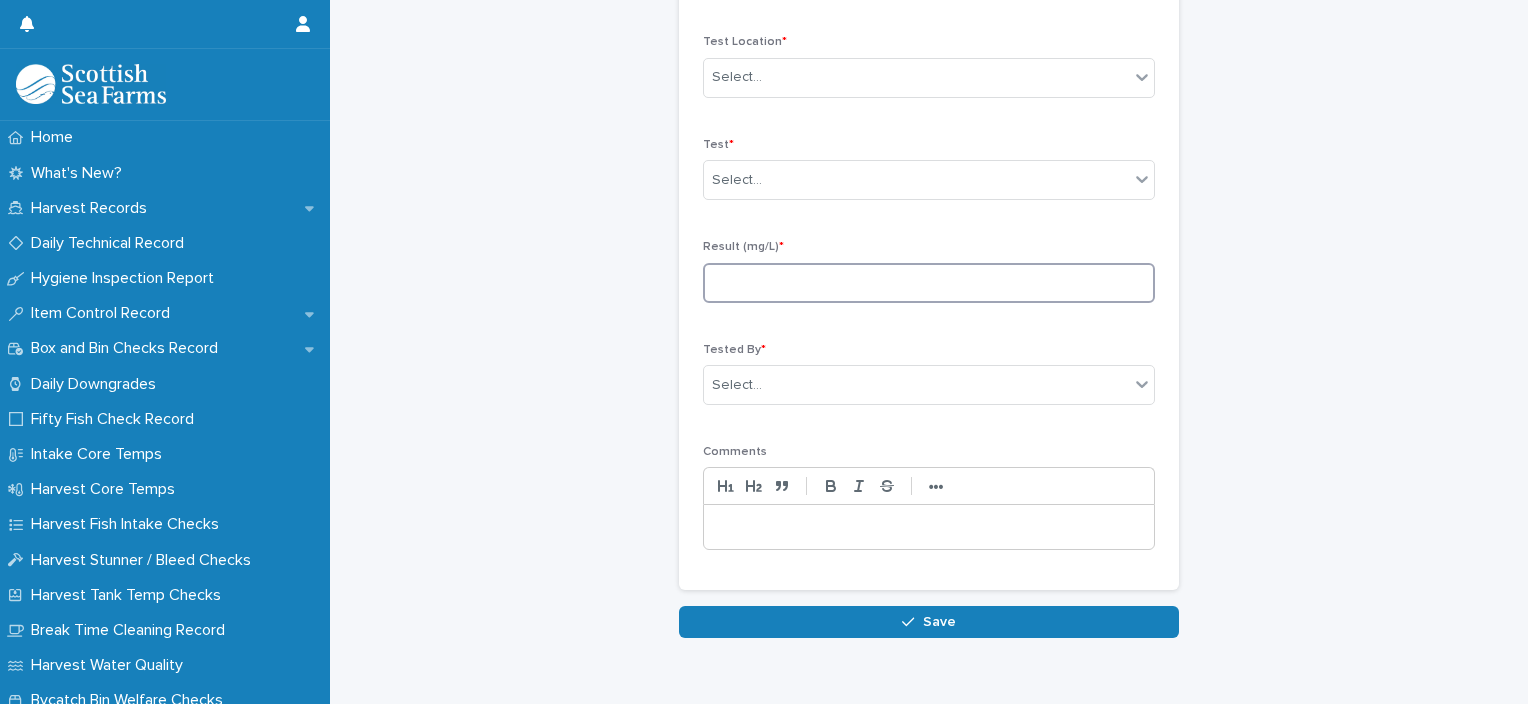 click at bounding box center (929, 283) 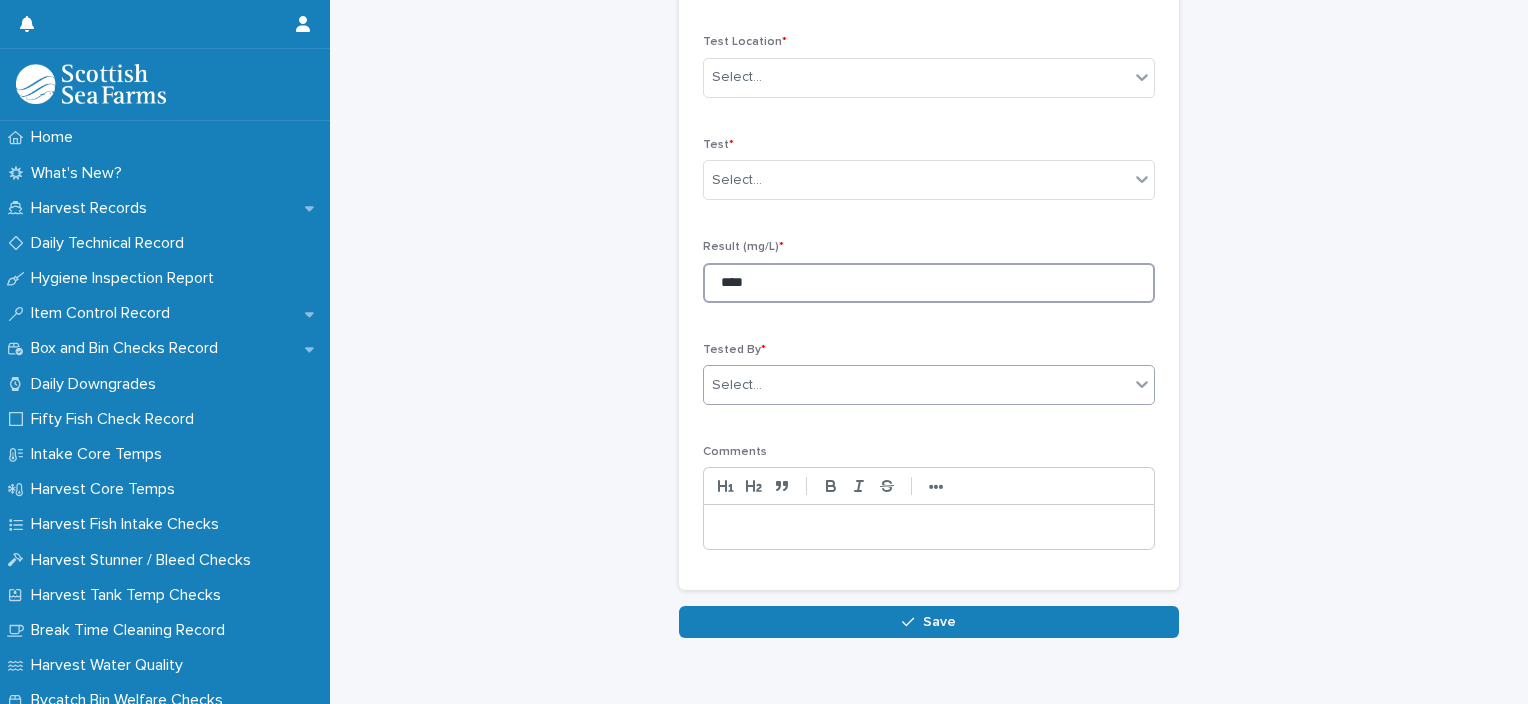 type on "****" 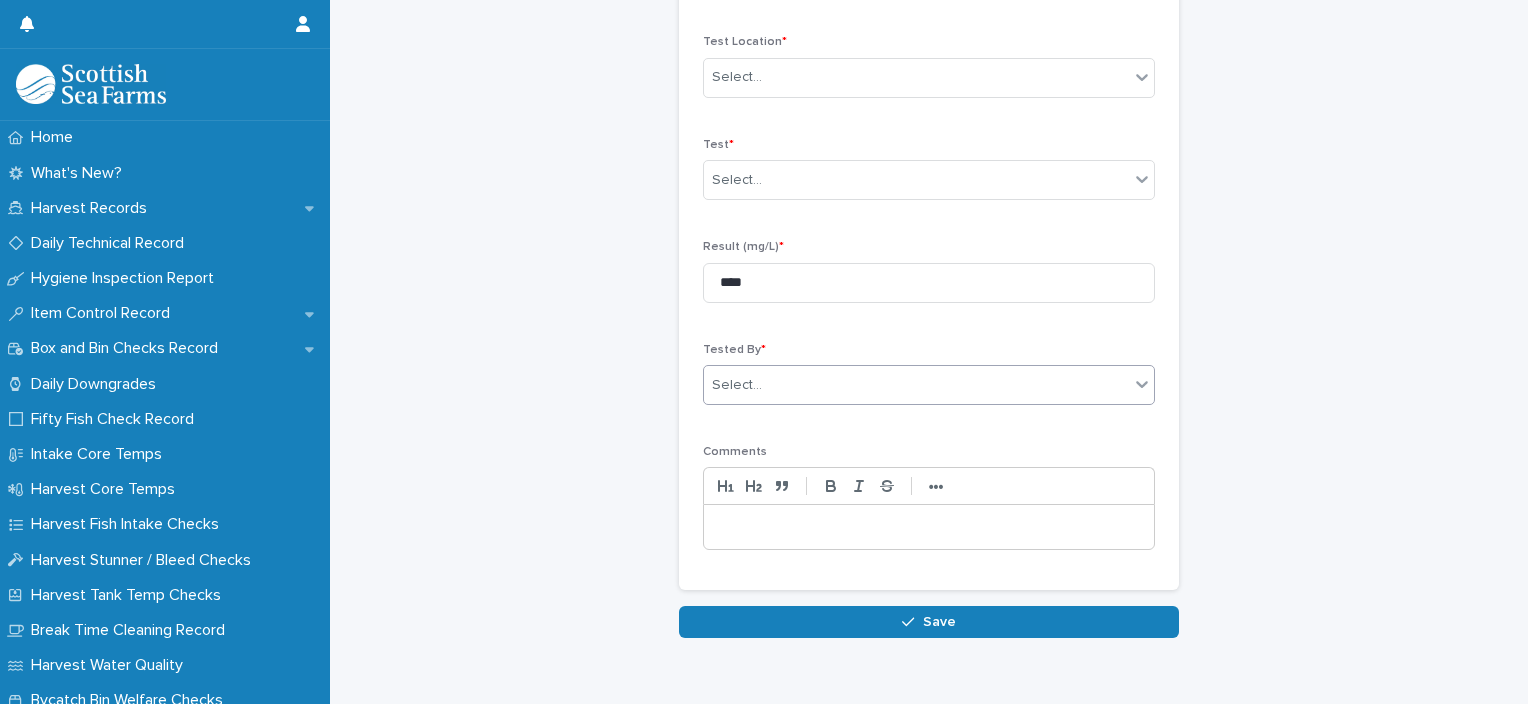 click on "Select..." at bounding box center [916, 385] 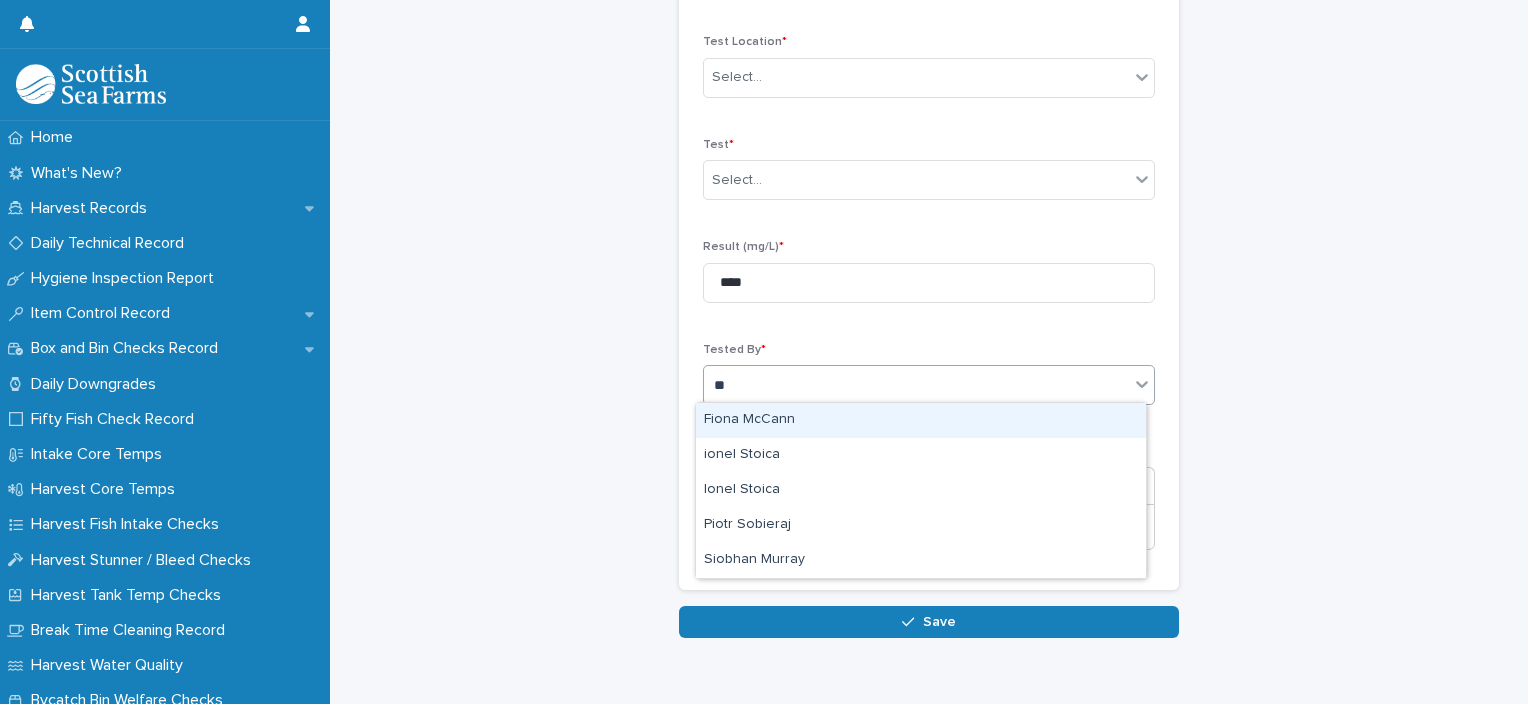 type on "***" 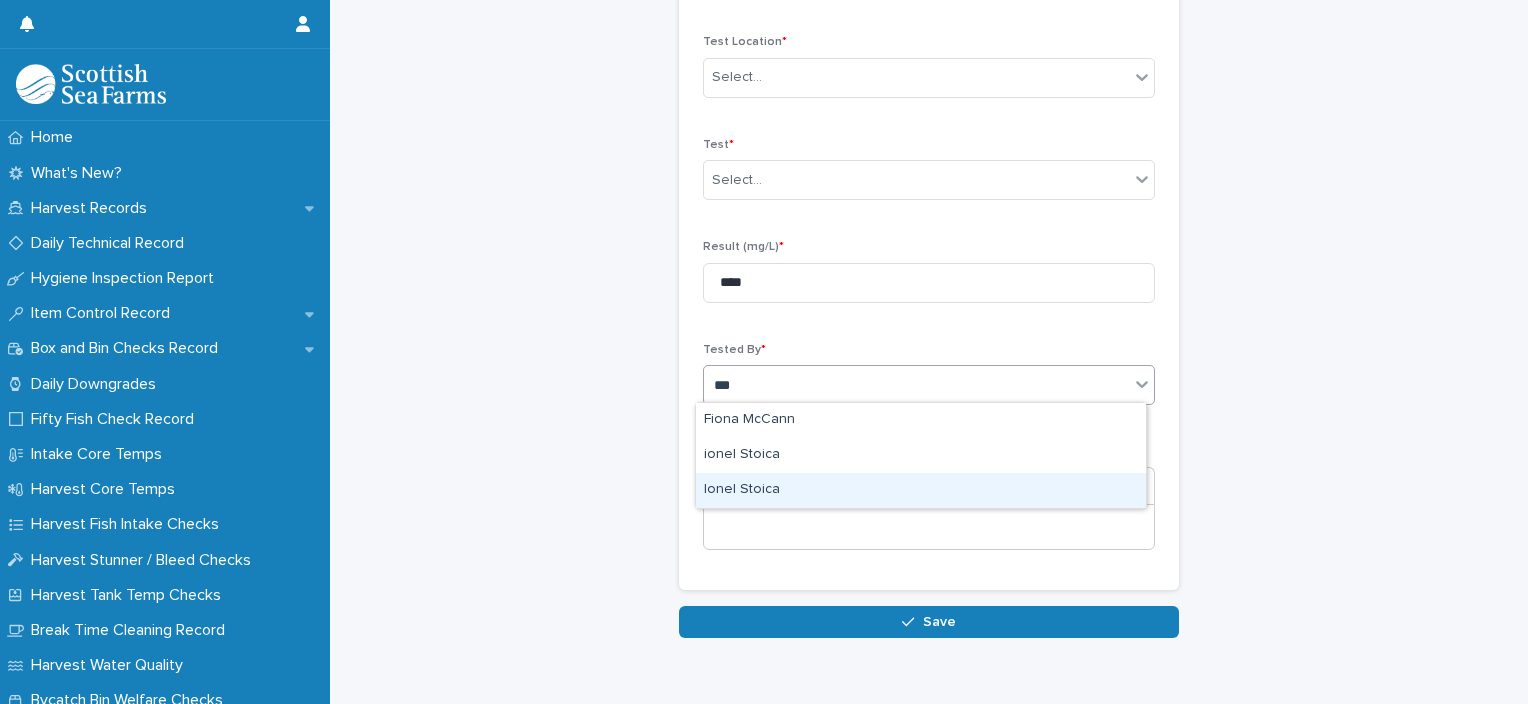 click on "Ionel Stoica" at bounding box center [921, 490] 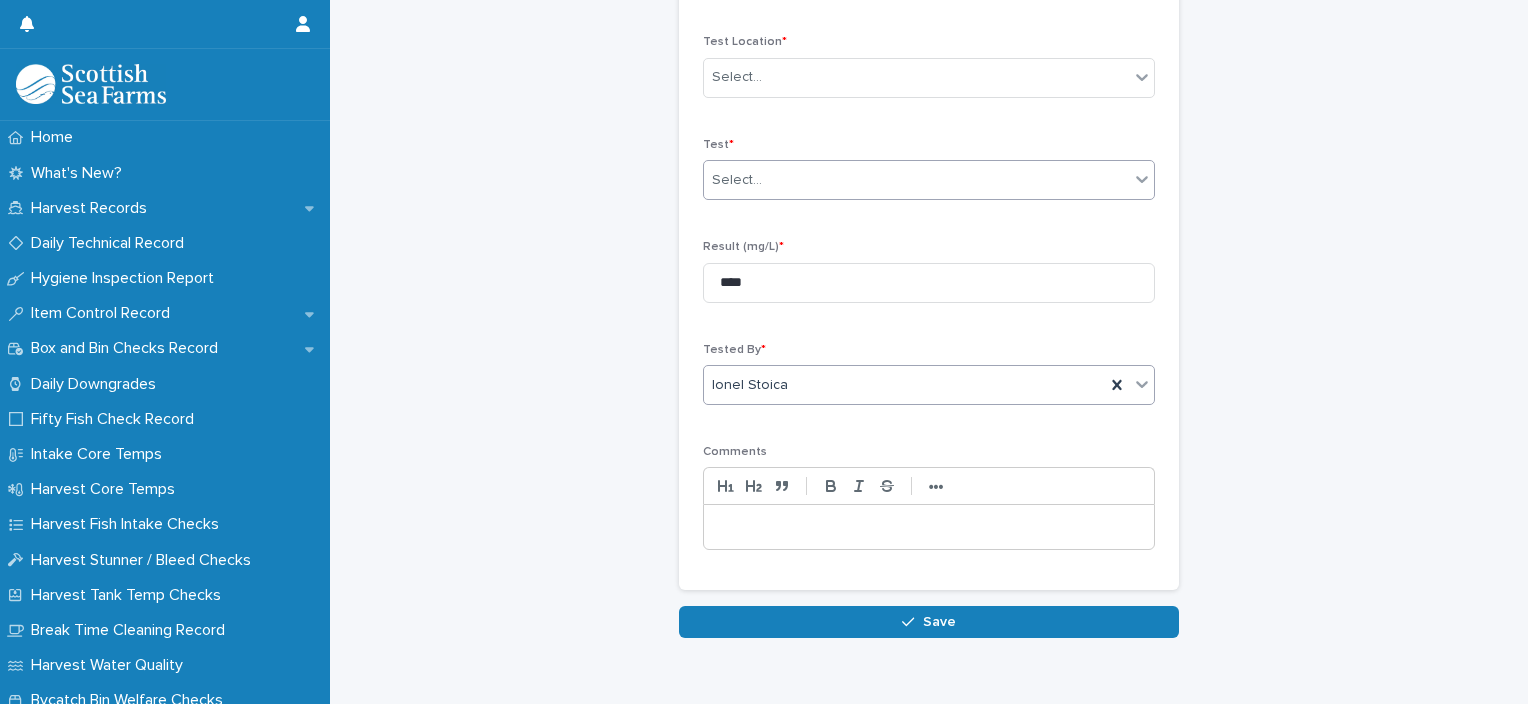 click on "Select..." at bounding box center [916, 180] 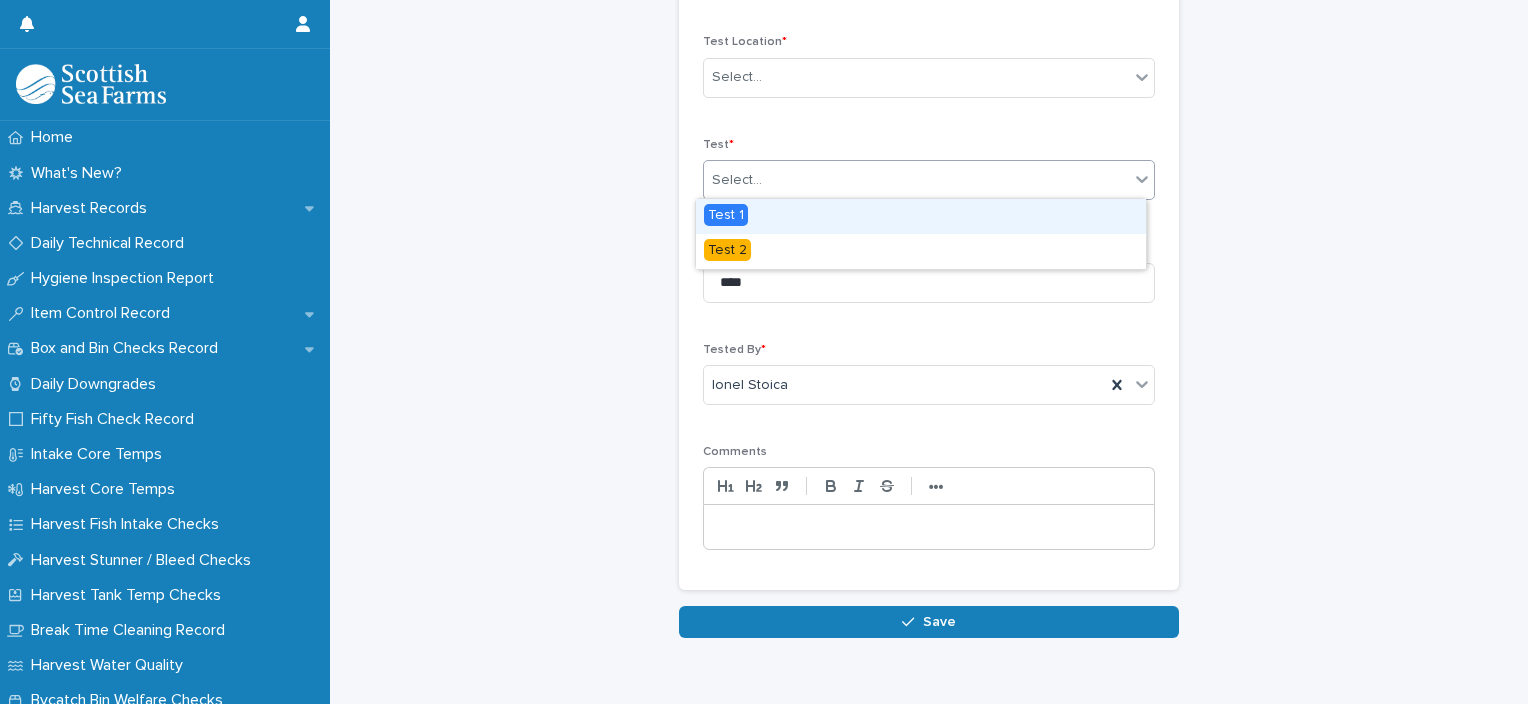 click on "Test 1" at bounding box center [921, 216] 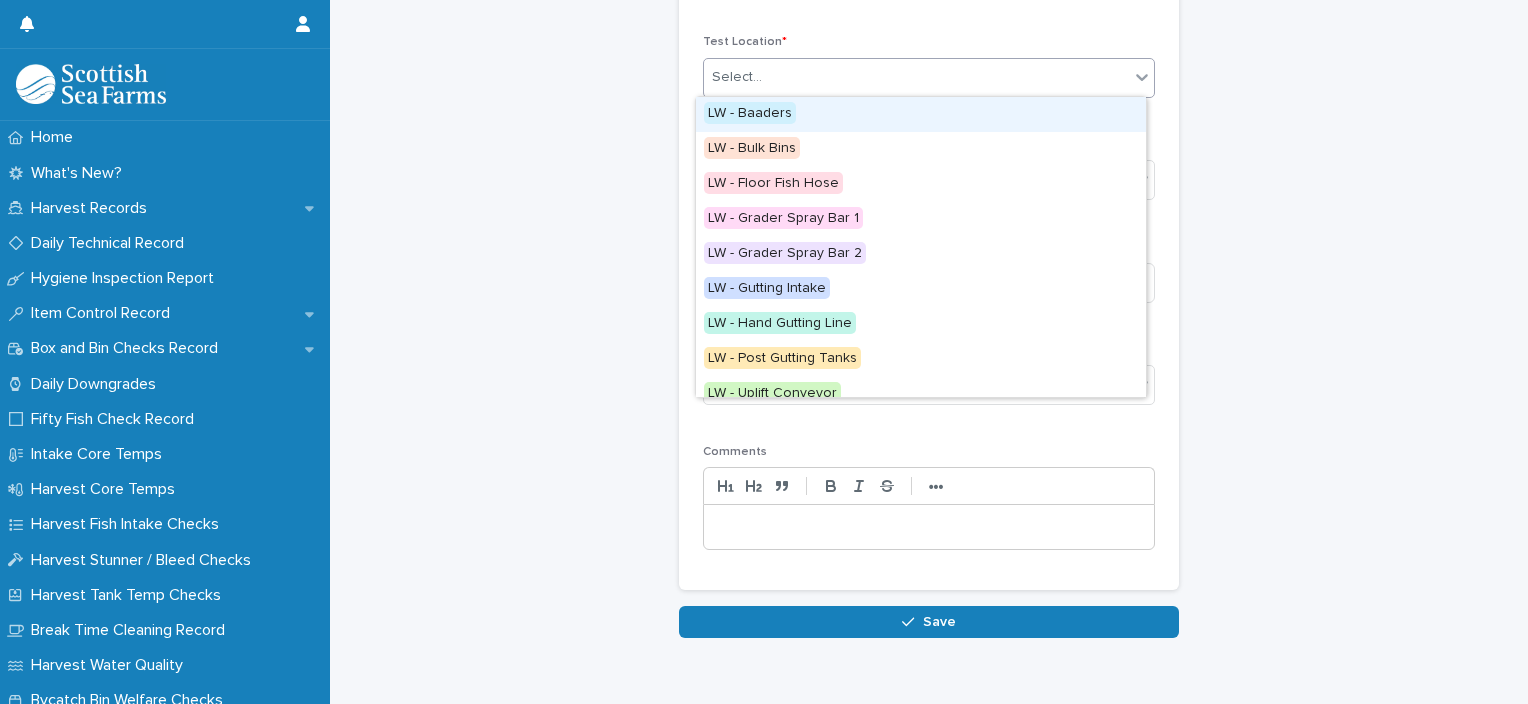 click on "Select..." at bounding box center [916, 77] 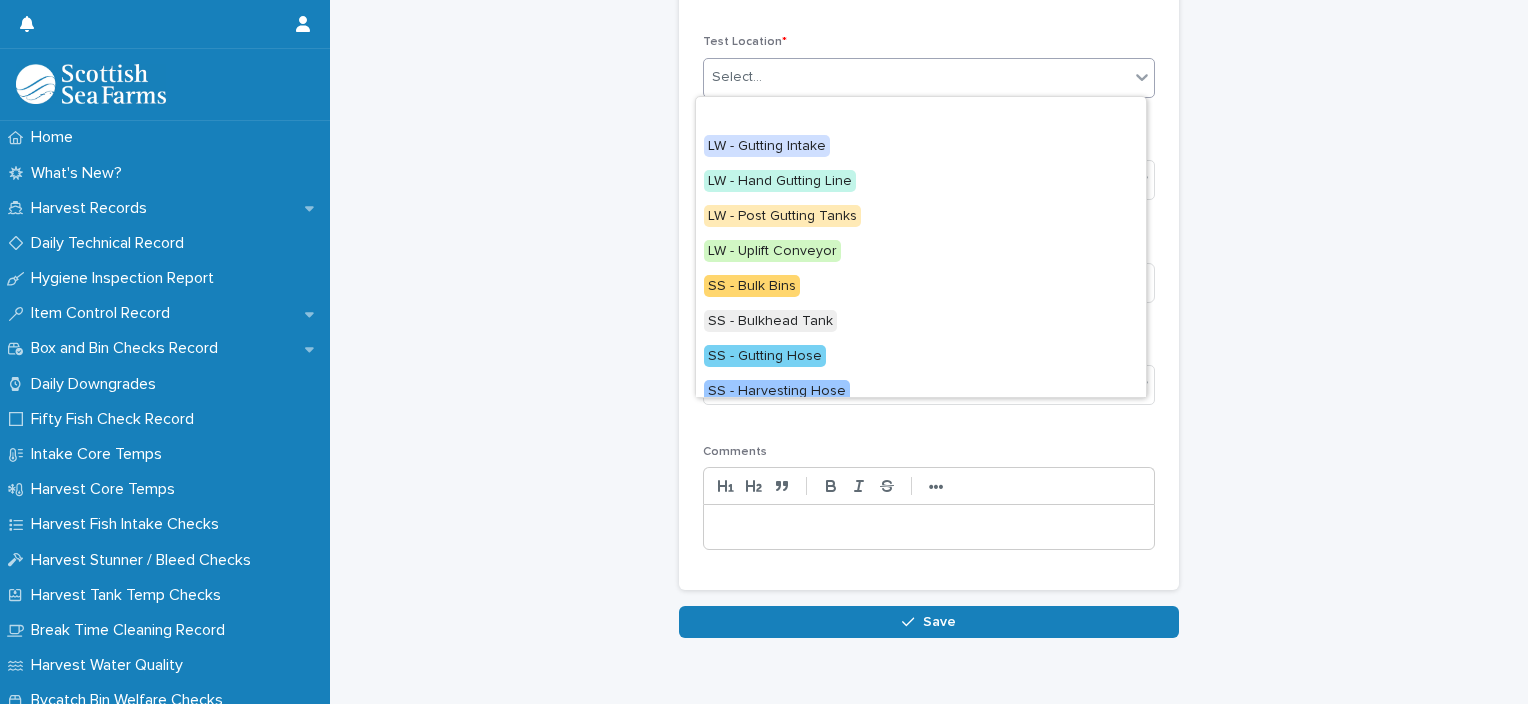 scroll, scrollTop: 224, scrollLeft: 0, axis: vertical 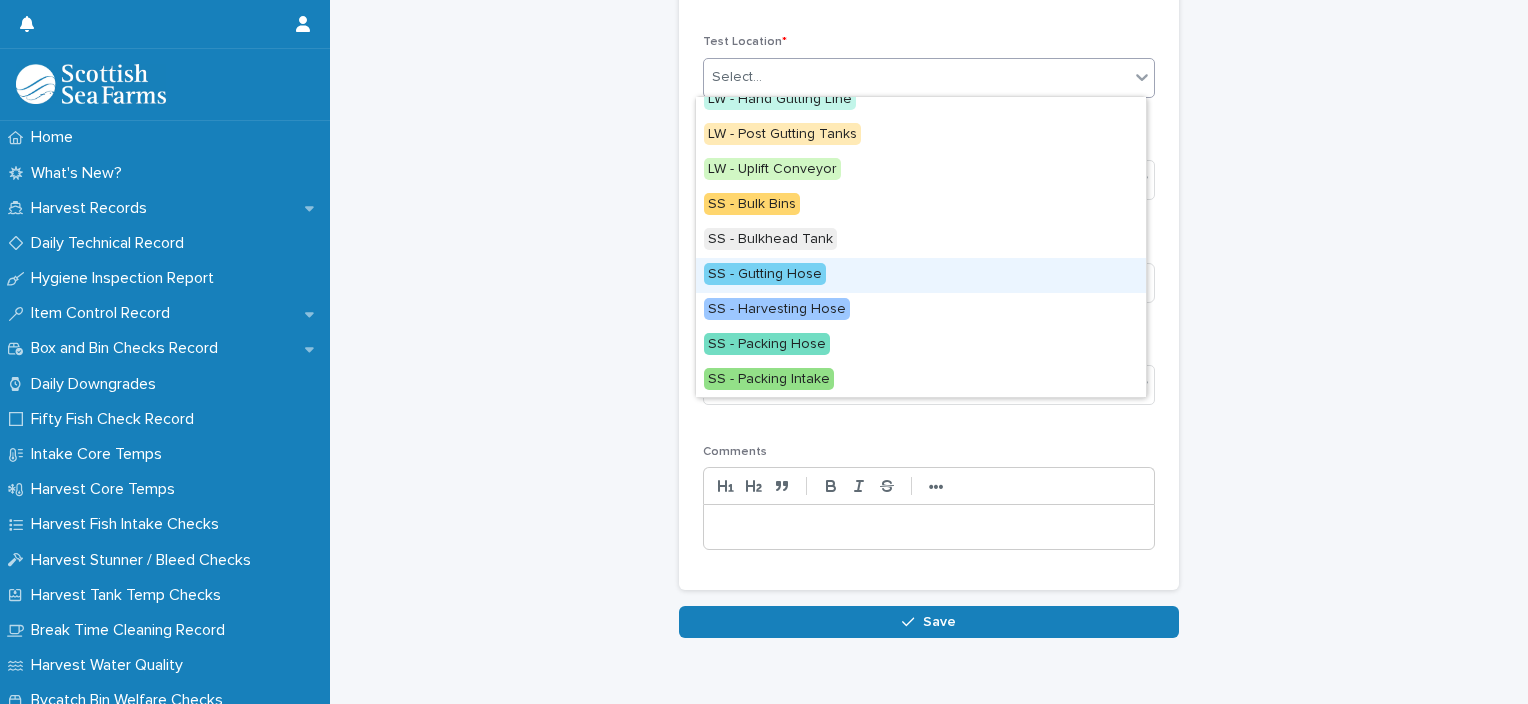 click on "SS - Gutting Hose" at bounding box center (921, 275) 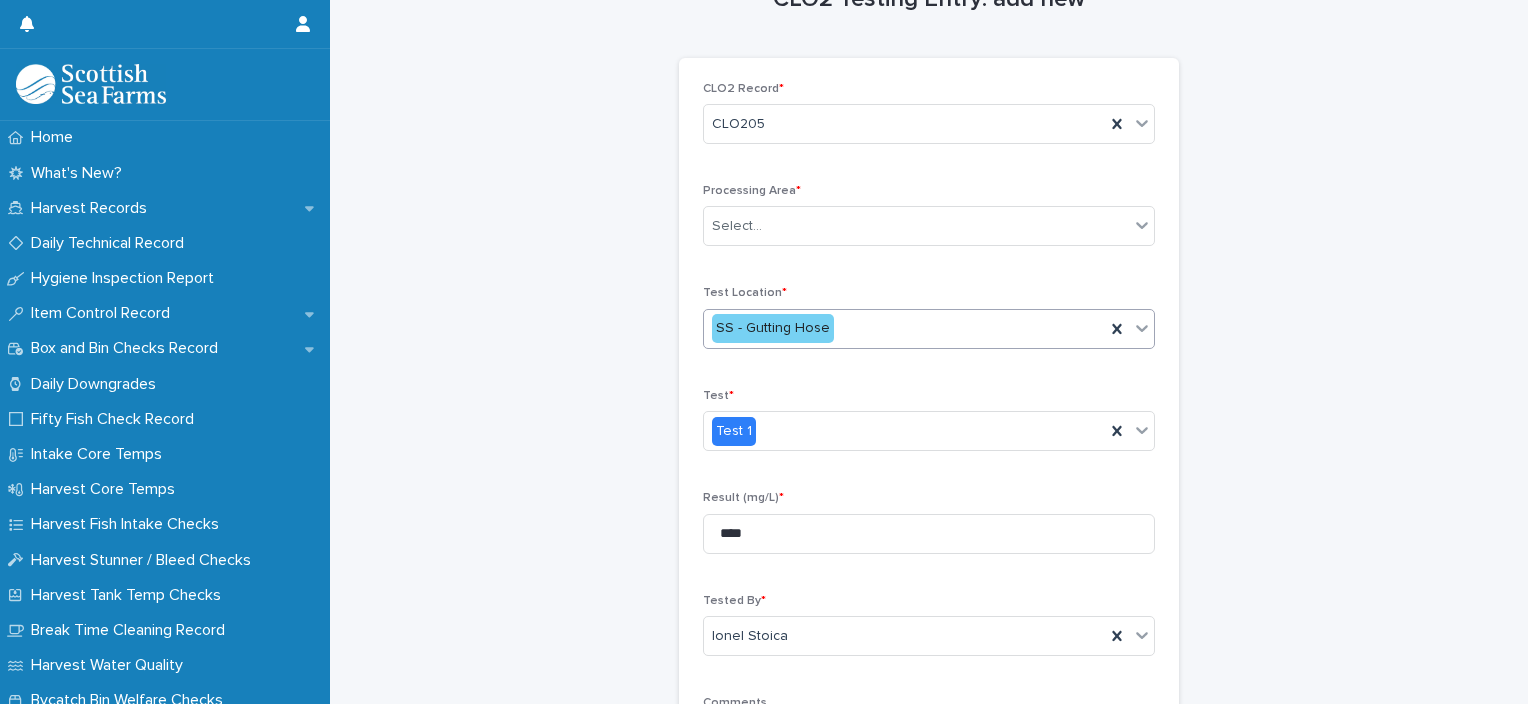 scroll, scrollTop: 47, scrollLeft: 0, axis: vertical 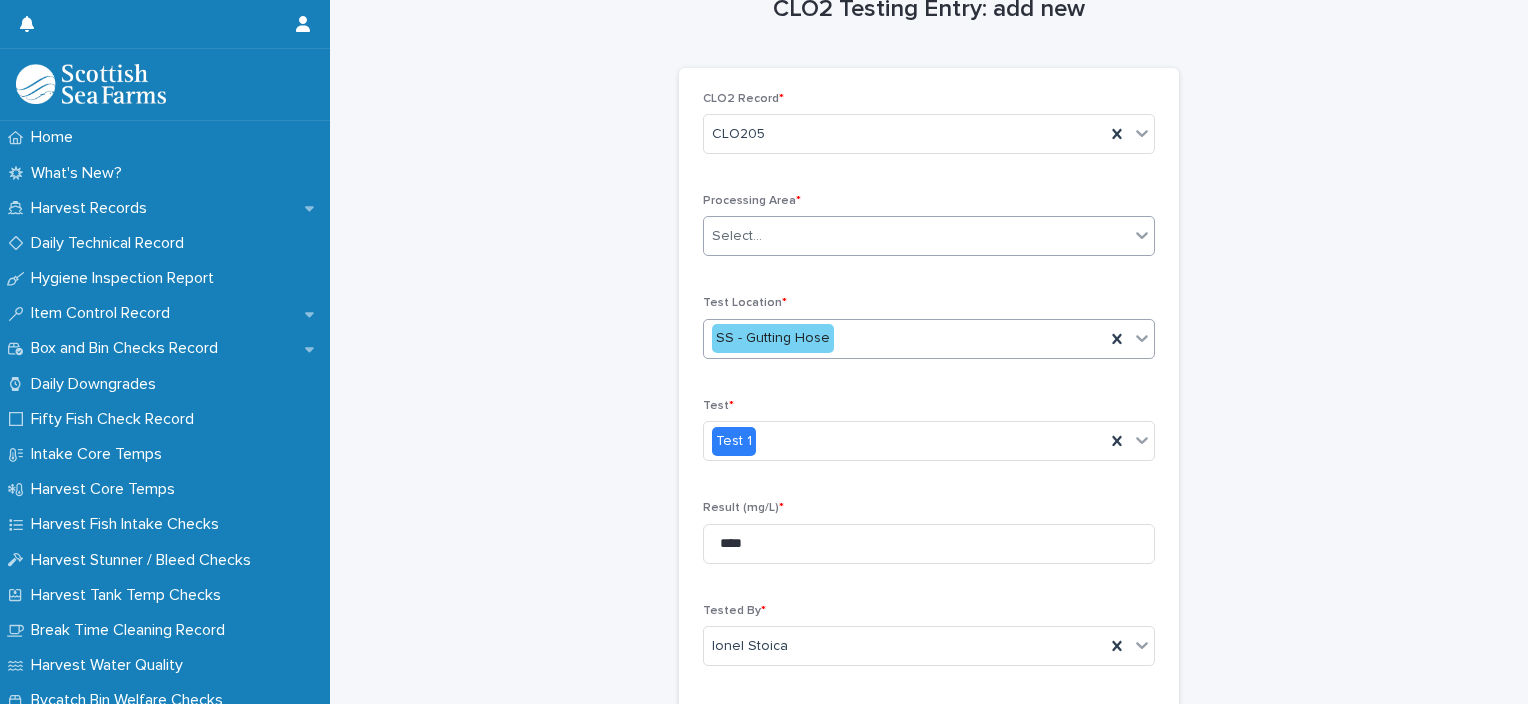 click on "Select..." at bounding box center [916, 236] 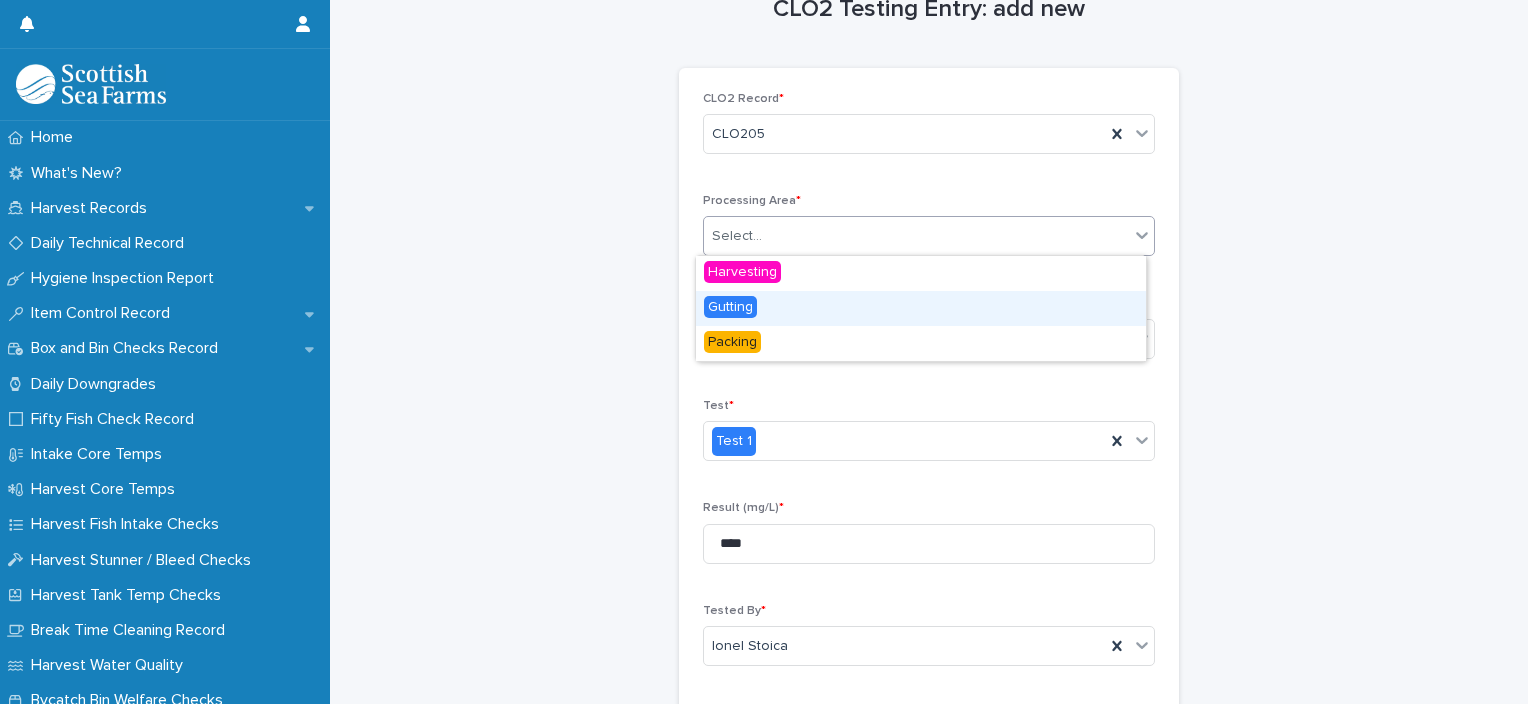 click on "Gutting" at bounding box center (921, 308) 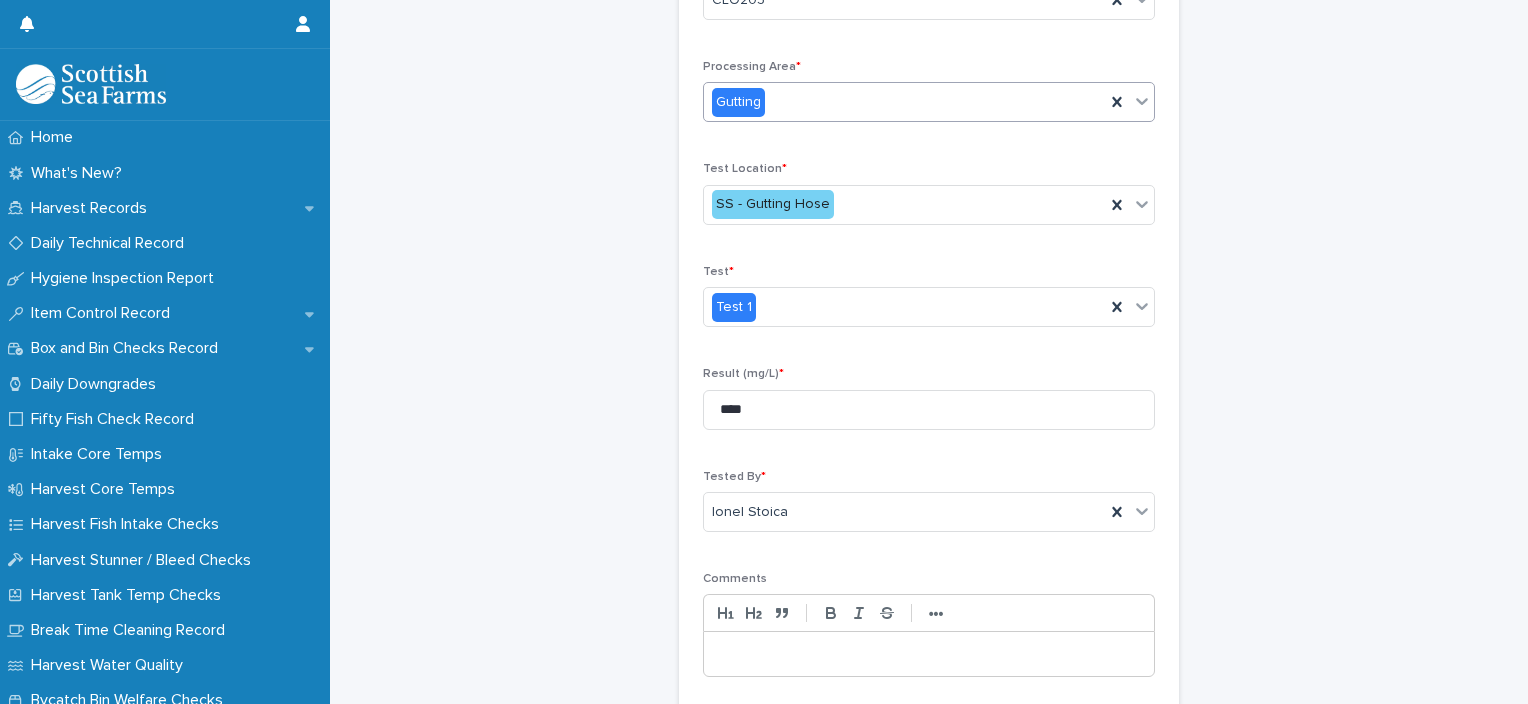 scroll, scrollTop: 354, scrollLeft: 0, axis: vertical 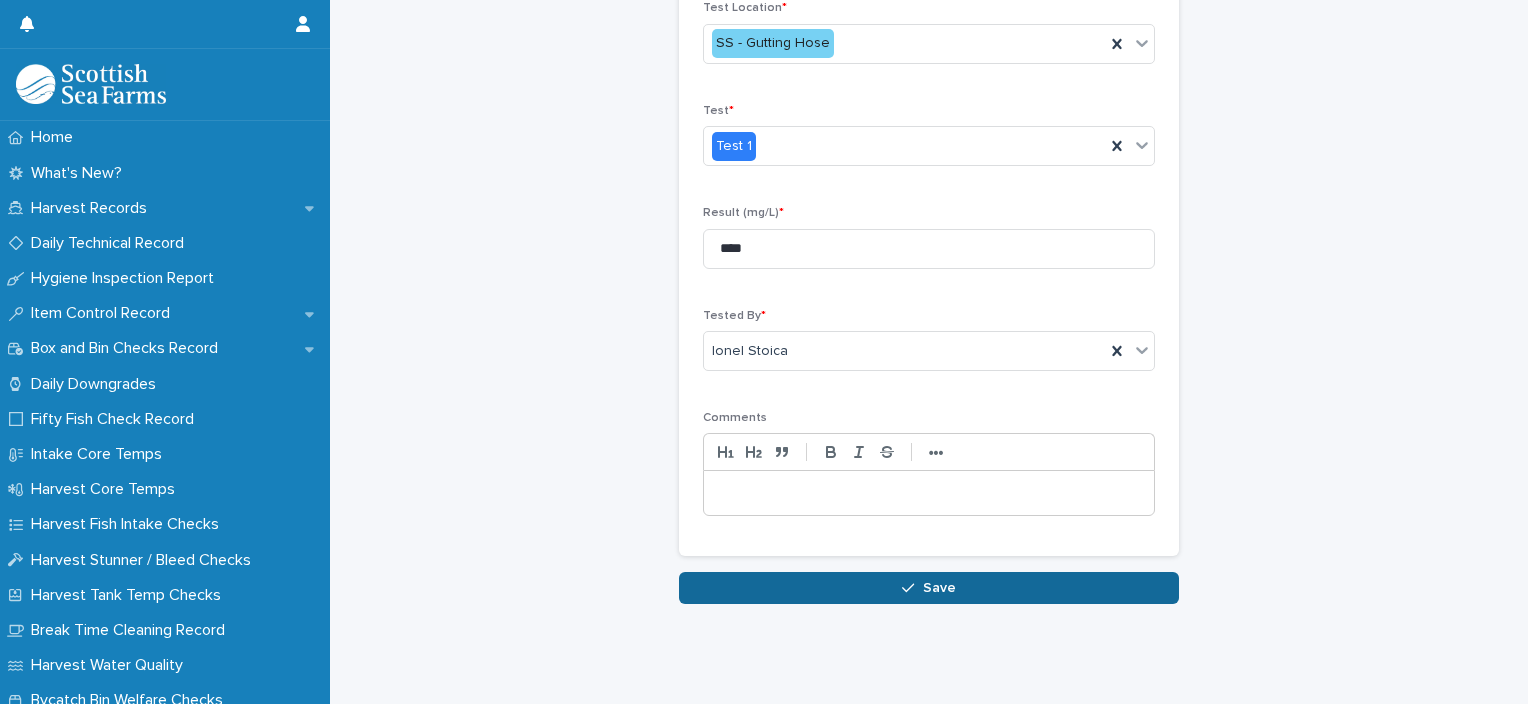 click on "Save" at bounding box center (929, 588) 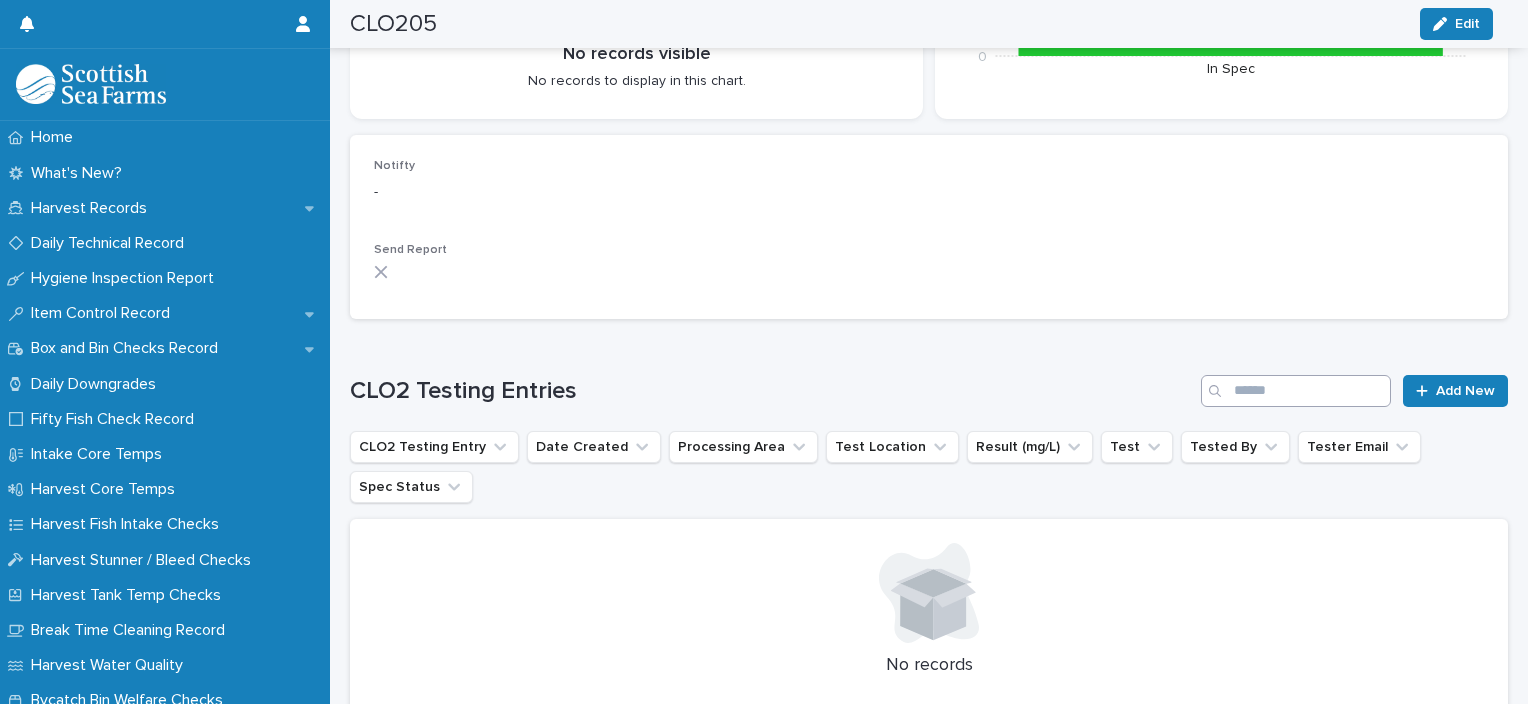 scroll, scrollTop: 424, scrollLeft: 0, axis: vertical 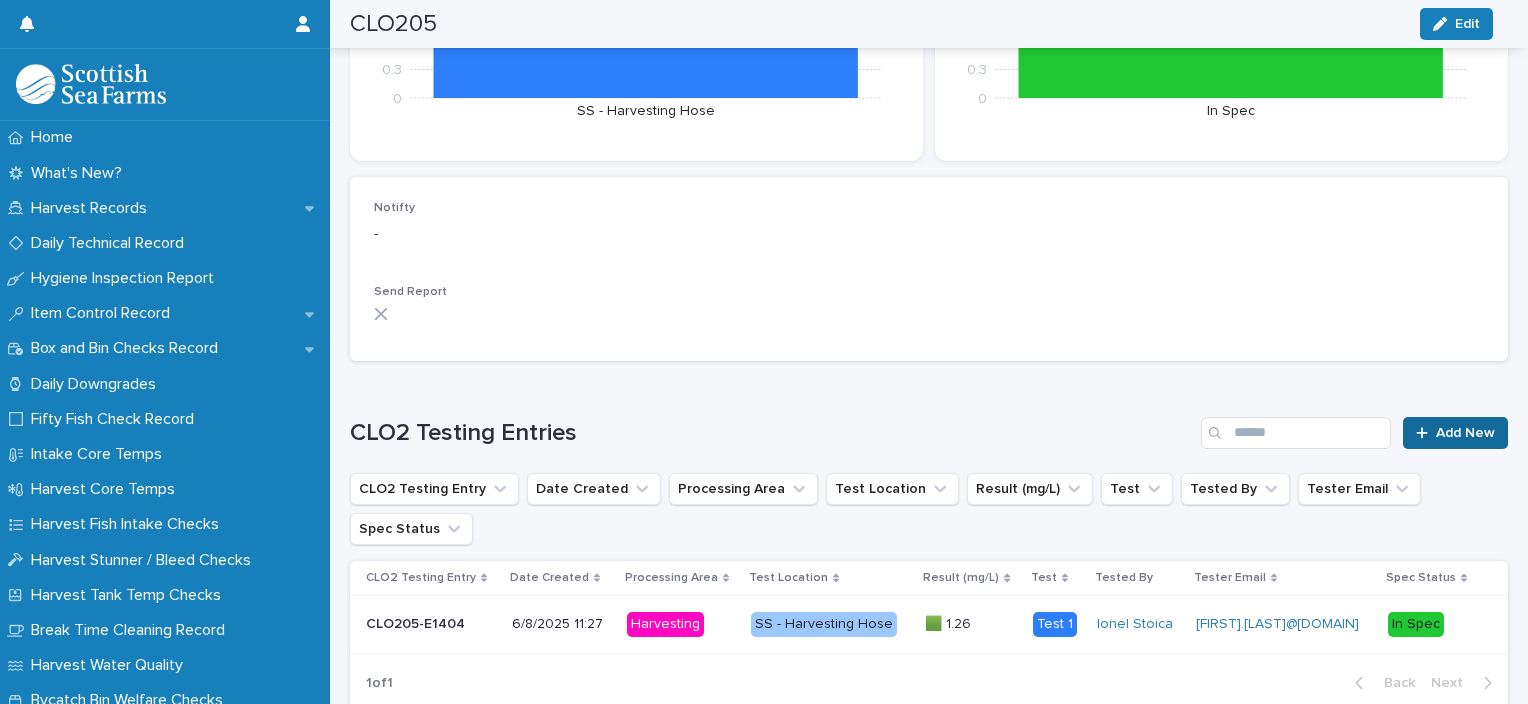 click on "Add New" at bounding box center (1455, 433) 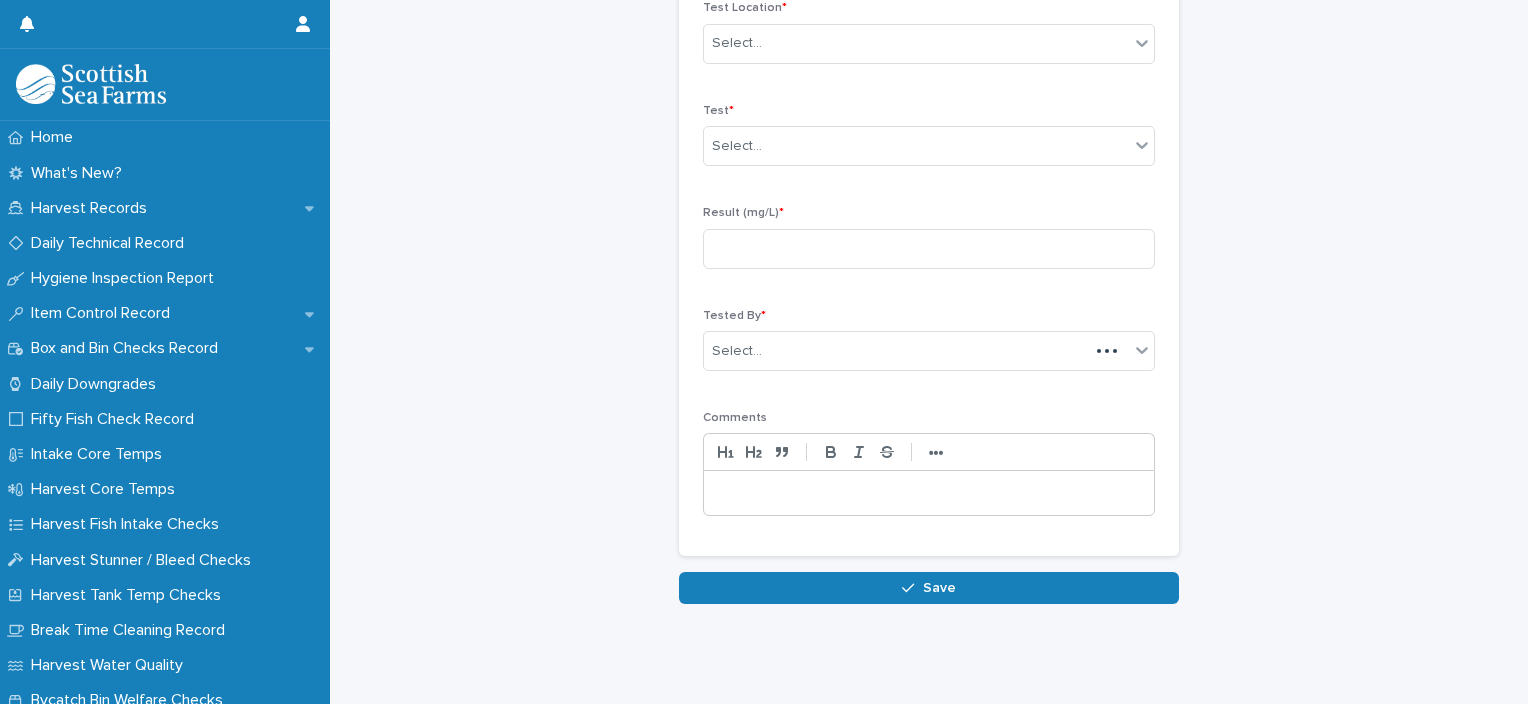 scroll, scrollTop: 308, scrollLeft: 0, axis: vertical 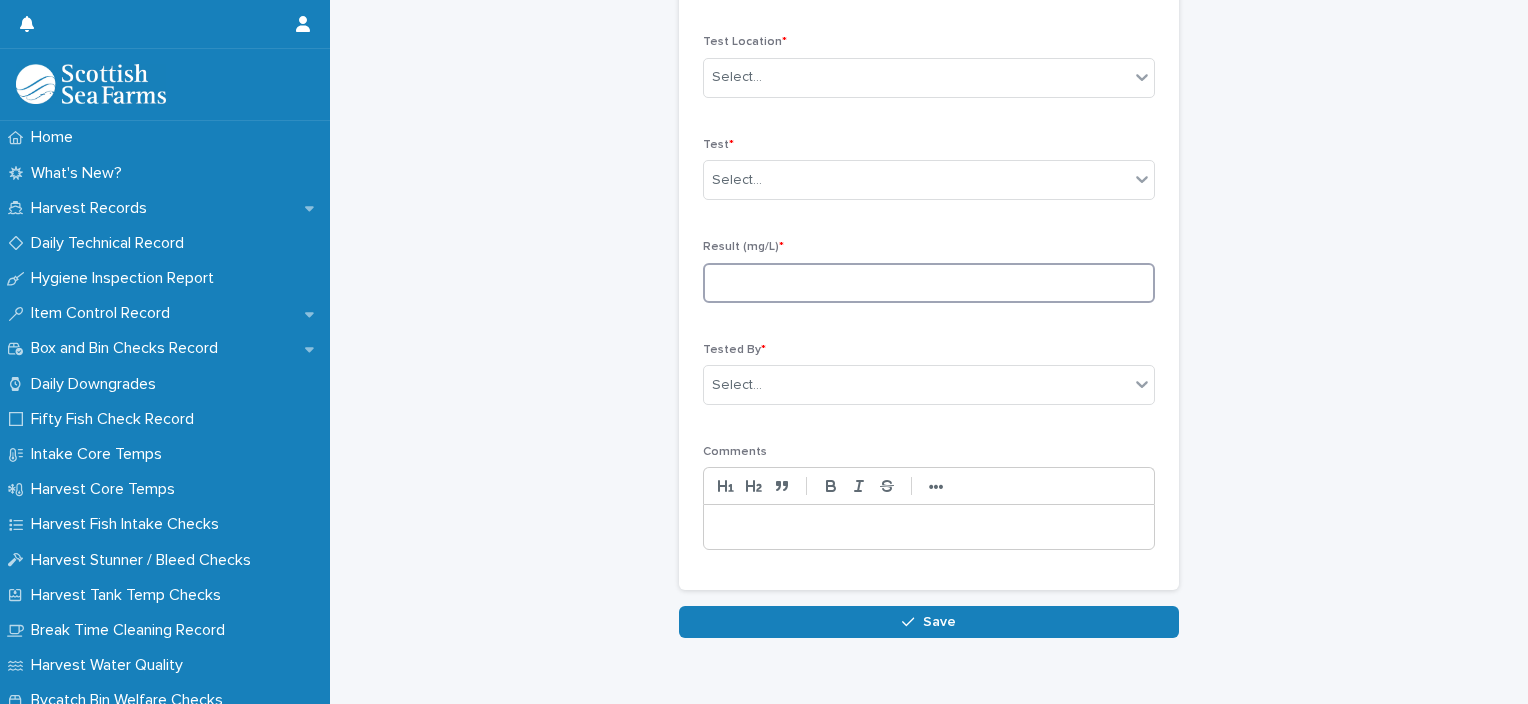 click at bounding box center [929, 283] 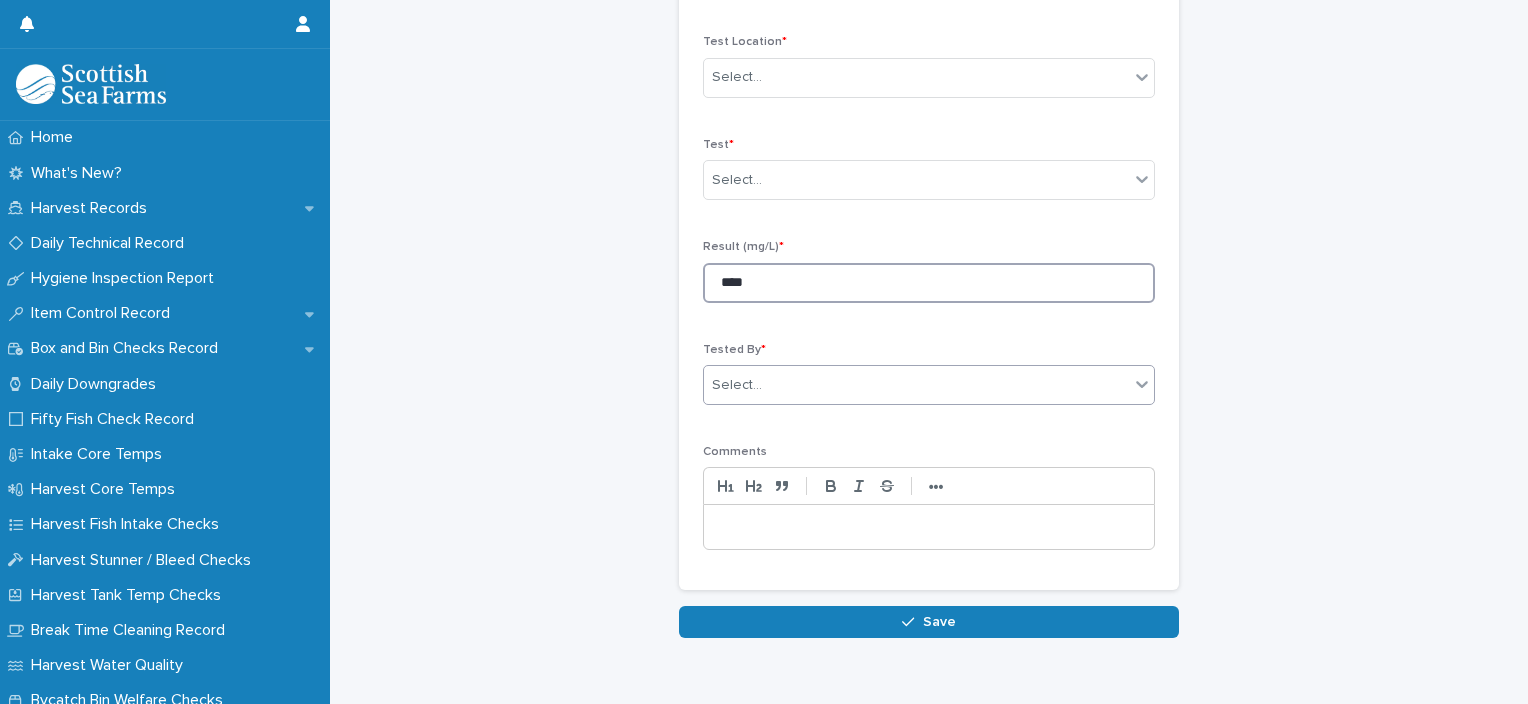 type on "****" 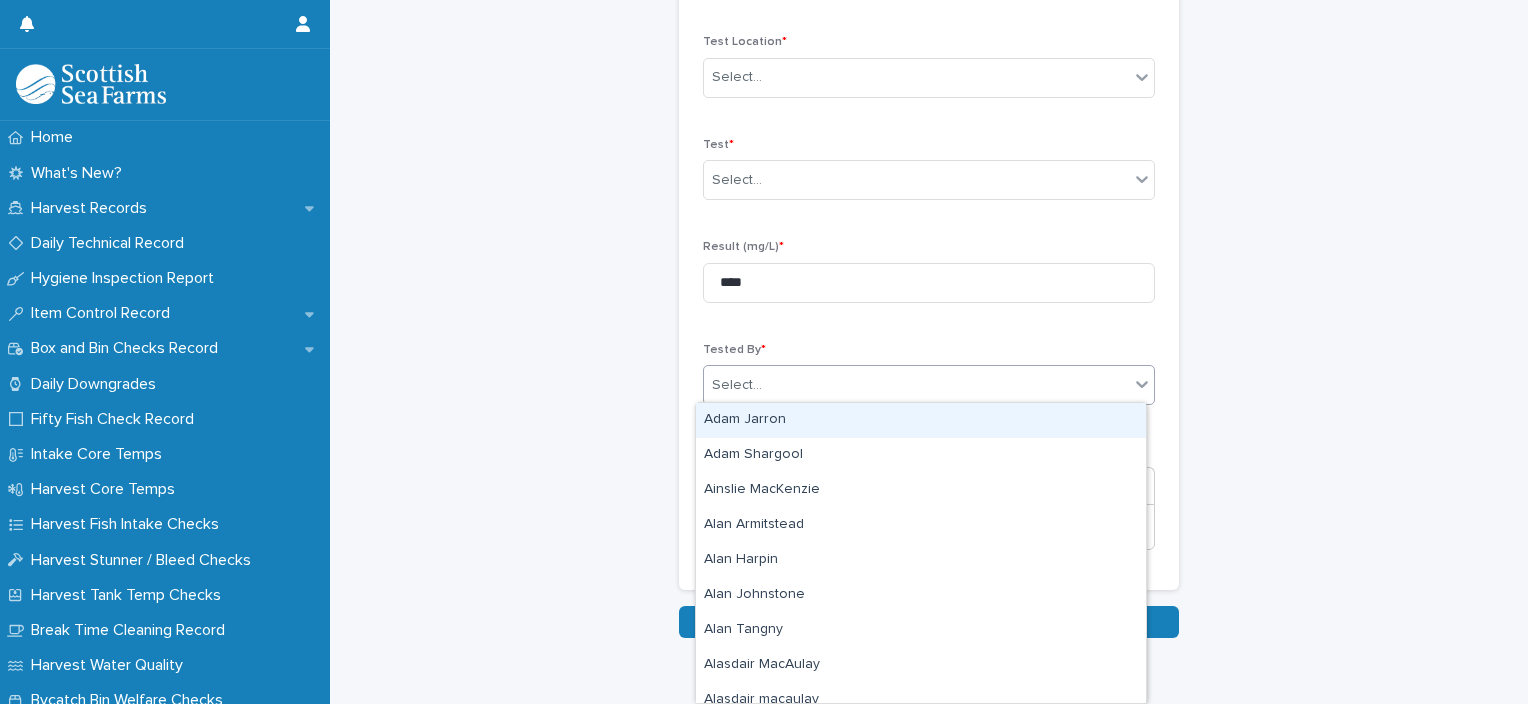 click on "Select..." at bounding box center (916, 385) 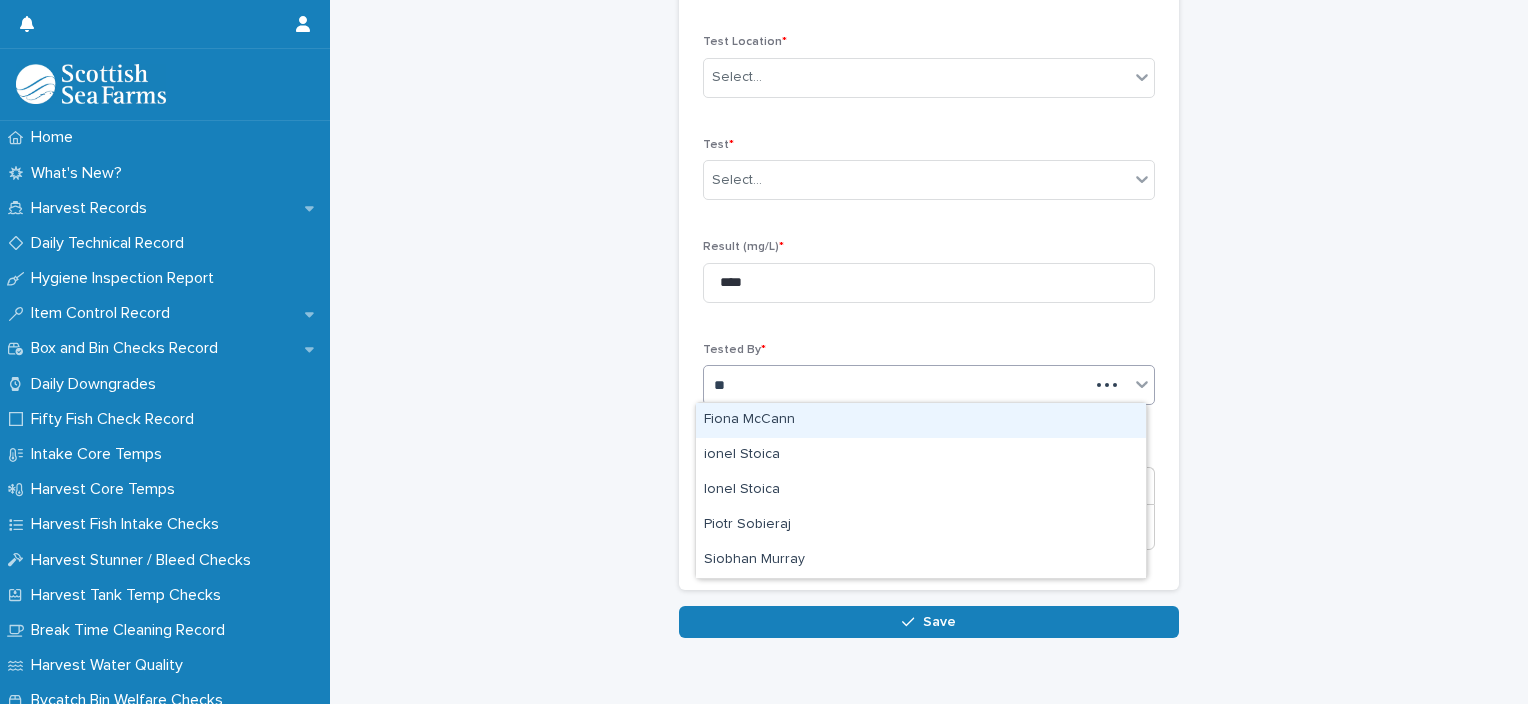 type on "***" 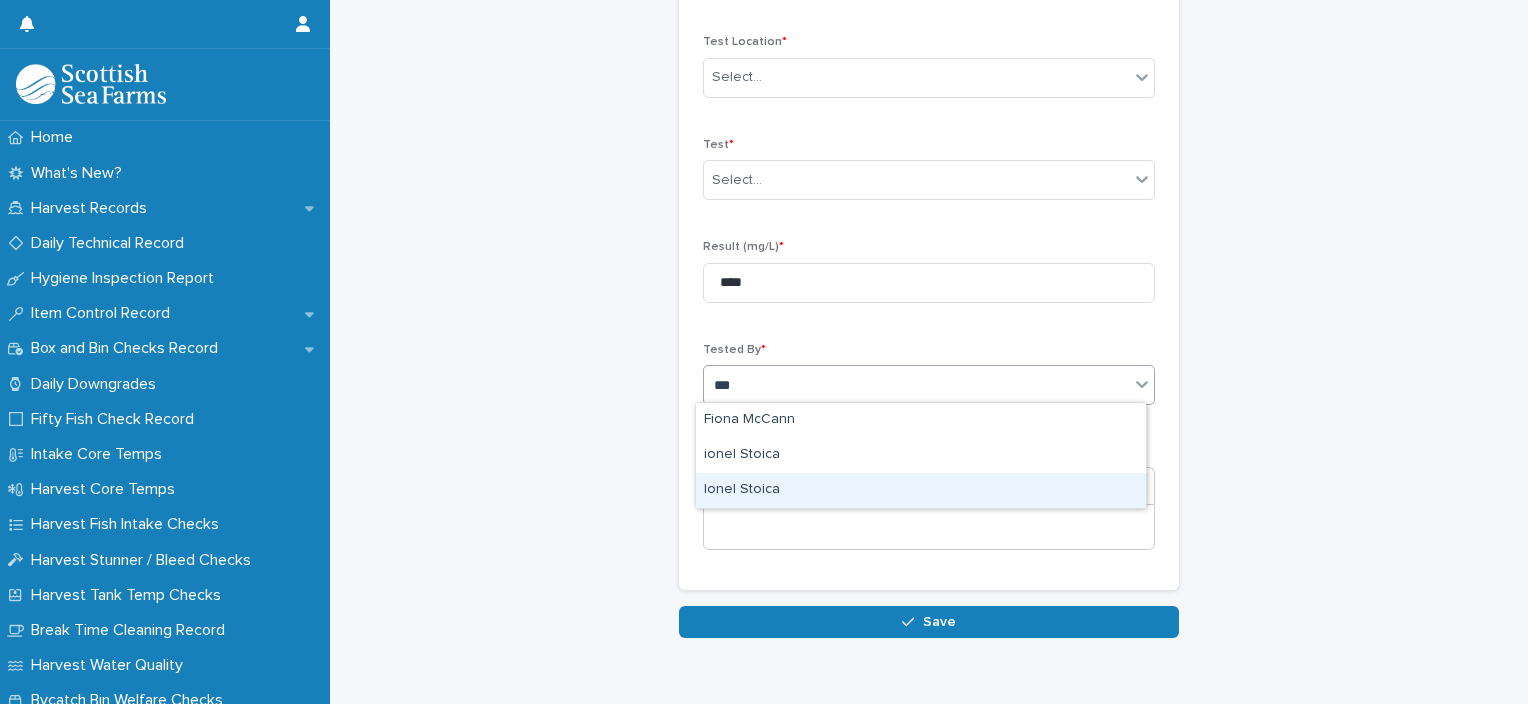click on "Ionel Stoica" at bounding box center [921, 490] 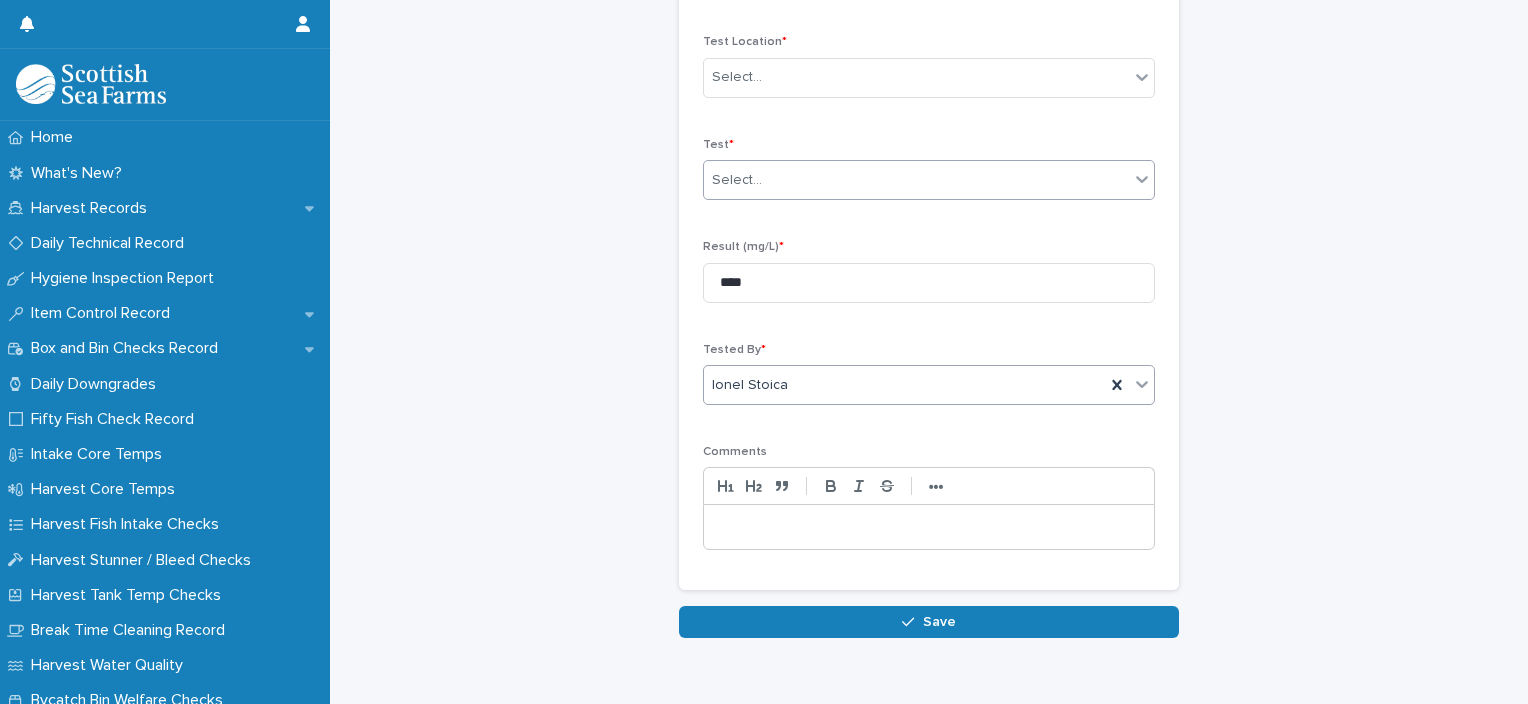 click on "Select..." at bounding box center (916, 180) 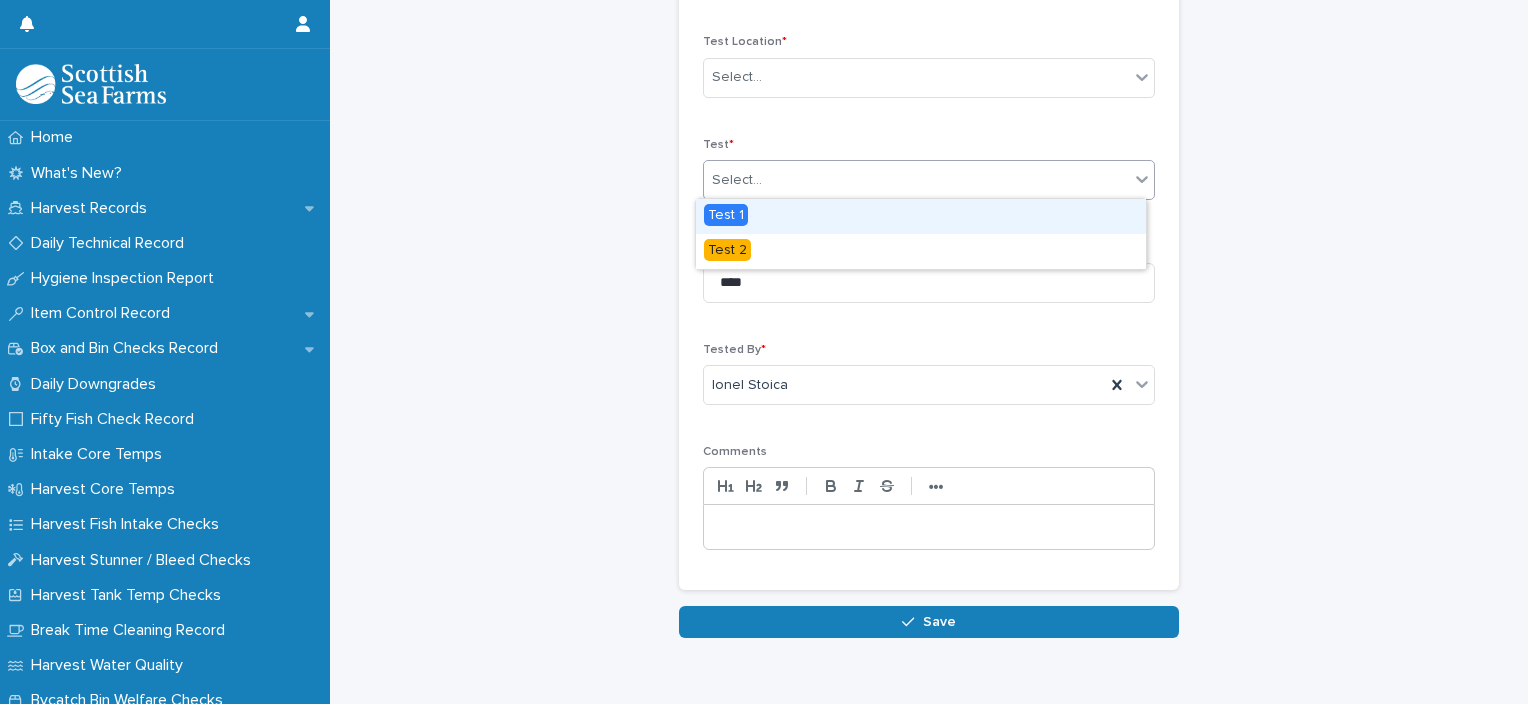 click on "Test 1" at bounding box center (921, 216) 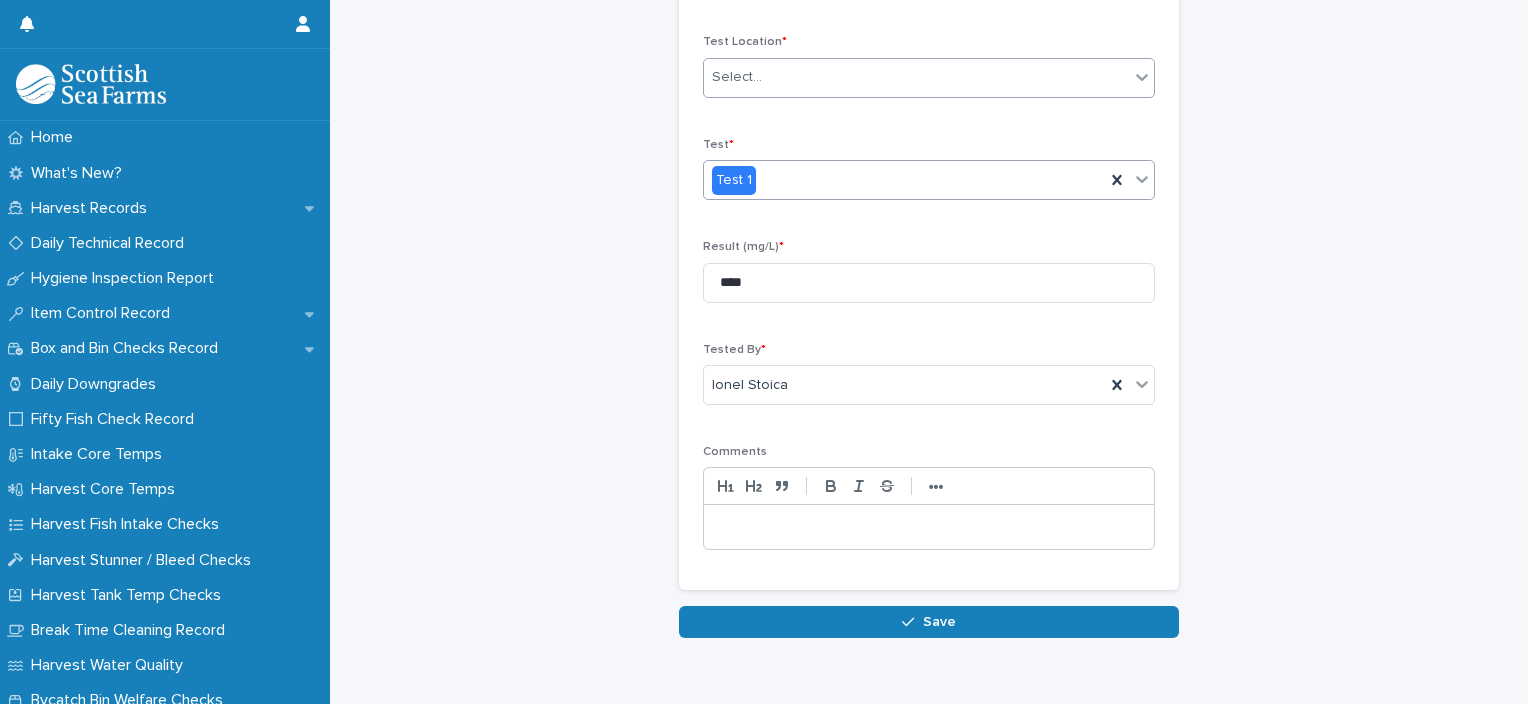 click on "Select..." at bounding box center (916, 77) 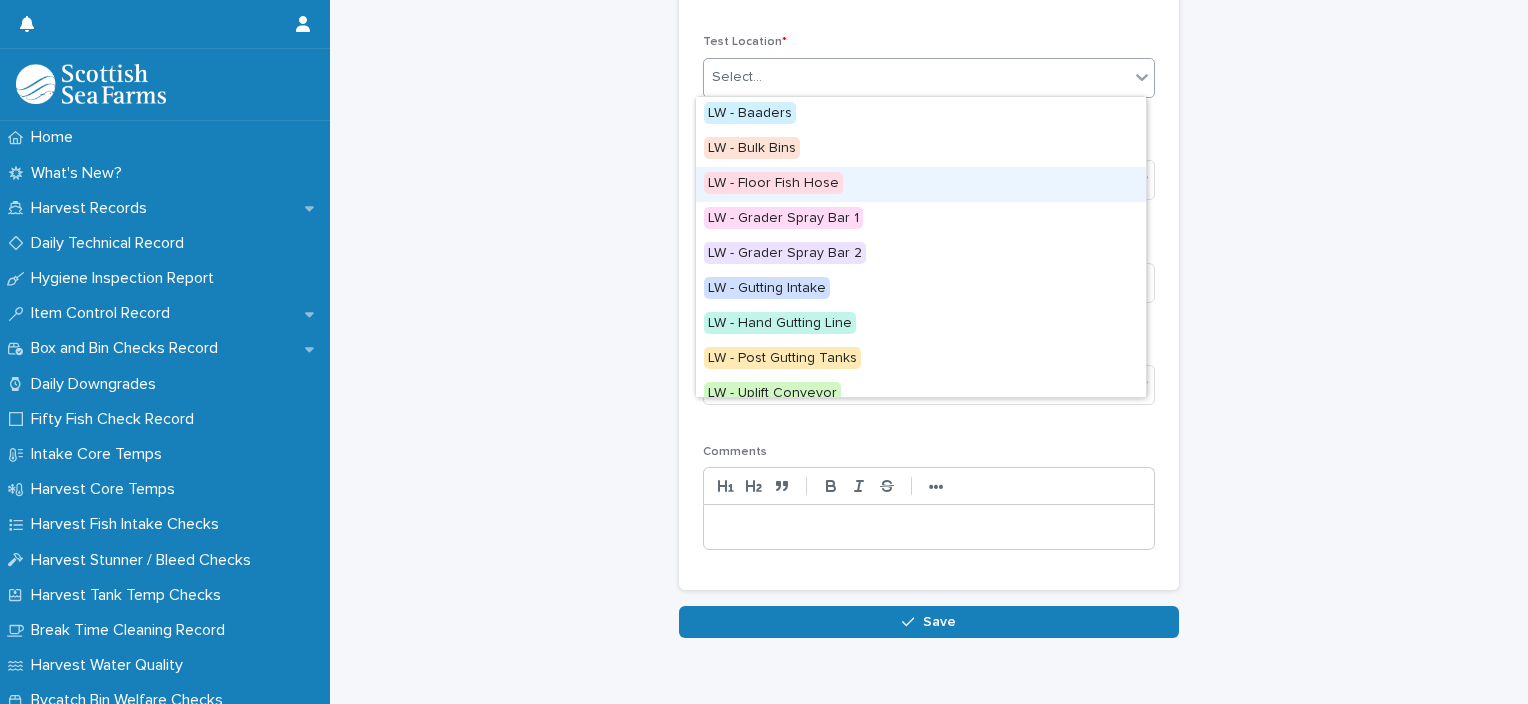 scroll, scrollTop: 224, scrollLeft: 0, axis: vertical 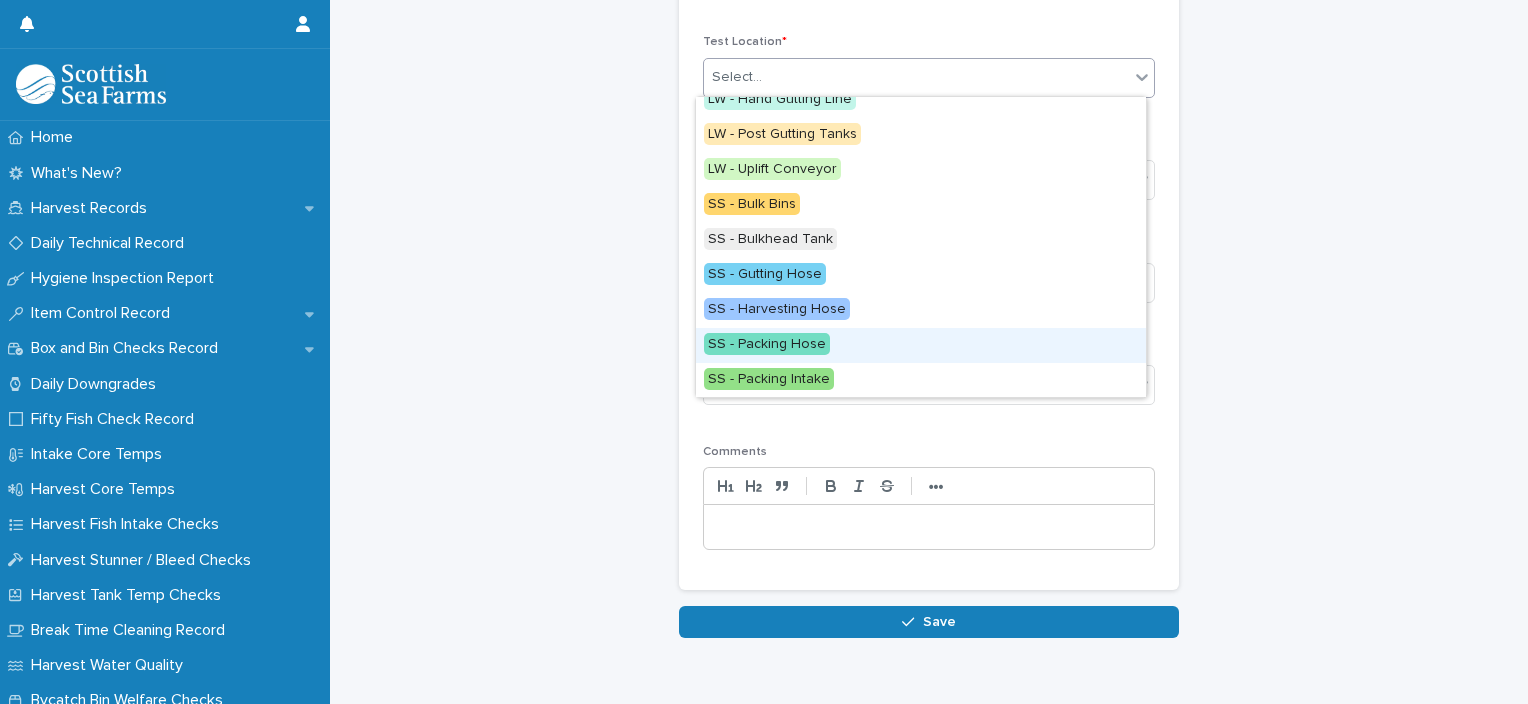click on "SS - Packing Hose" at bounding box center (921, 345) 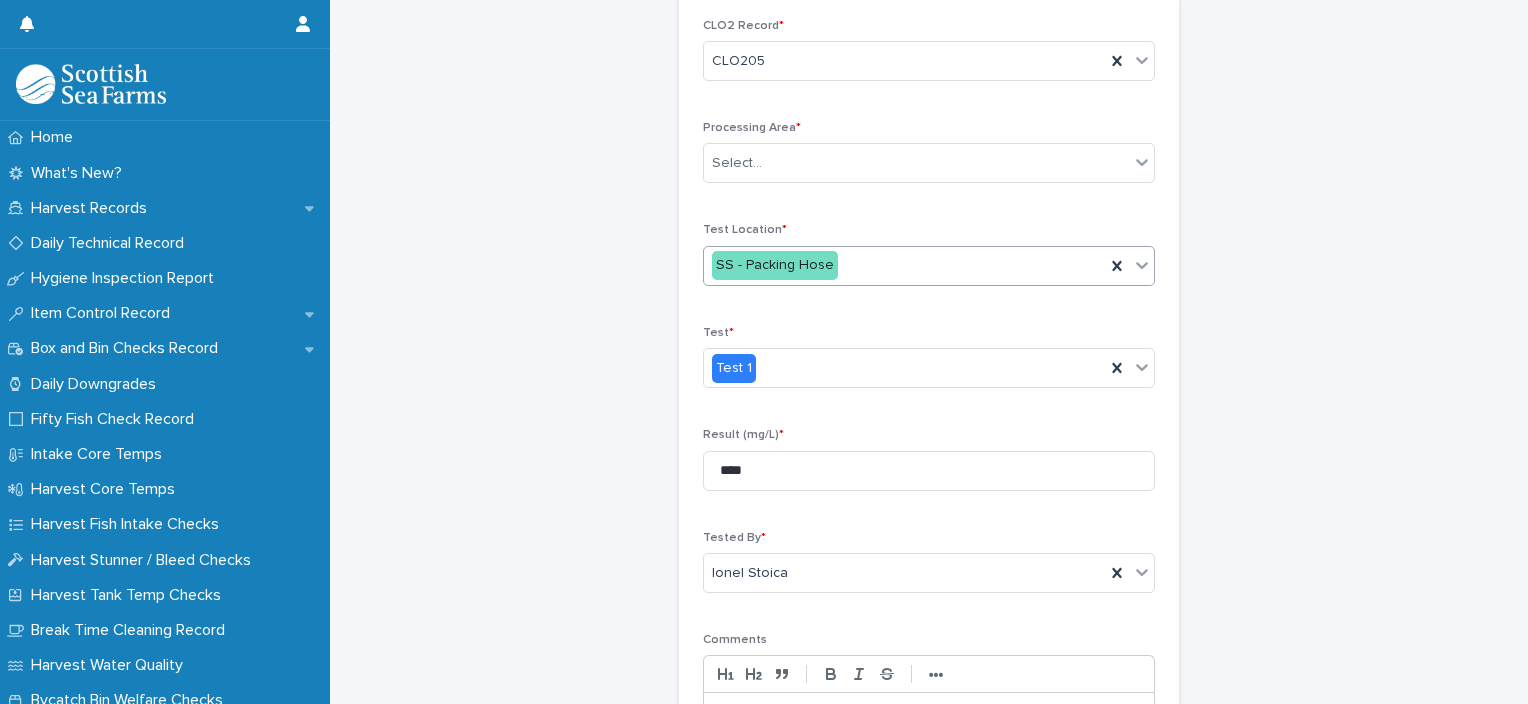scroll, scrollTop: 3, scrollLeft: 0, axis: vertical 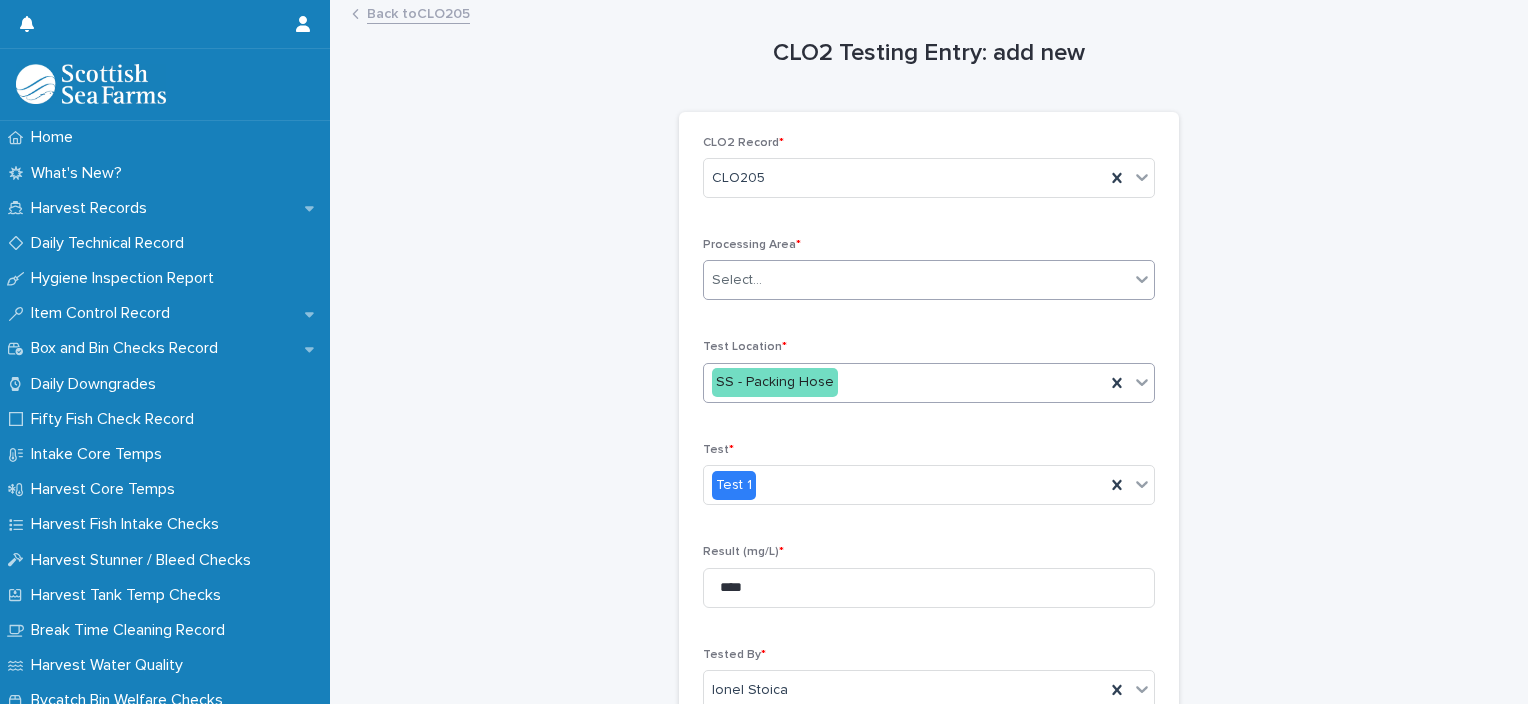 click on "Processing Area * Select..." at bounding box center (929, 277) 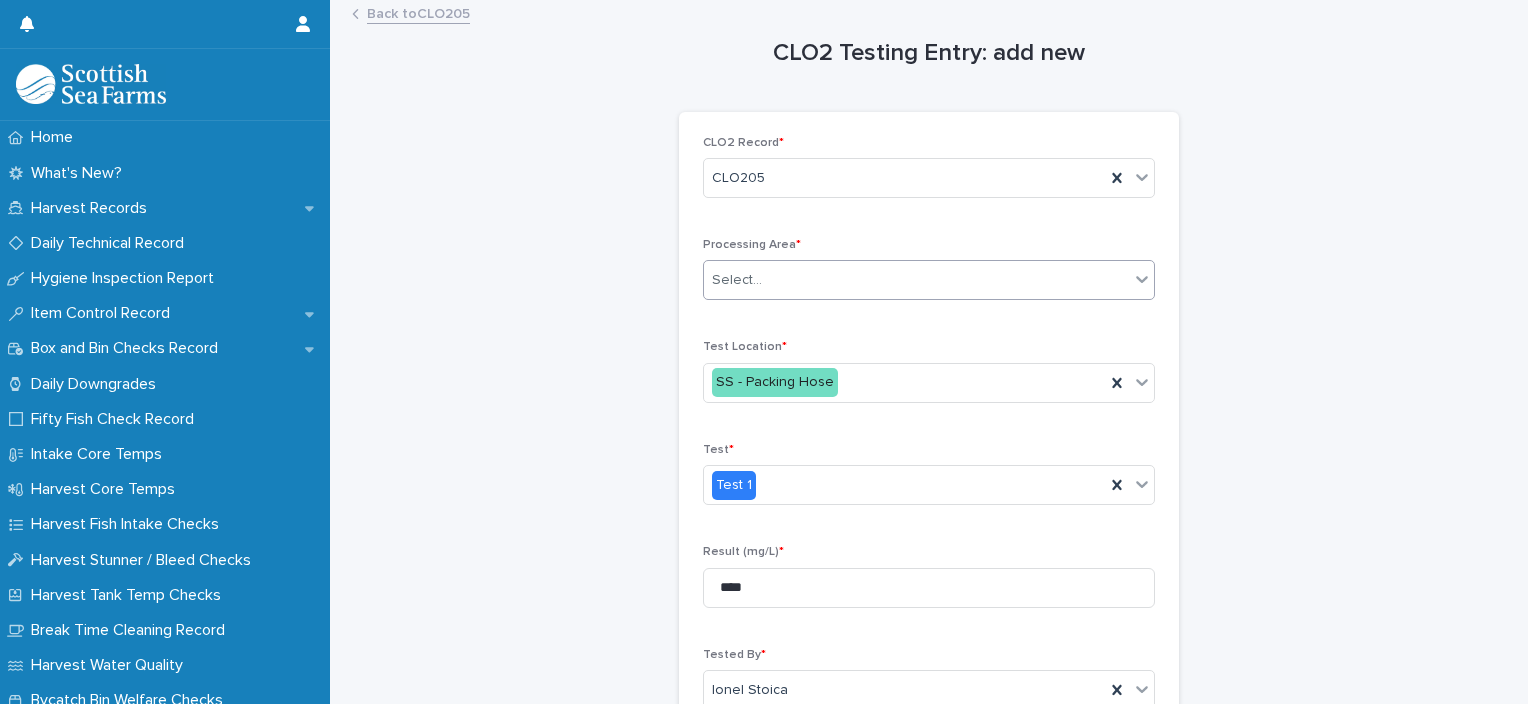 click on "Select..." at bounding box center (916, 280) 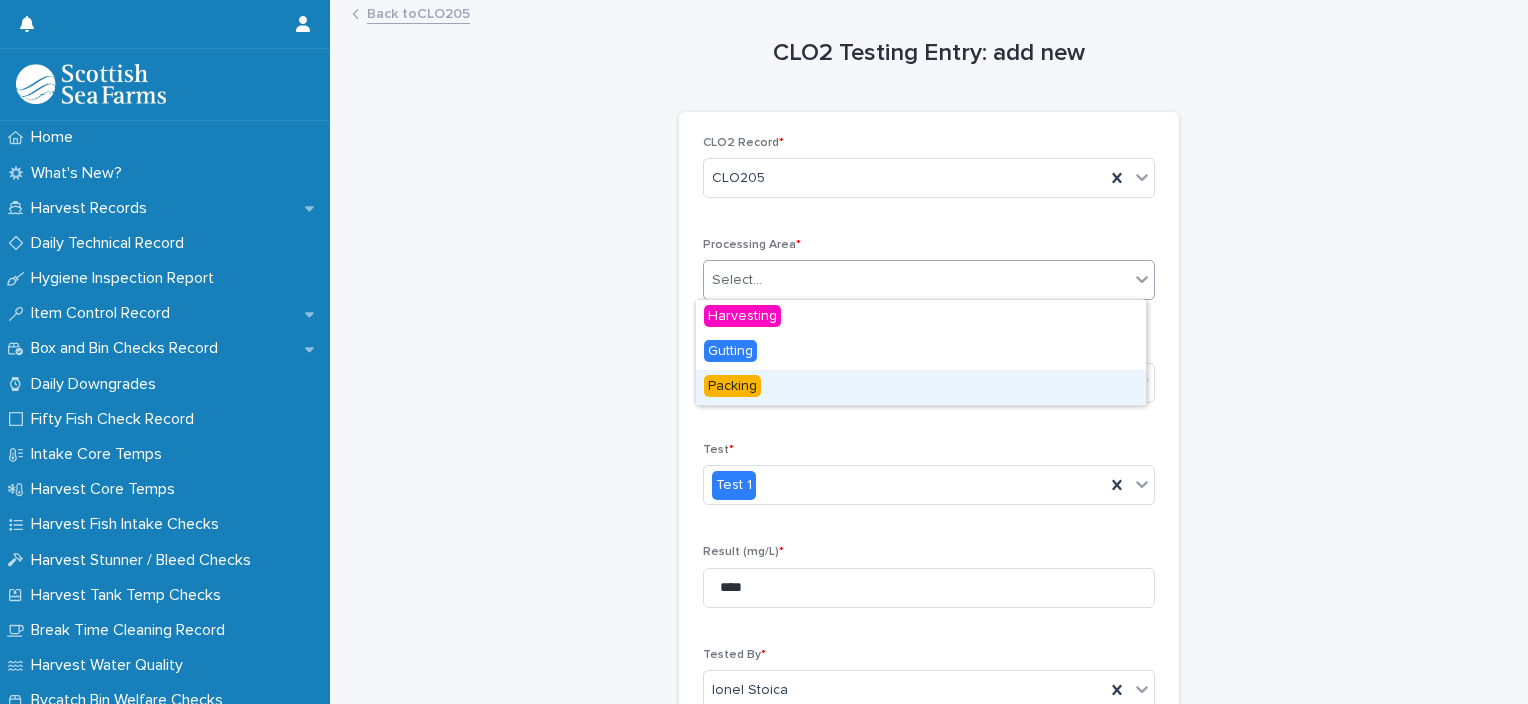 click on "Packing" at bounding box center (921, 387) 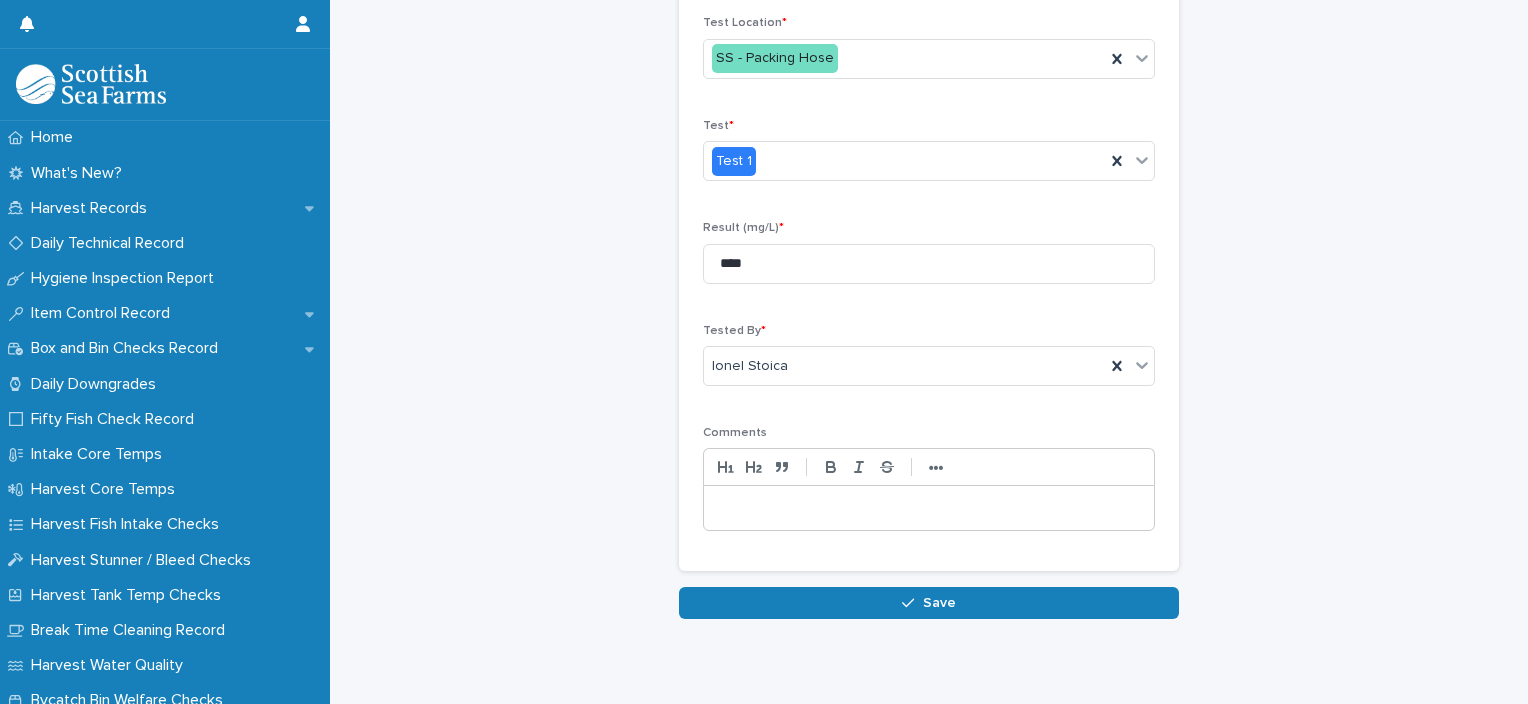 scroll, scrollTop: 354, scrollLeft: 0, axis: vertical 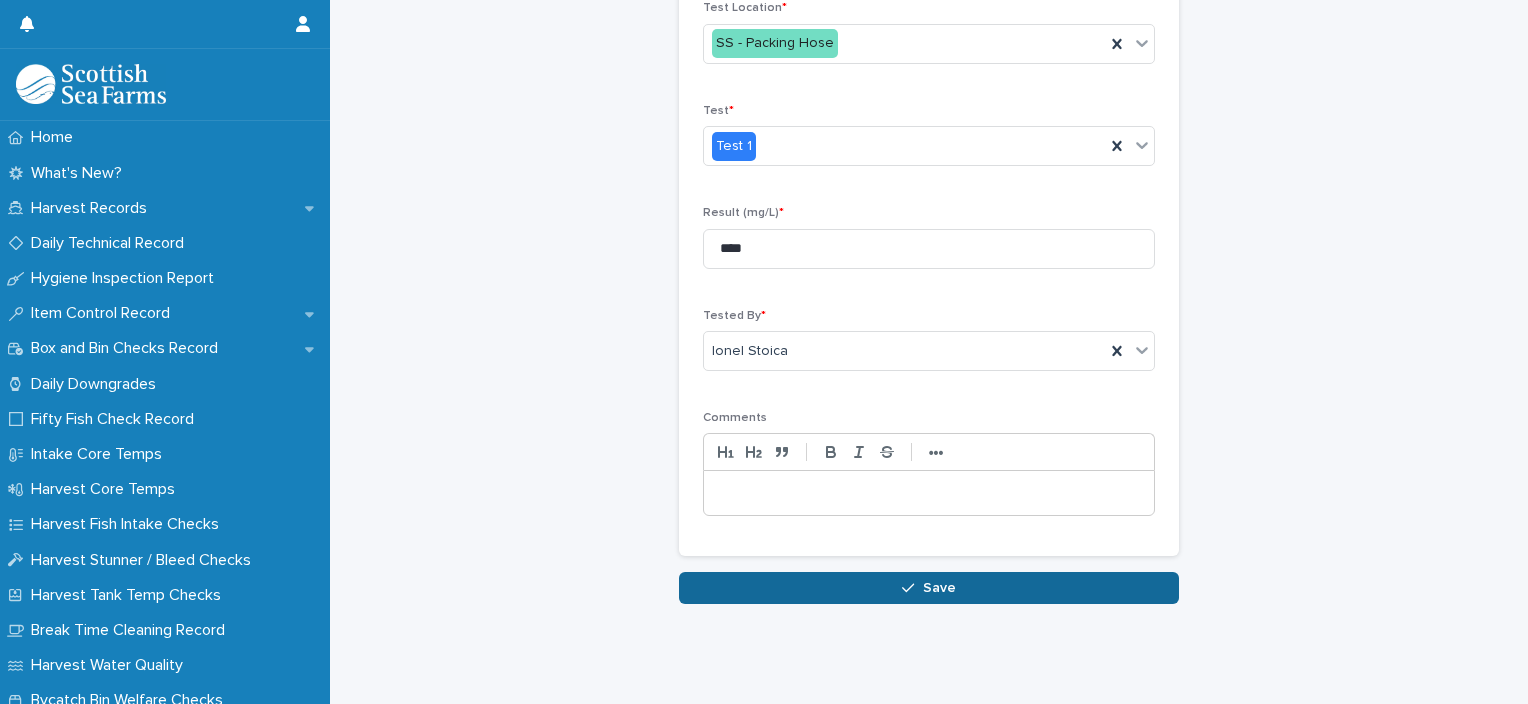 click on "Save" at bounding box center [929, 588] 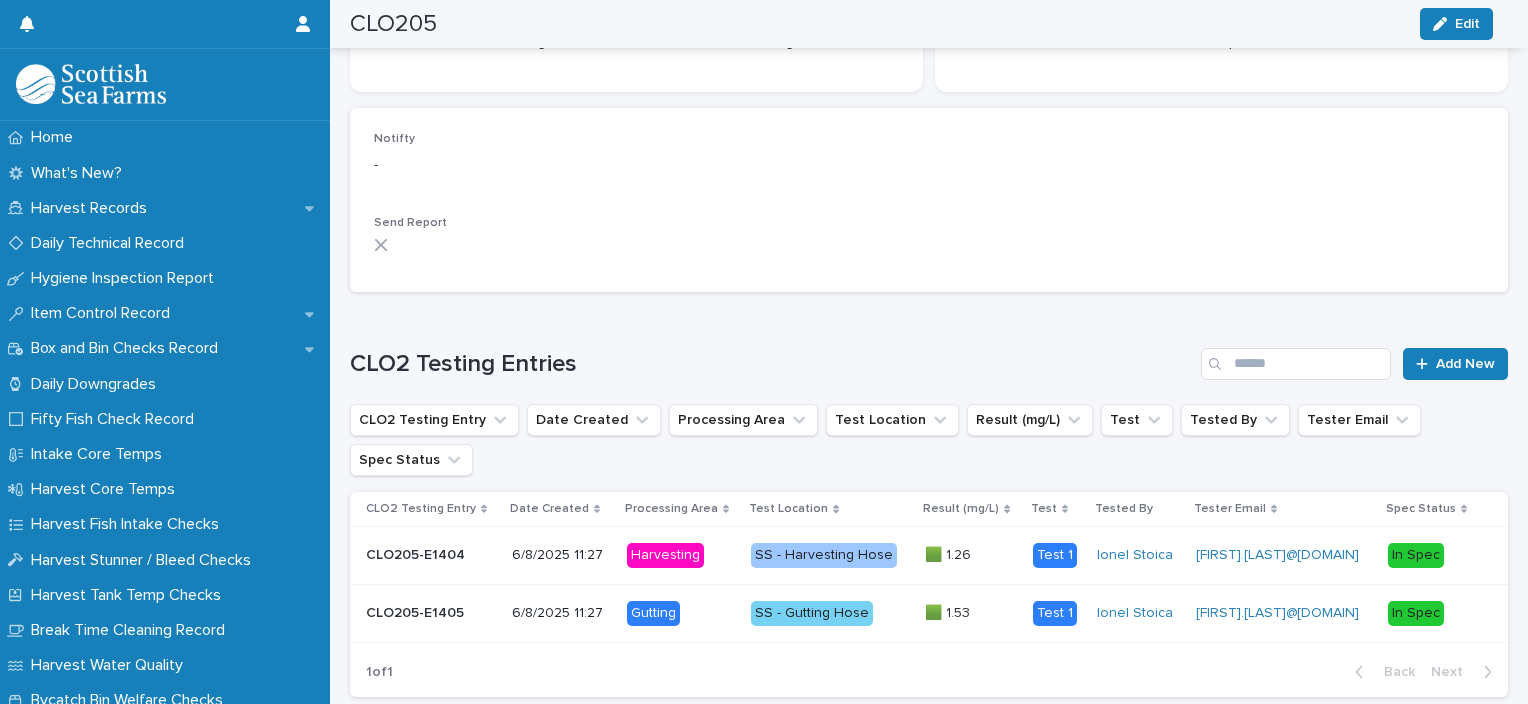 scroll, scrollTop: 600, scrollLeft: 0, axis: vertical 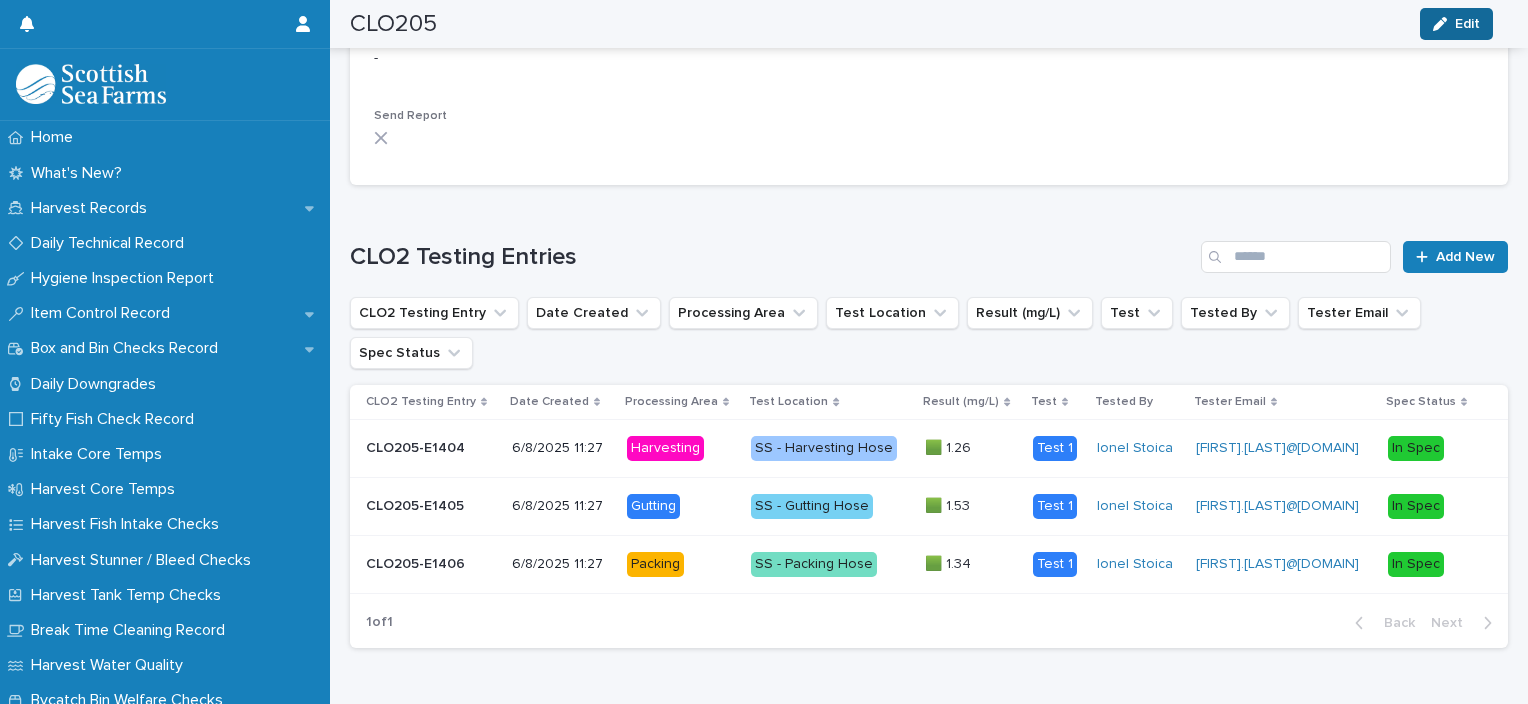 click on "Edit" at bounding box center [1467, 24] 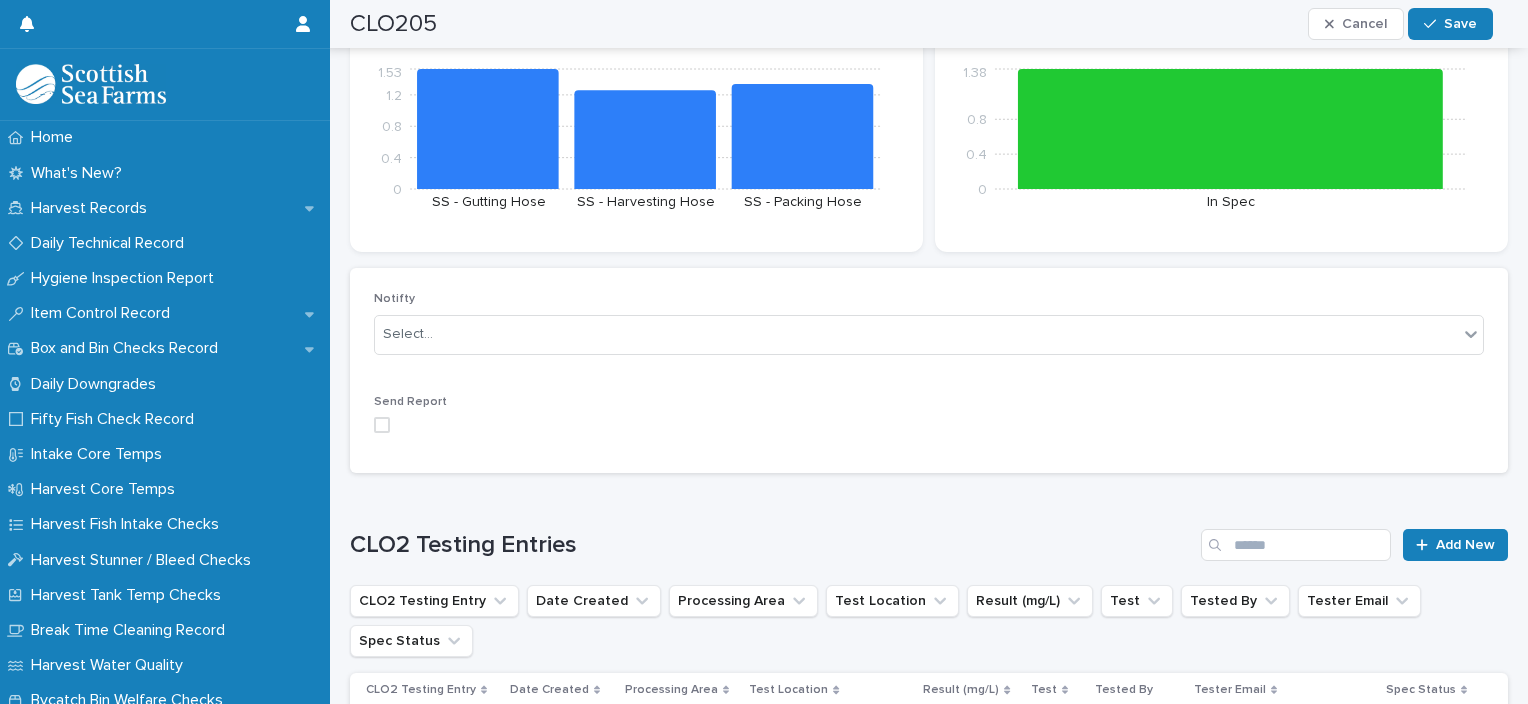 scroll, scrollTop: 327, scrollLeft: 0, axis: vertical 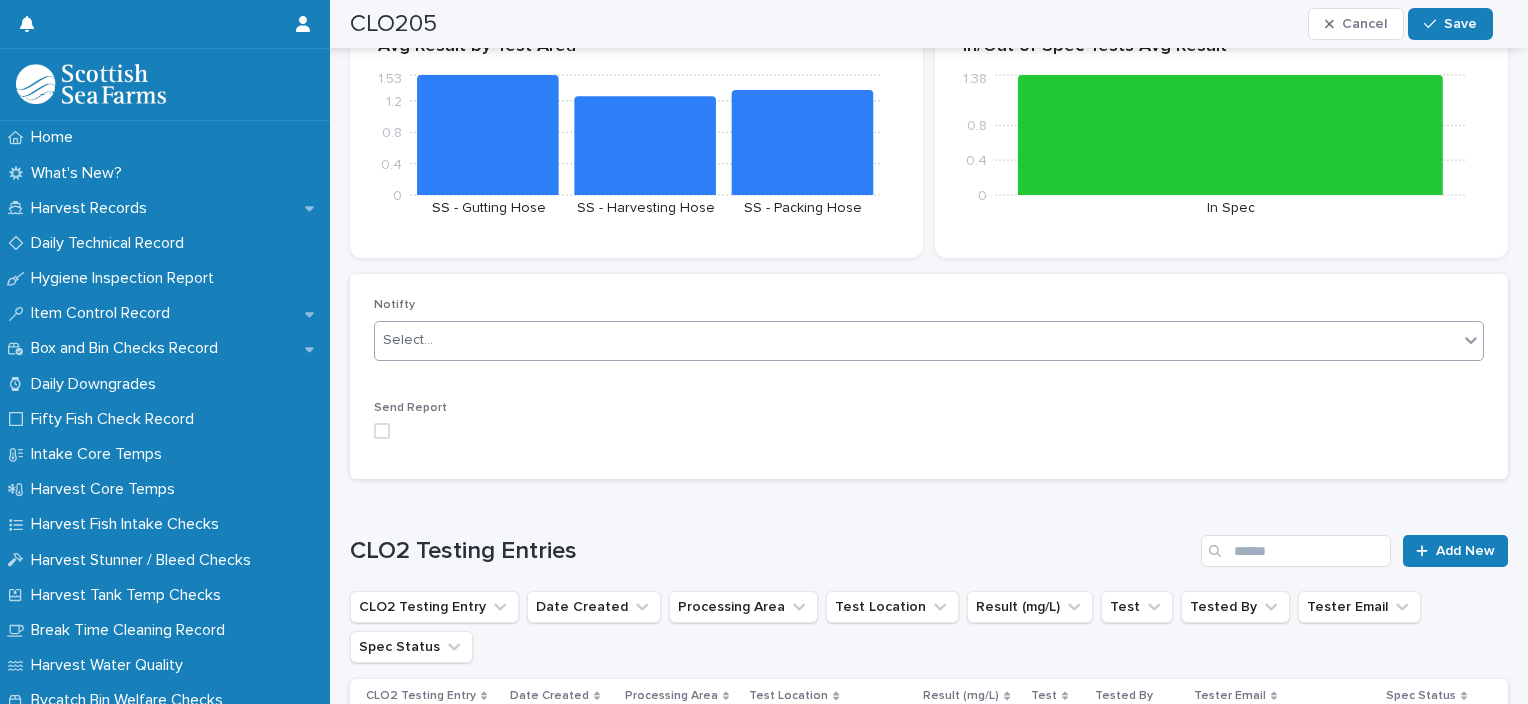 click on "Select..." at bounding box center (916, 340) 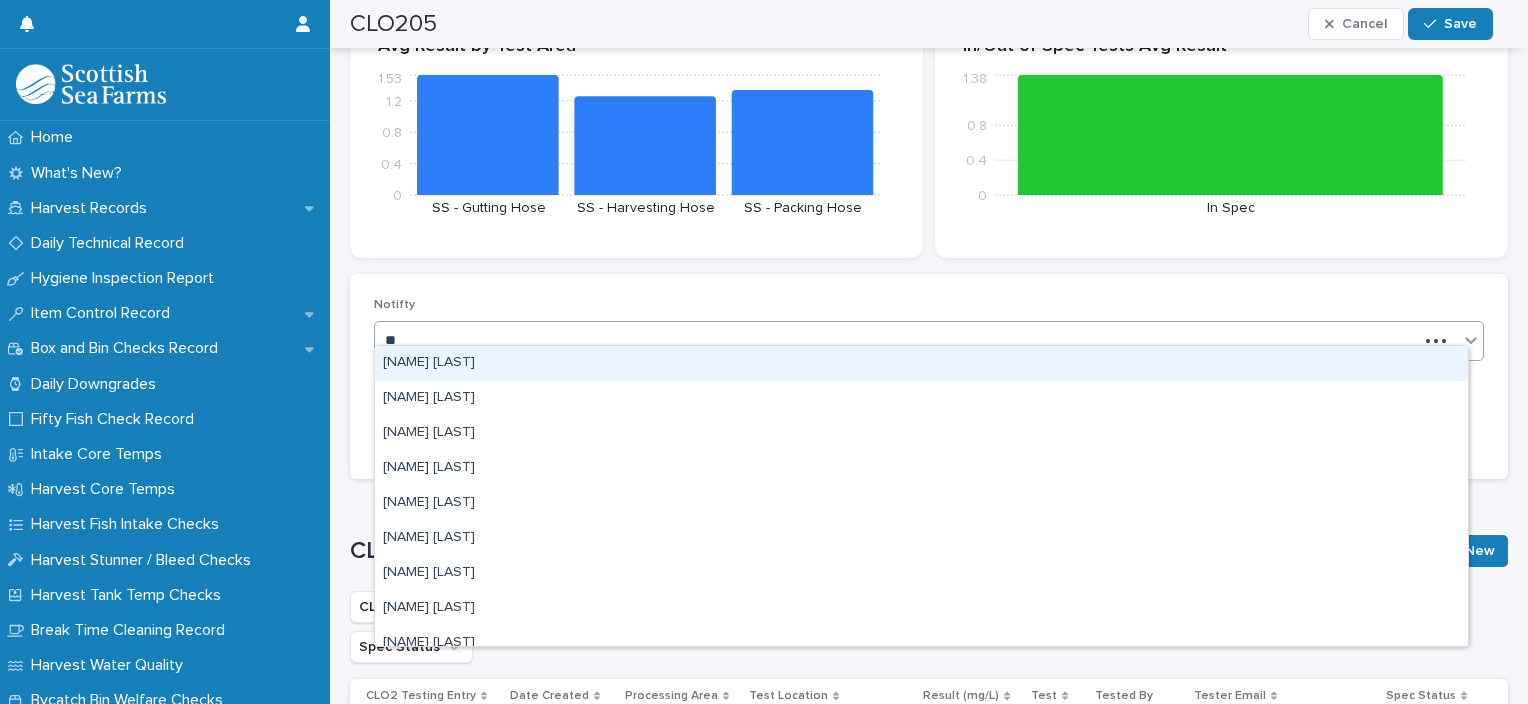 type on "***" 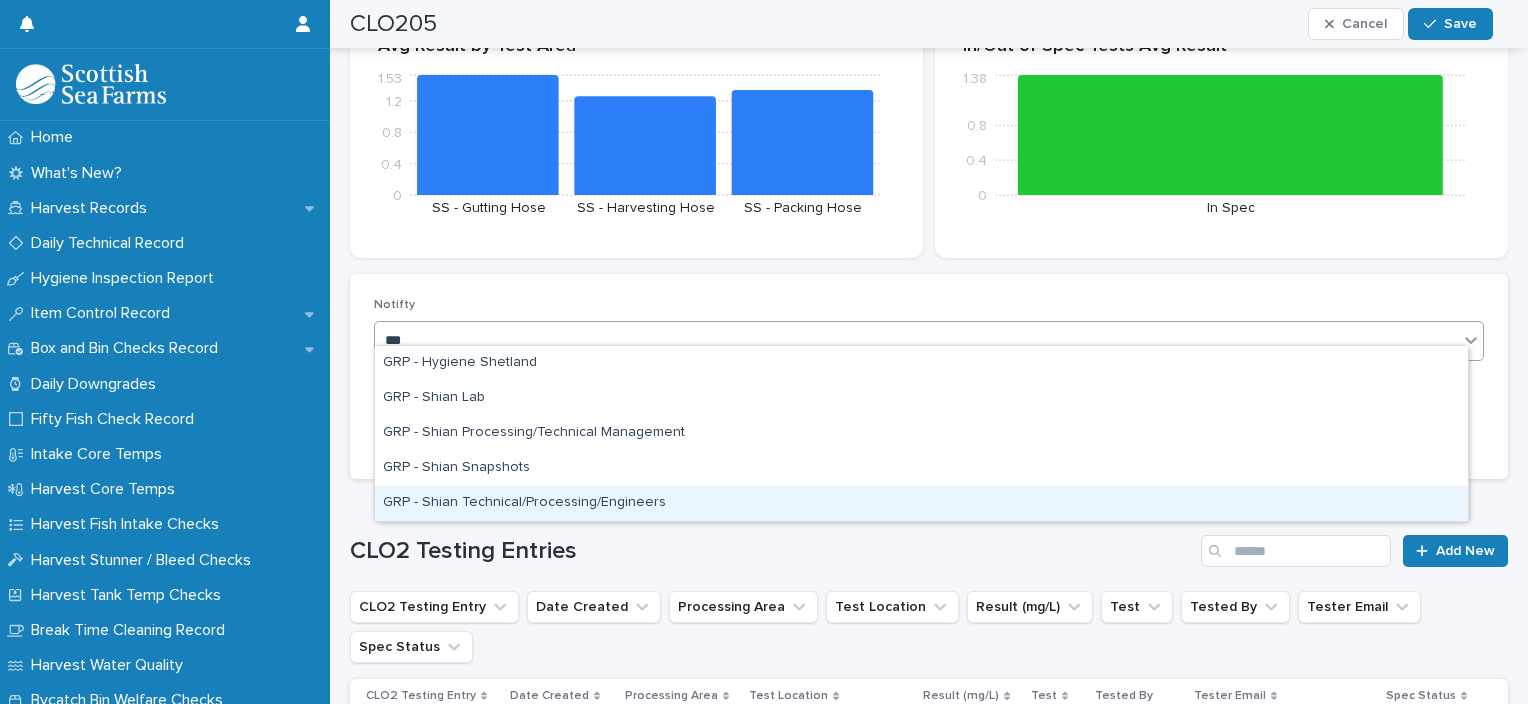 click on "GRP - Shian Technical/Processing/Engineers" at bounding box center (921, 503) 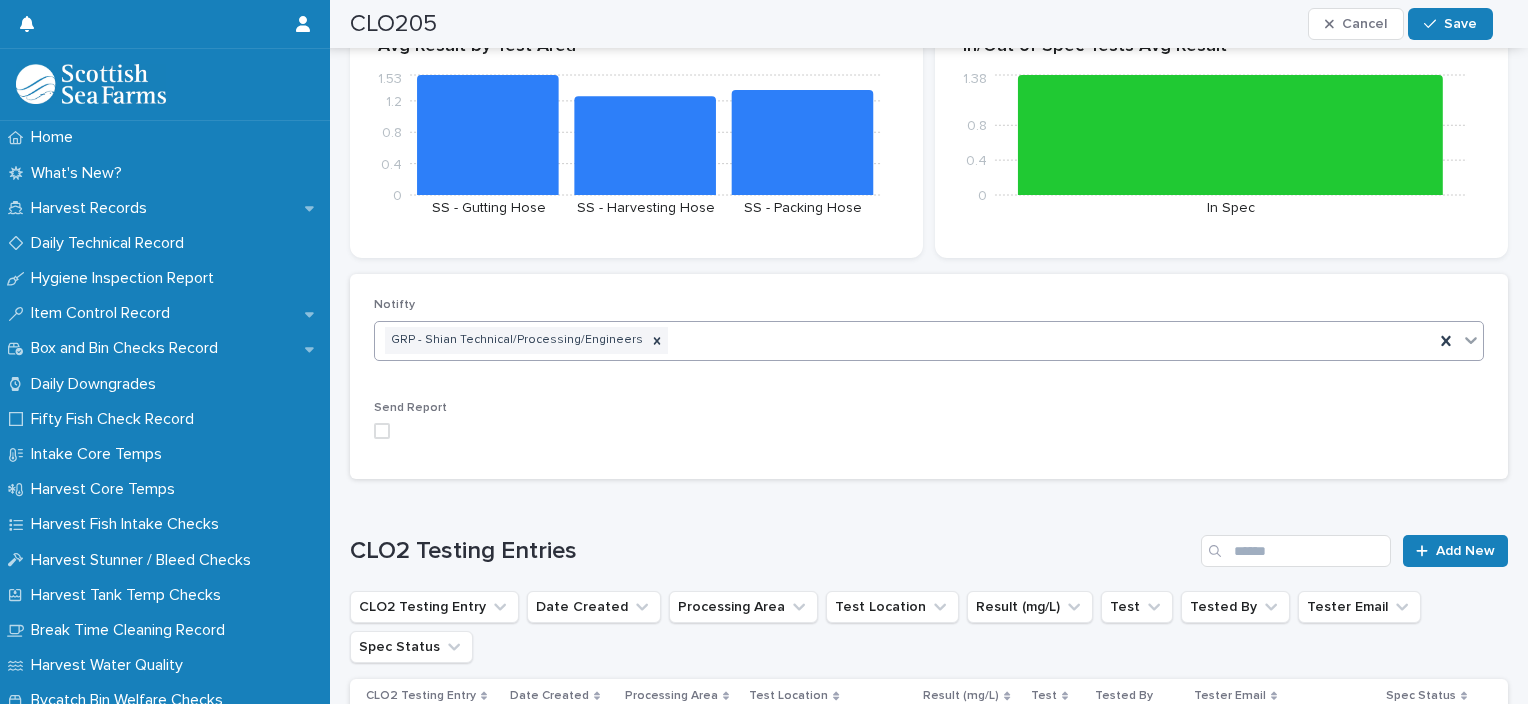 click at bounding box center [382, 431] 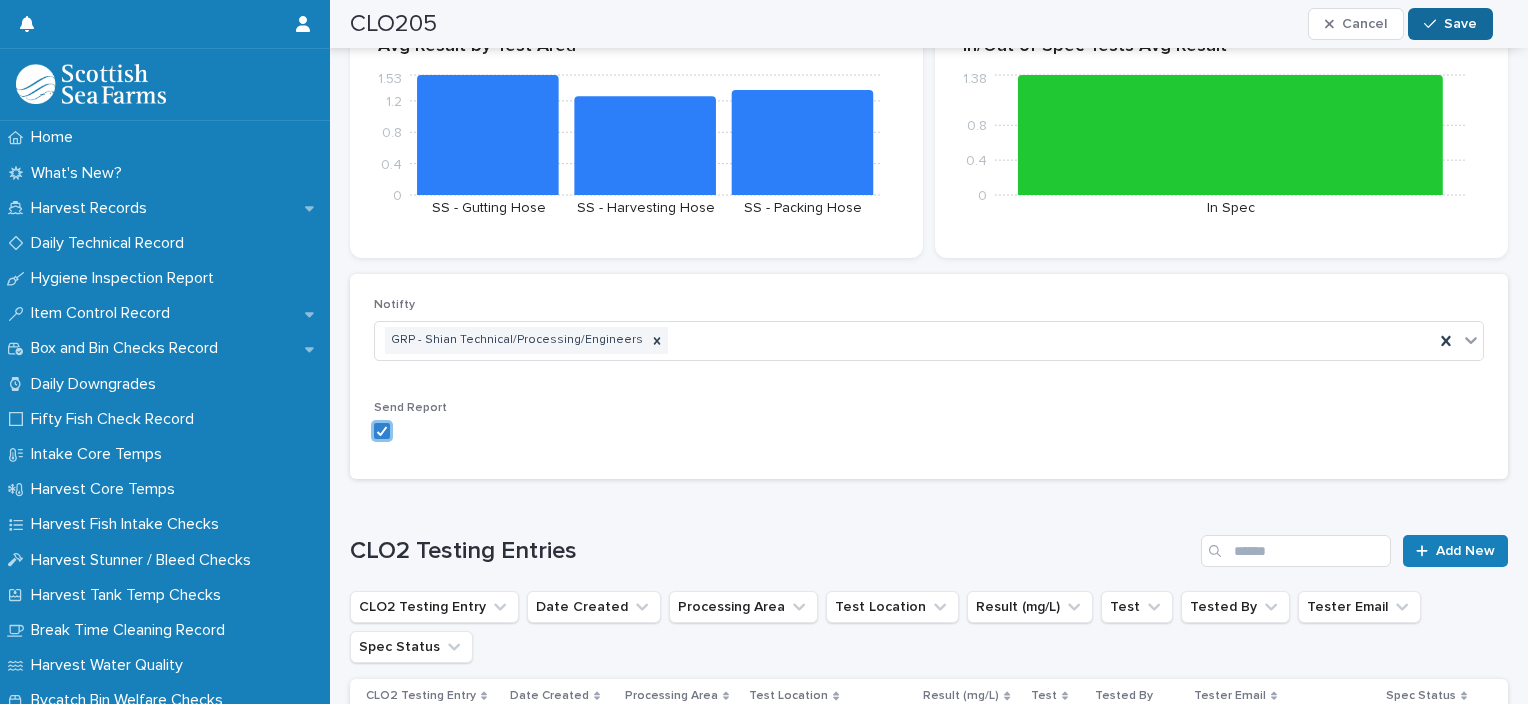 click on "Save" at bounding box center [1460, 24] 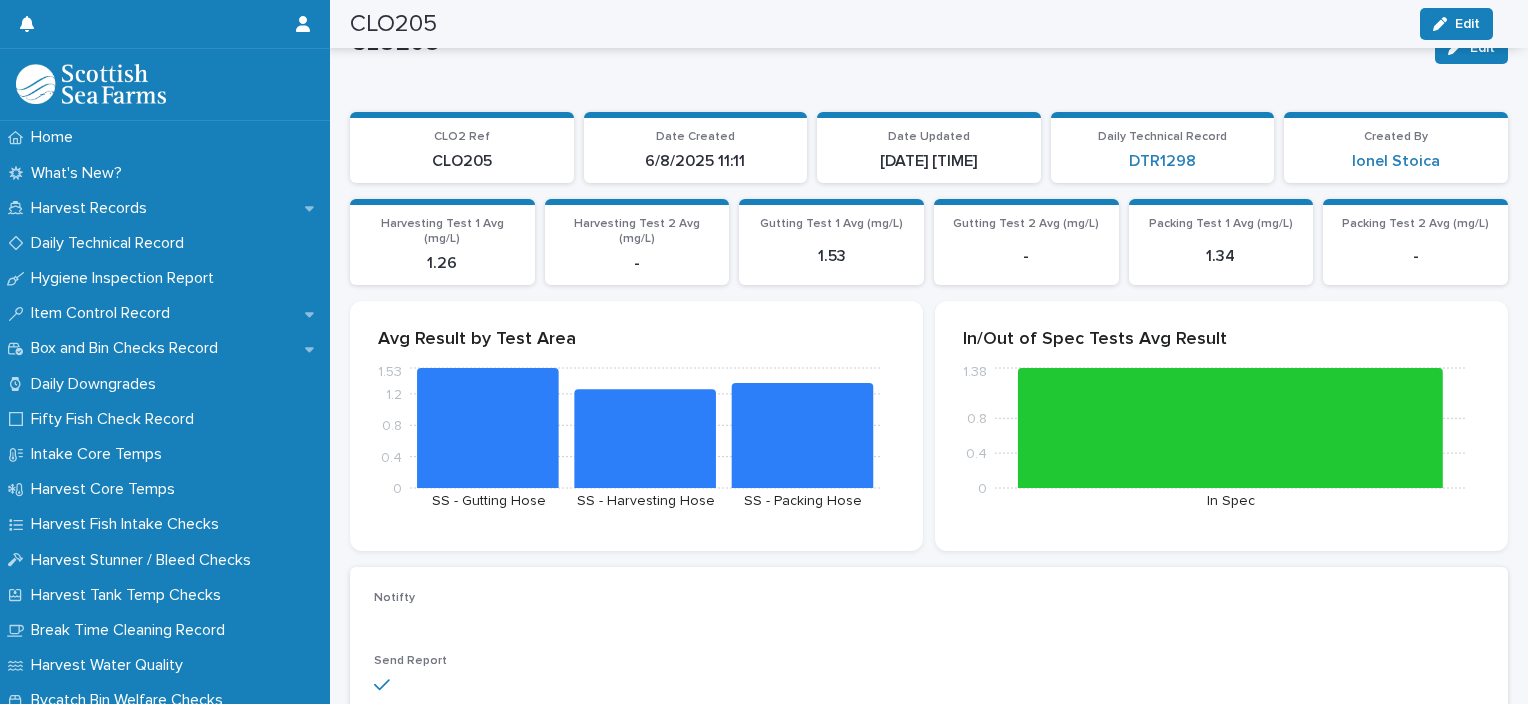 scroll, scrollTop: 0, scrollLeft: 0, axis: both 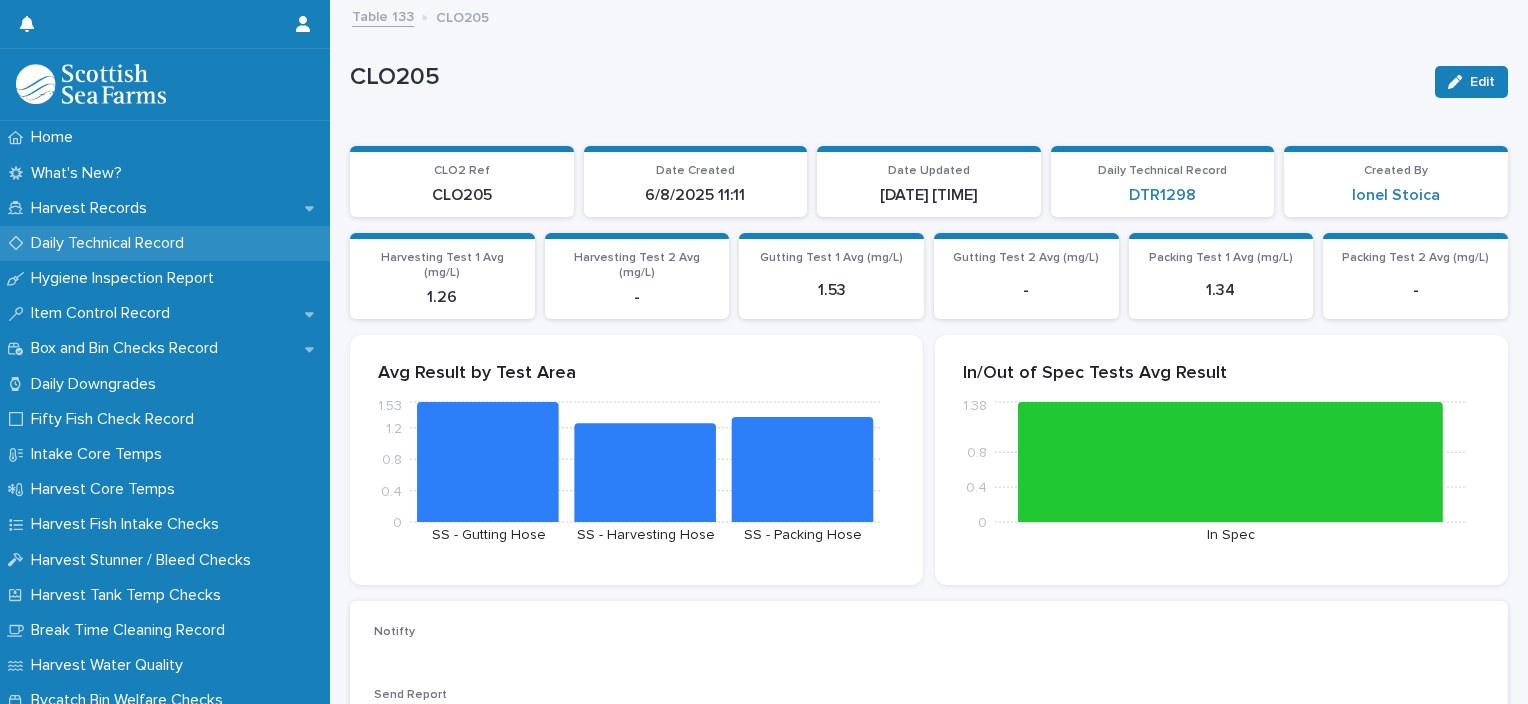 click on "Daily Technical Record" at bounding box center [111, 243] 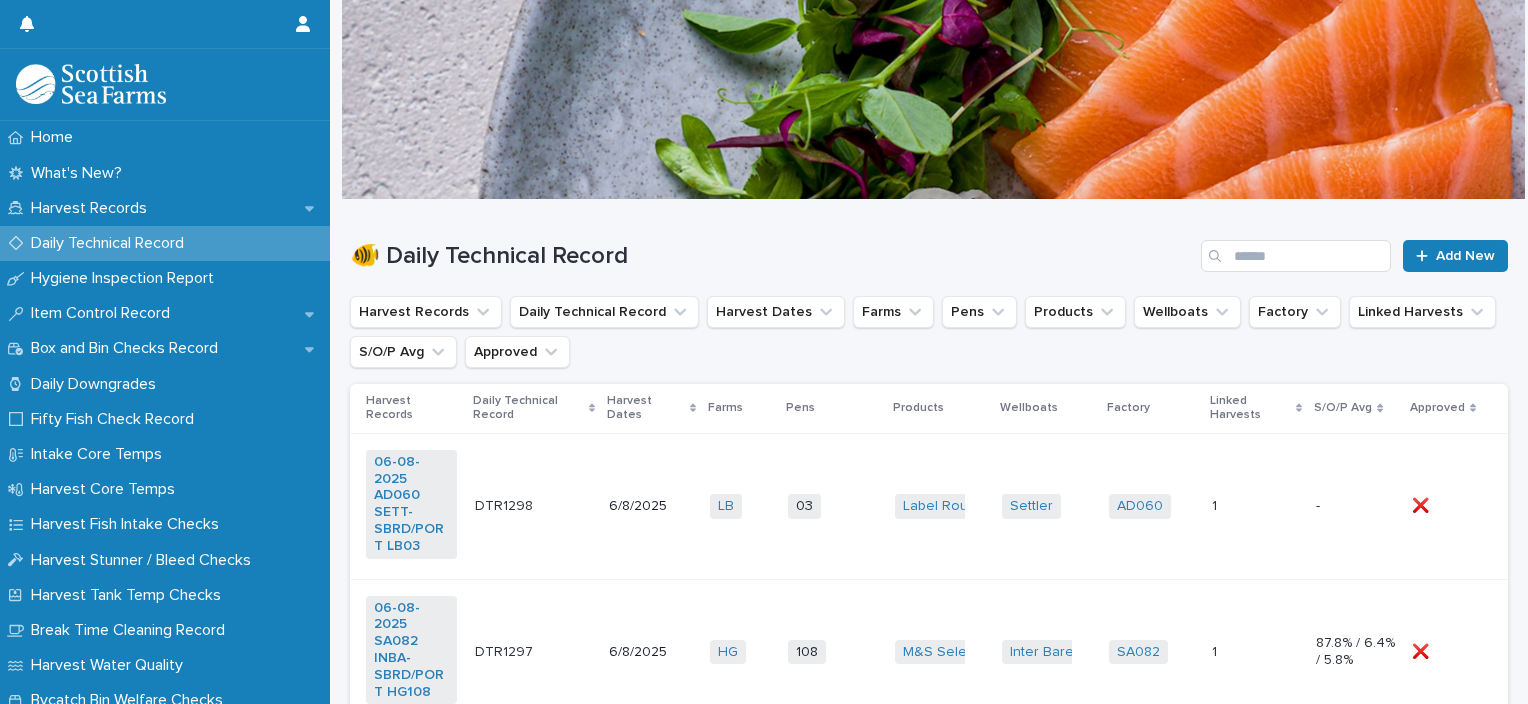 click on "Label Rouge   + 0" at bounding box center (940, 506) 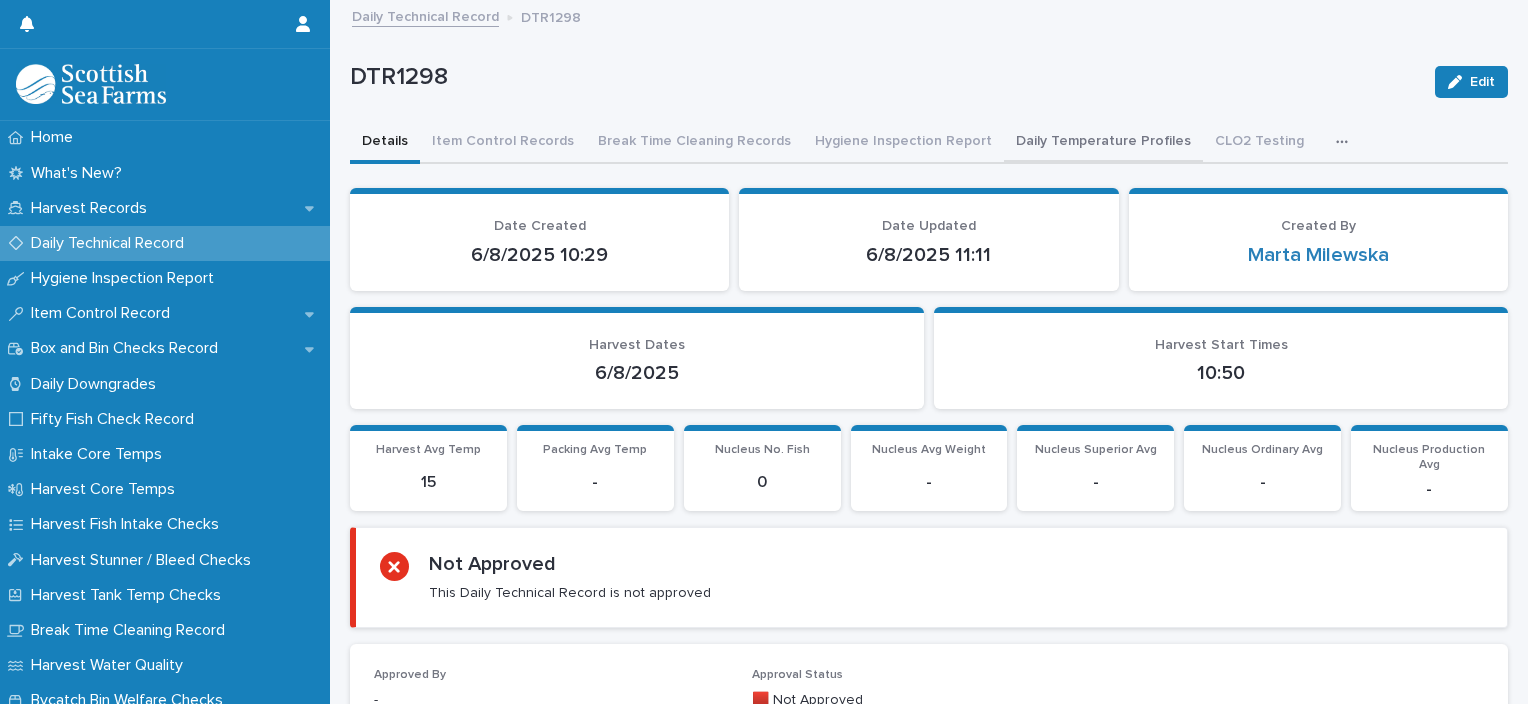click on "Daily Temperature Profiles" at bounding box center [1103, 143] 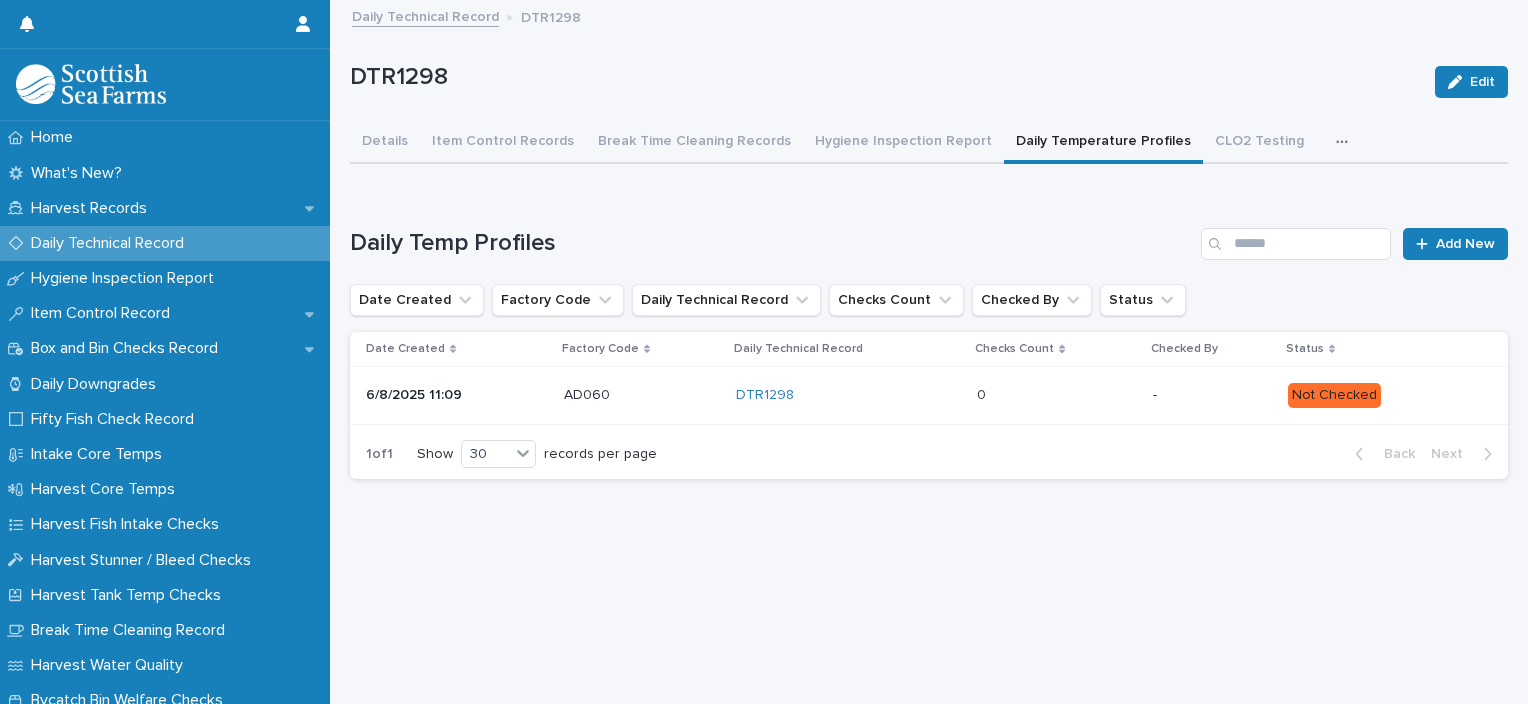 click at bounding box center (1056, 395) 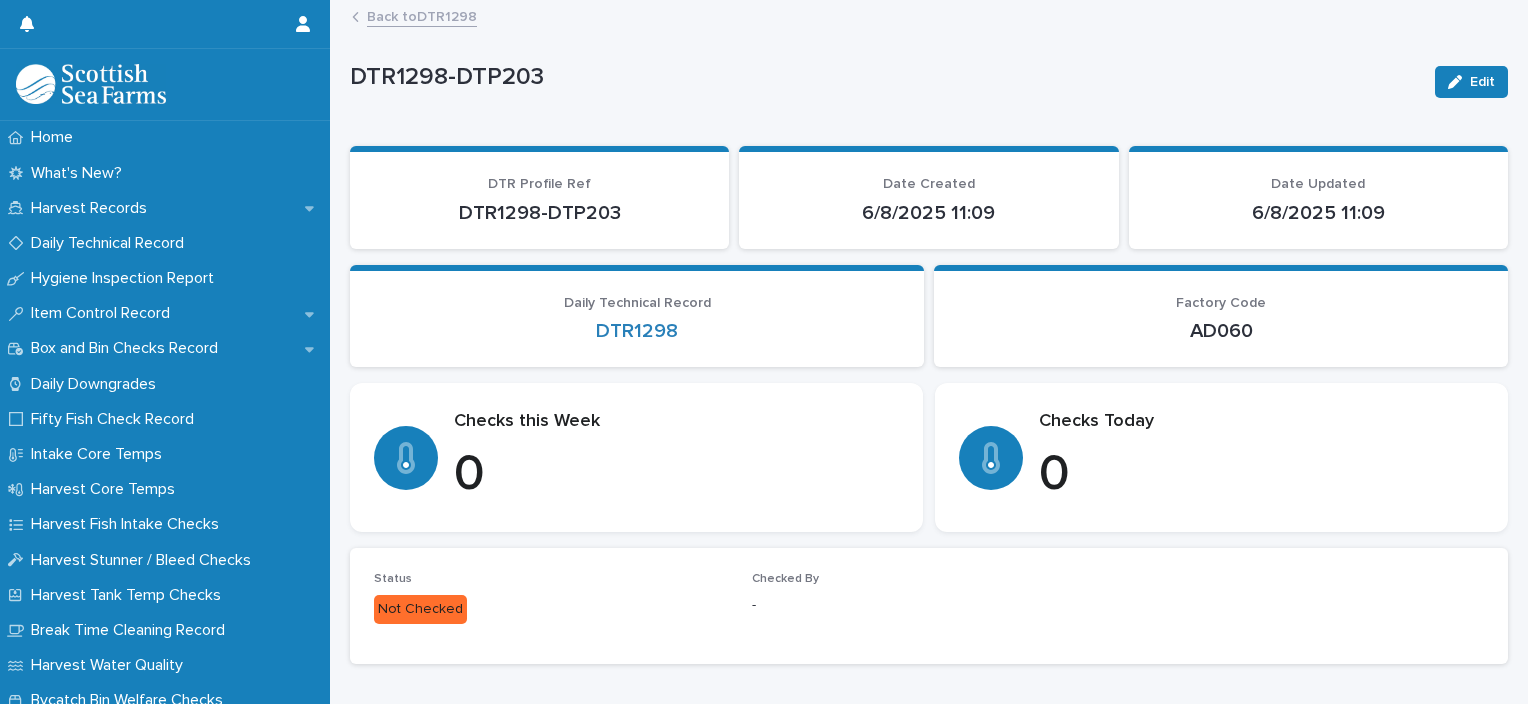 scroll, scrollTop: 0, scrollLeft: 0, axis: both 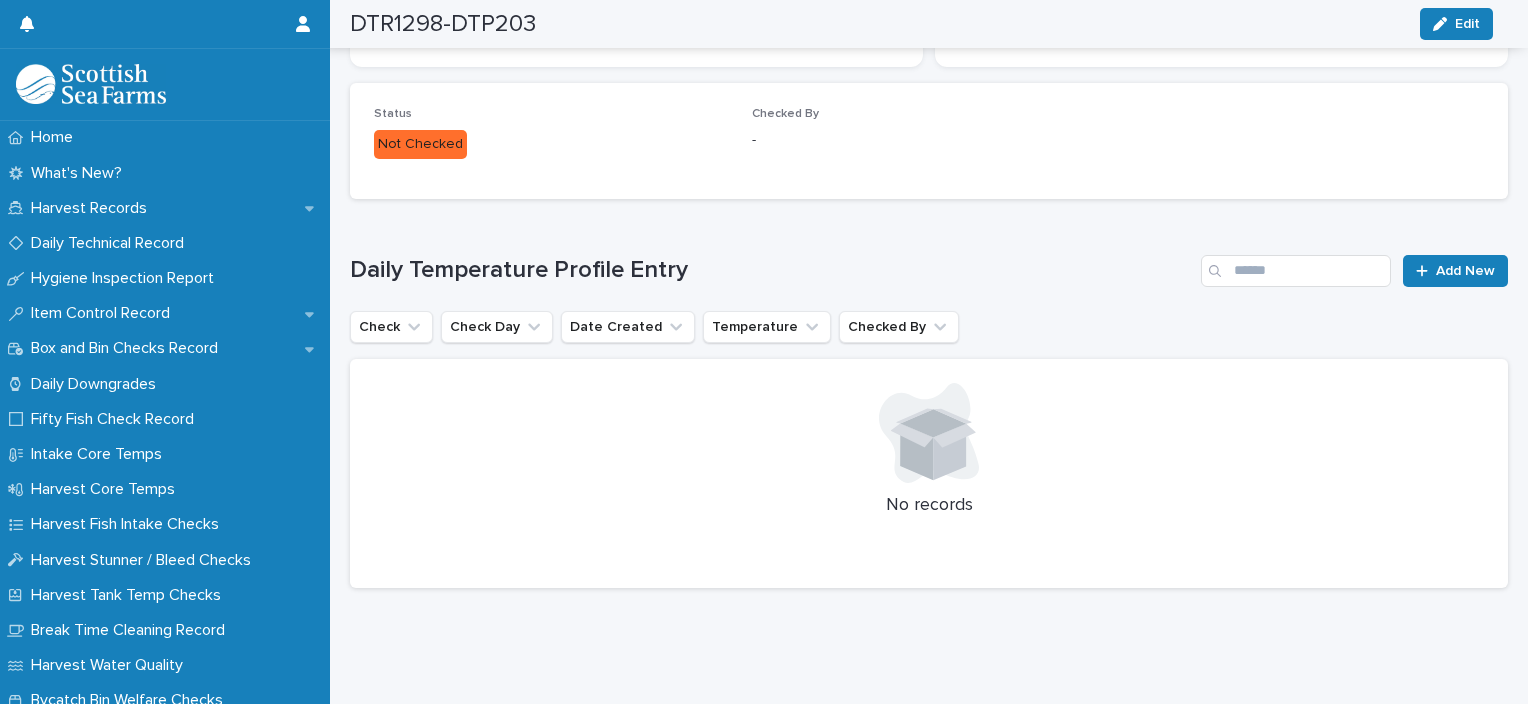 click on "Loading... Saving… Daily Temperature Profile Entry Add New Check Check Day Date Created Temperature Checked By No records" at bounding box center [929, 410] 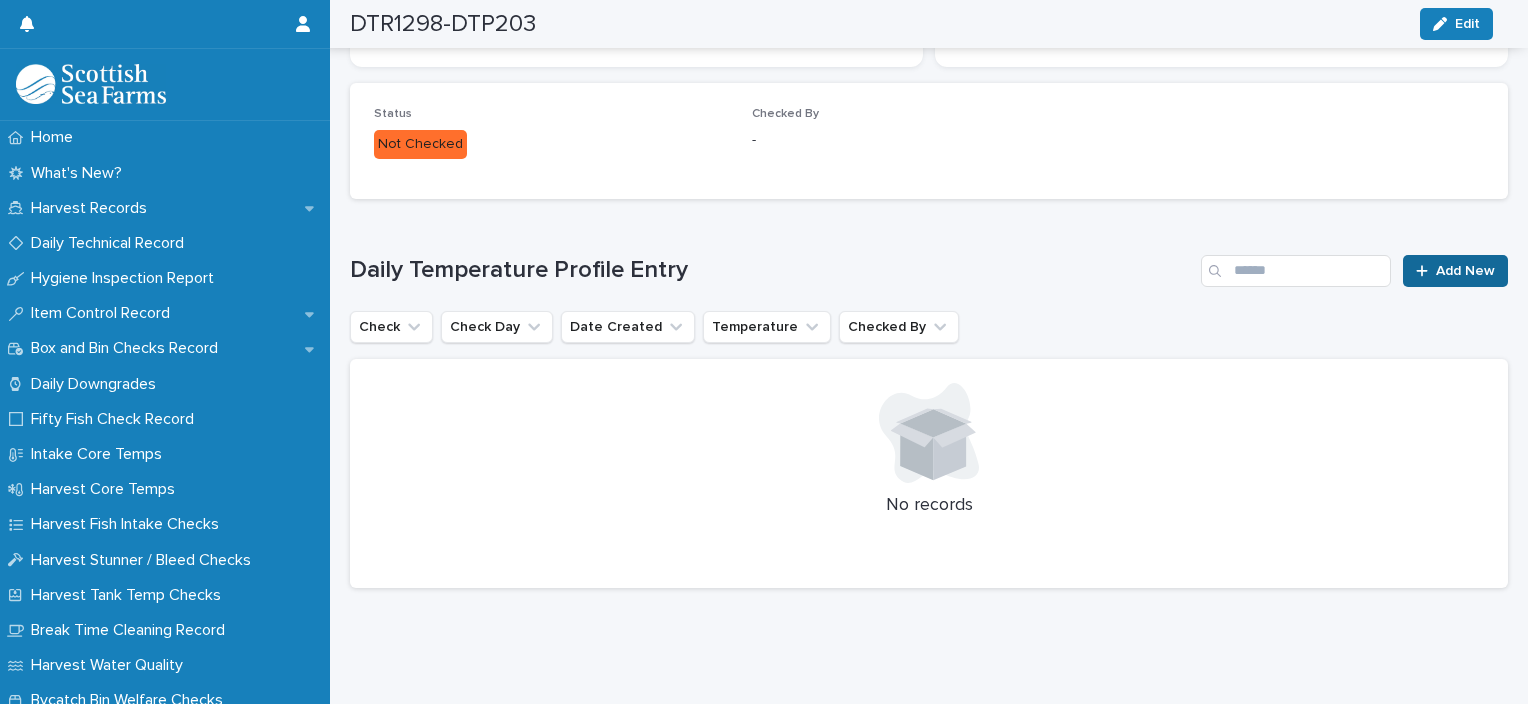 click 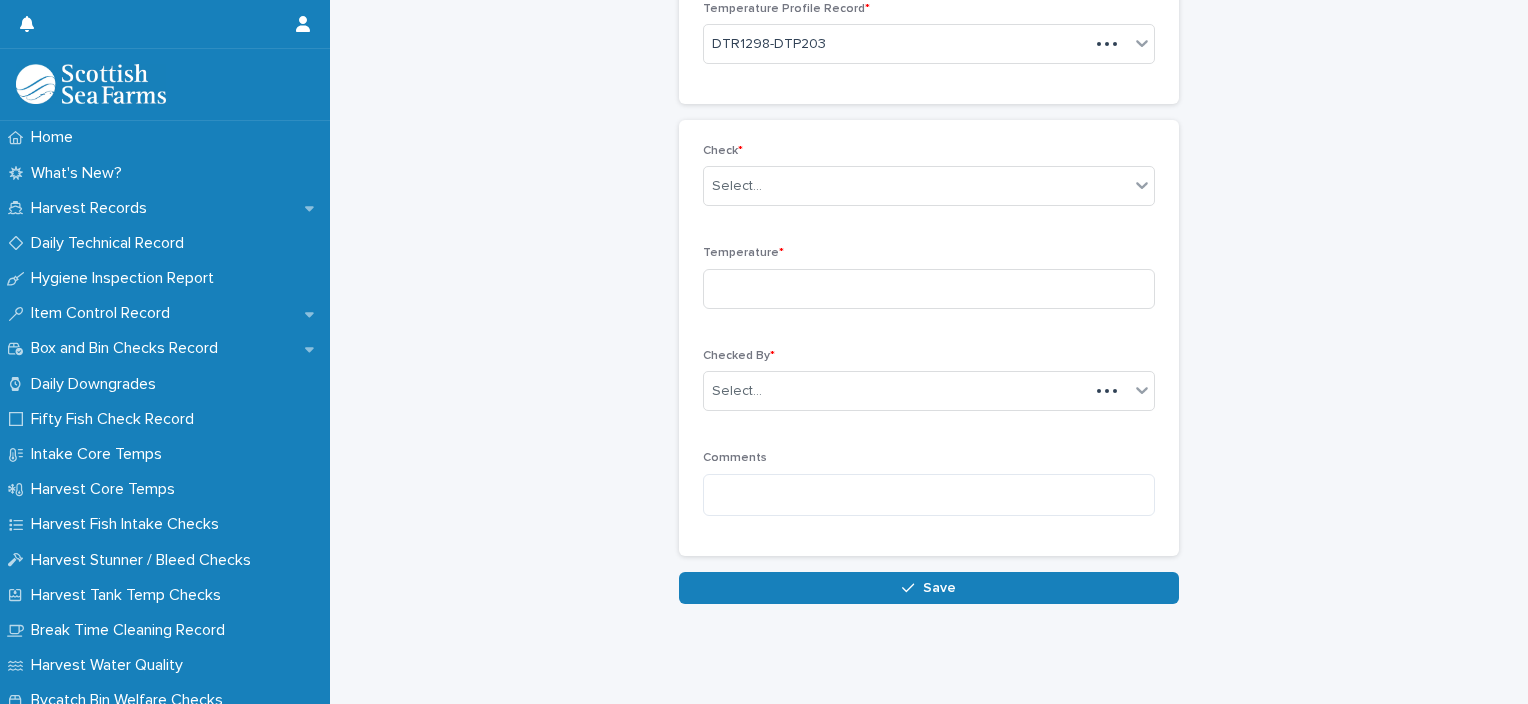 scroll, scrollTop: 136, scrollLeft: 0, axis: vertical 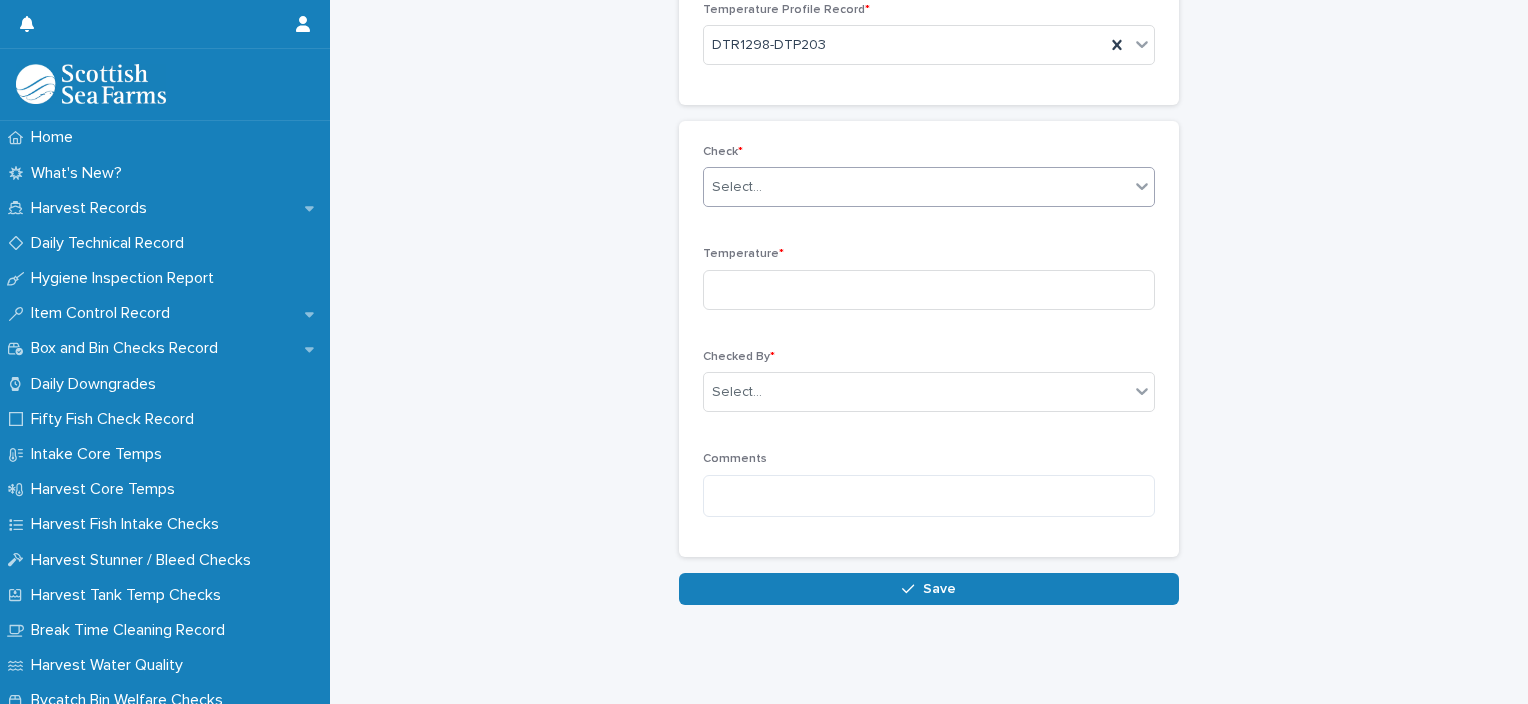 click on "Select..." at bounding box center [916, 187] 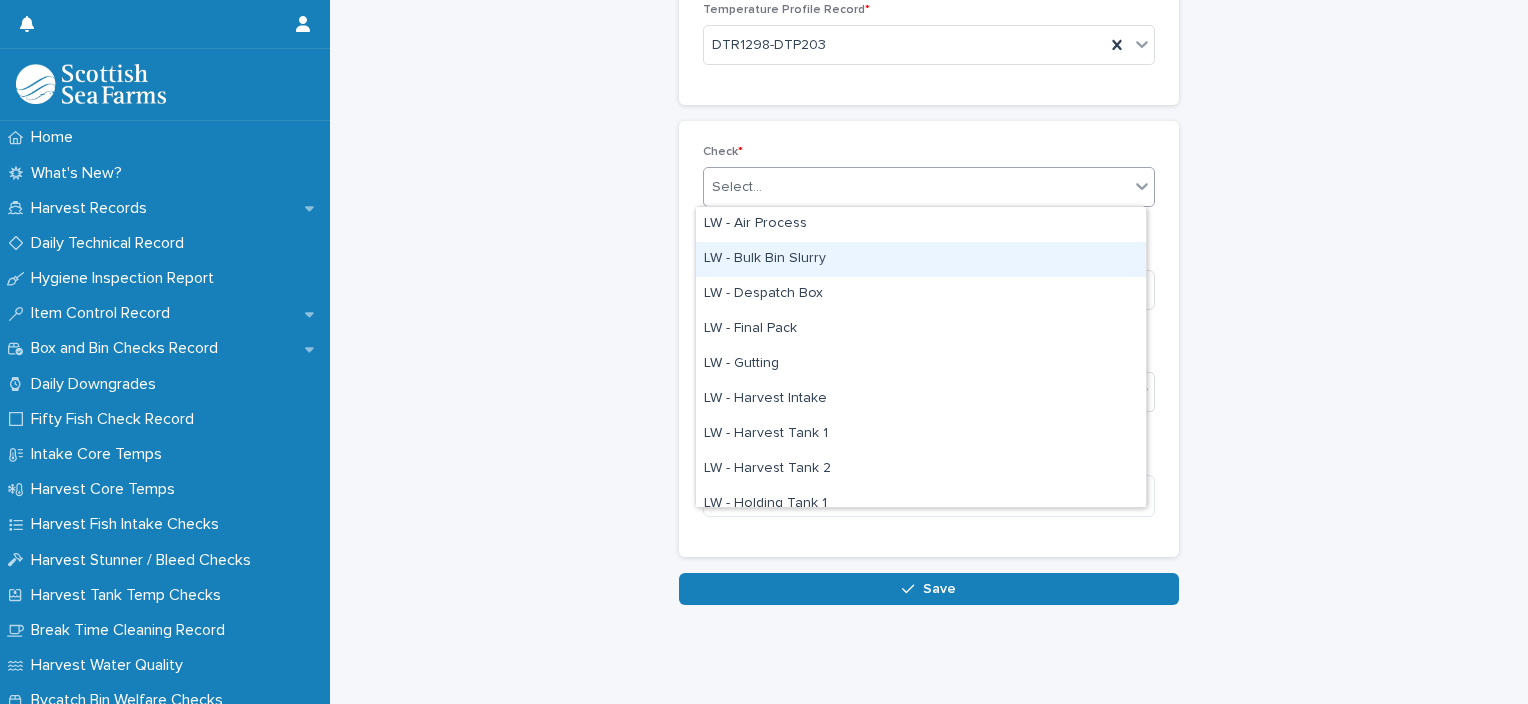 scroll, scrollTop: 364, scrollLeft: 0, axis: vertical 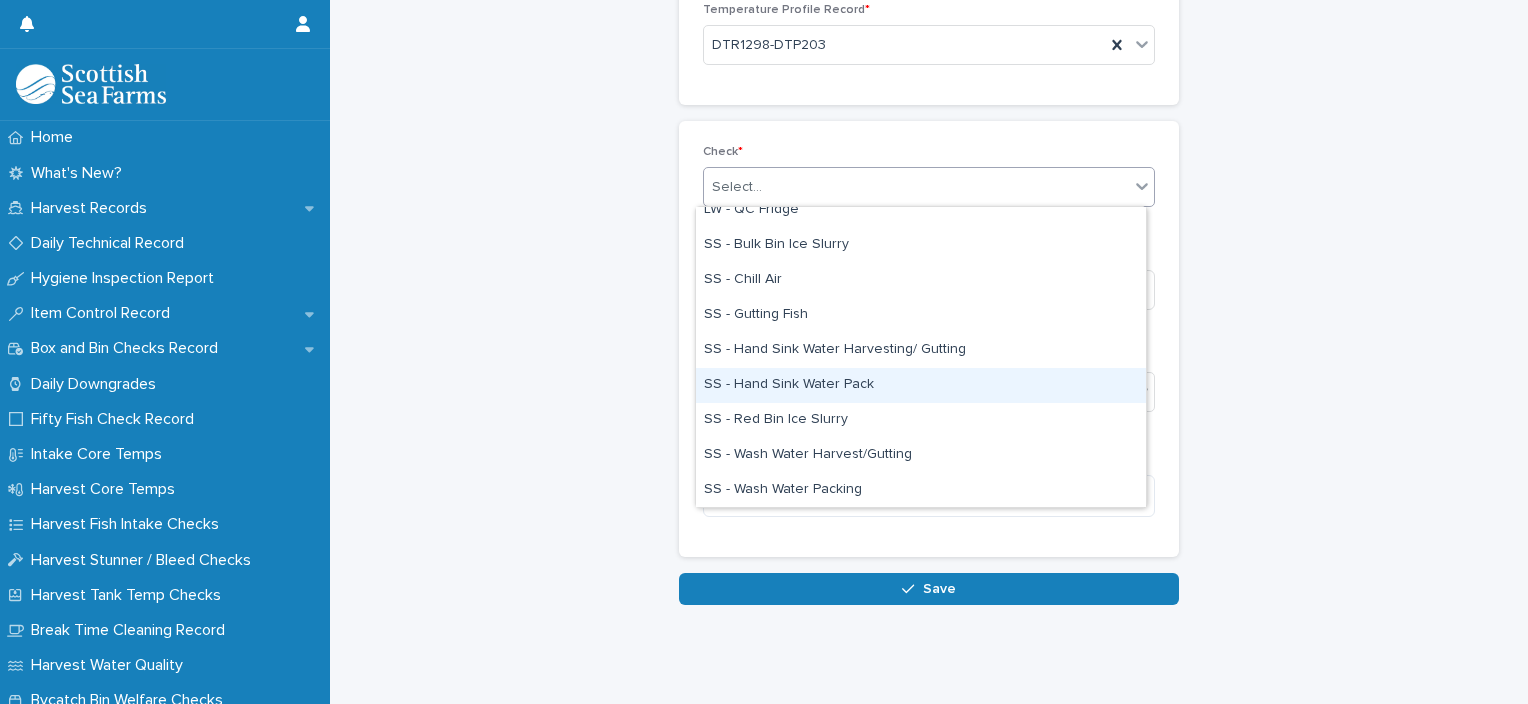 click on "SS - Hand Sink Water Pack" at bounding box center [921, 385] 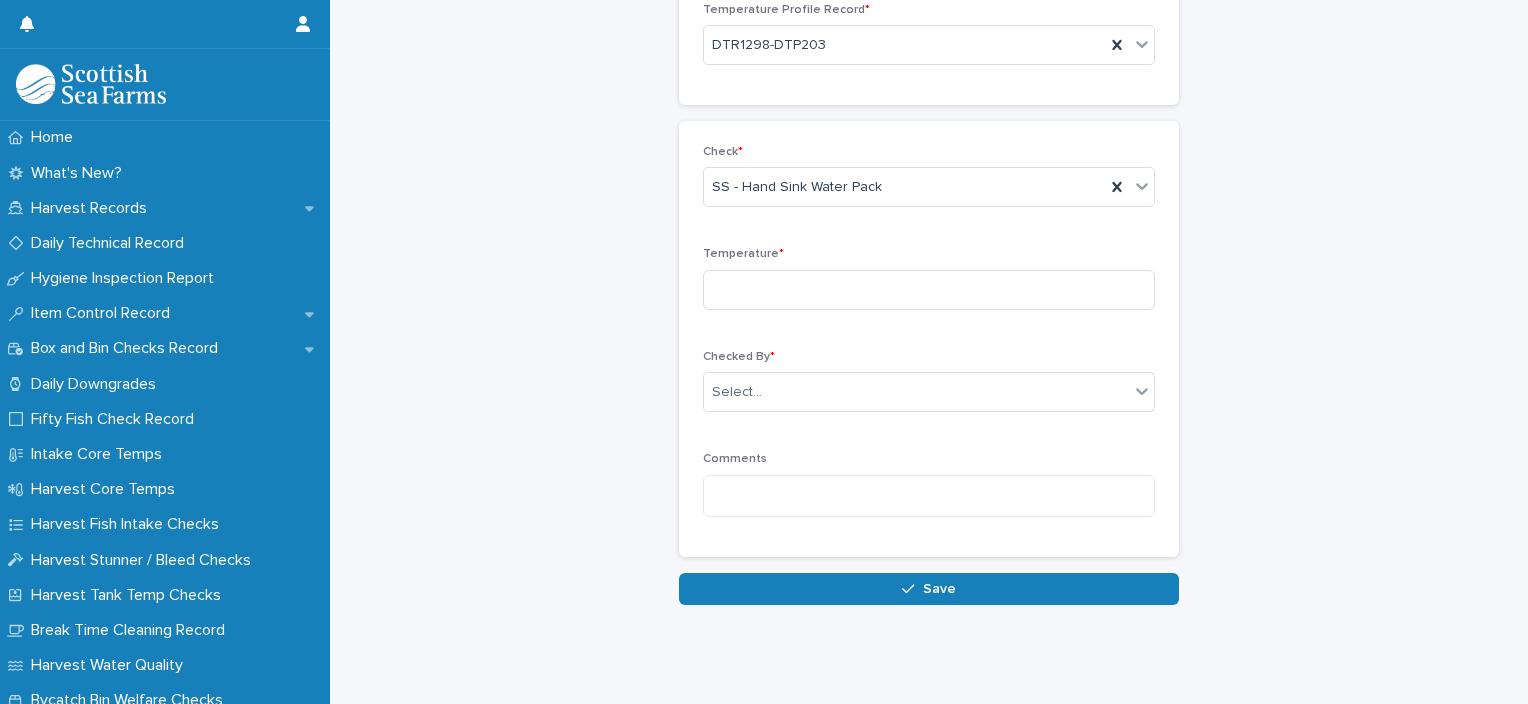 click on "Temperature *" at bounding box center [929, 286] 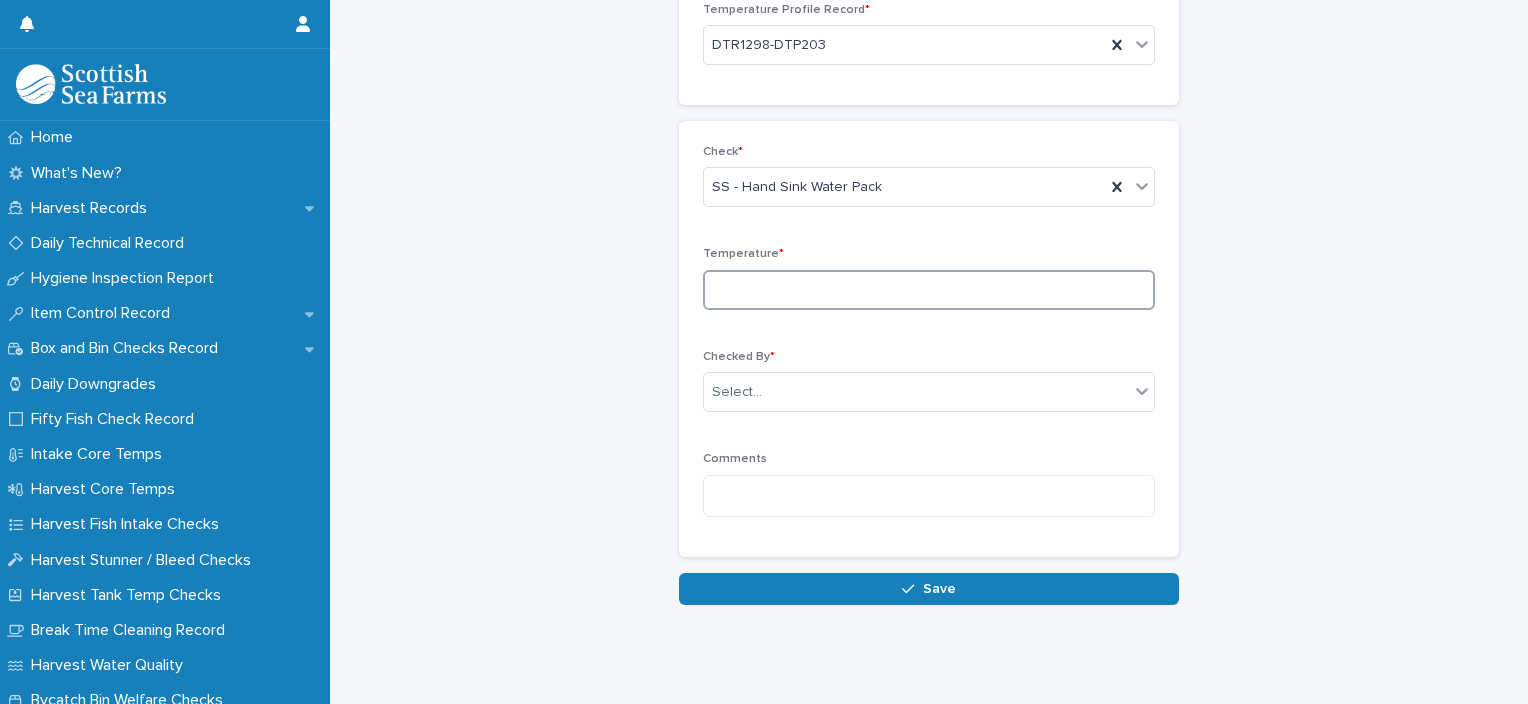 click at bounding box center [929, 290] 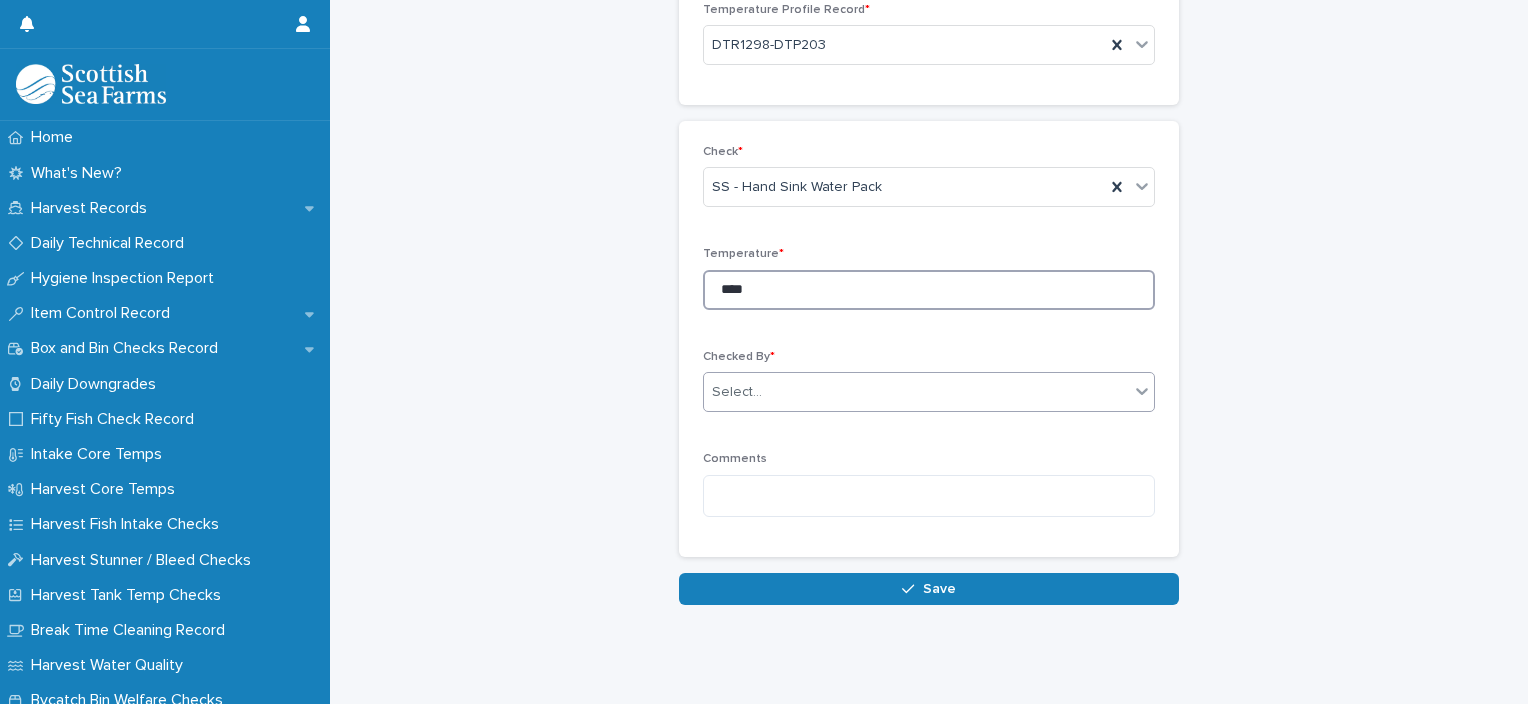 type on "****" 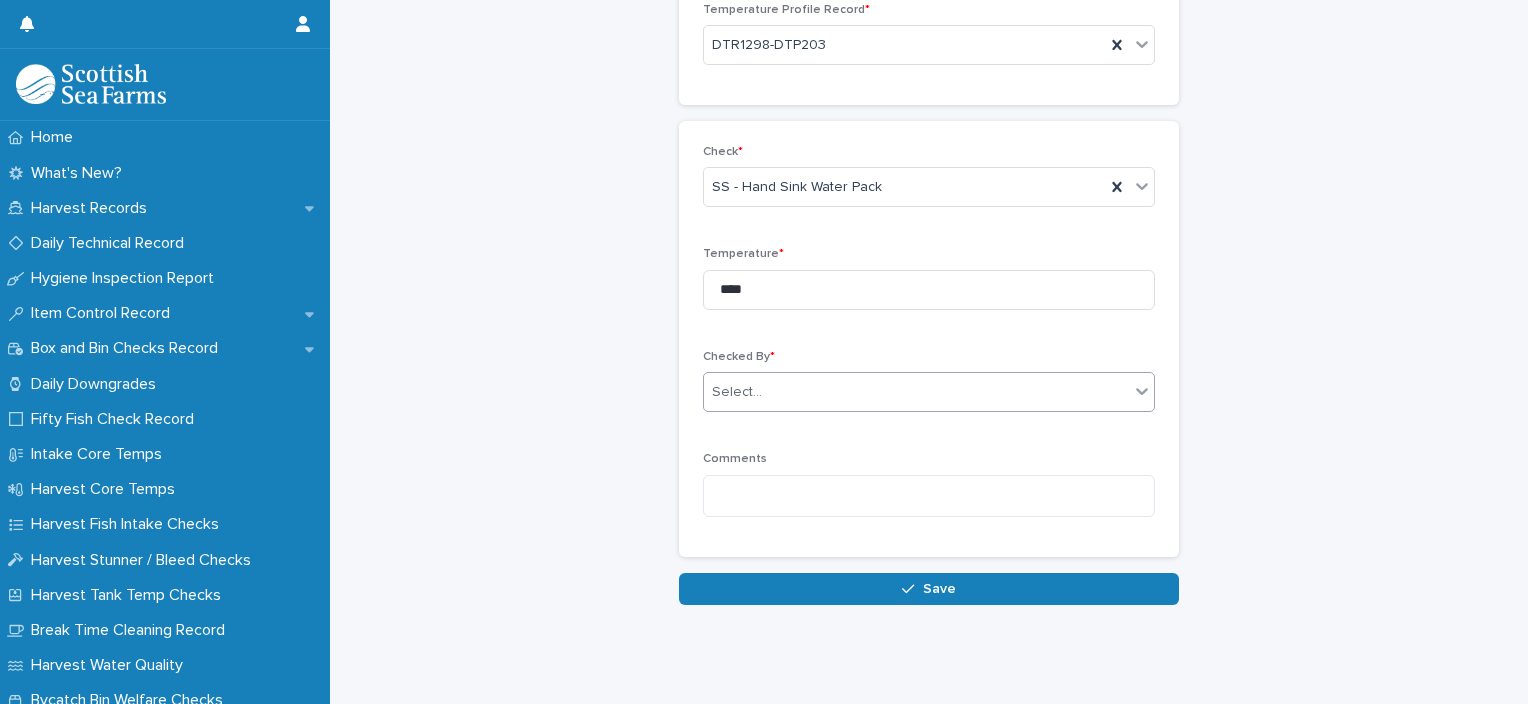 click on "Select..." at bounding box center (737, 392) 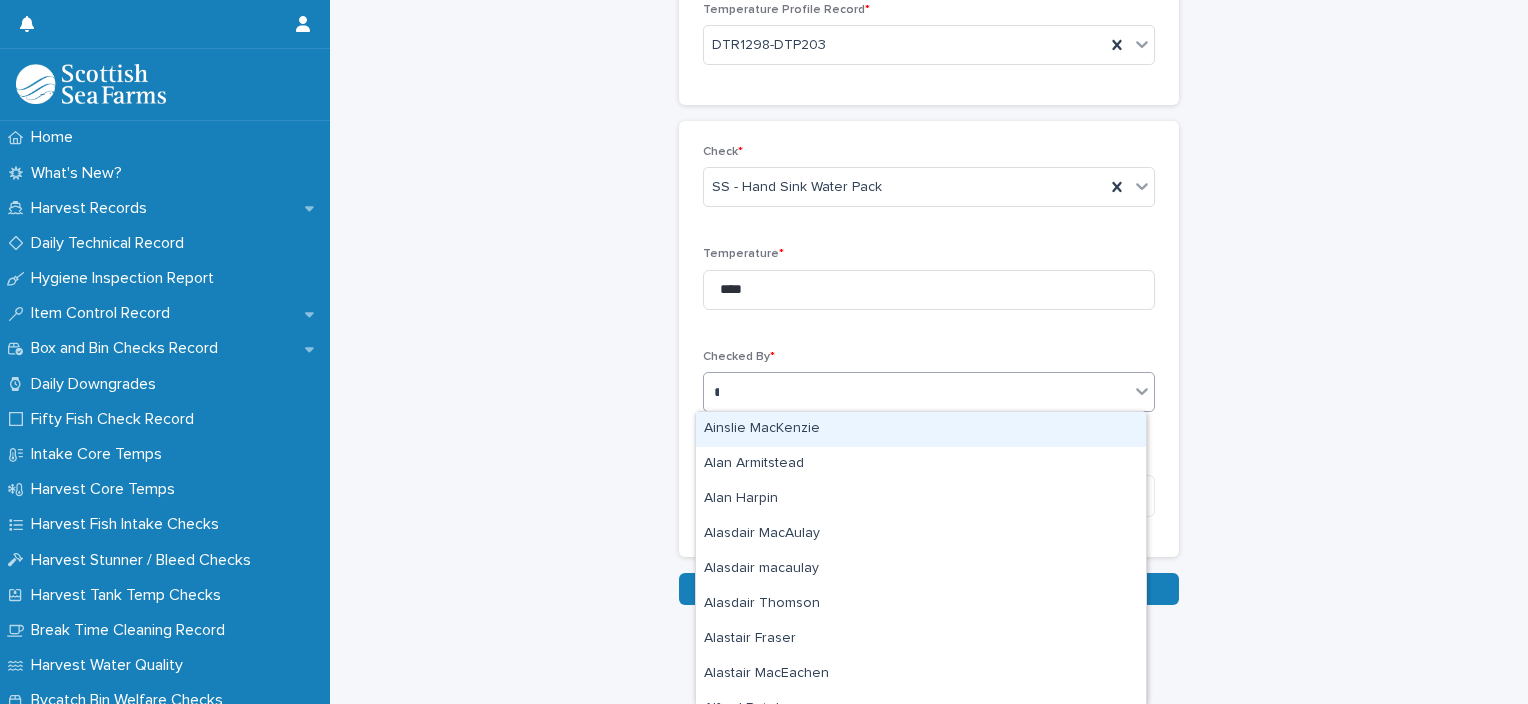type on "***" 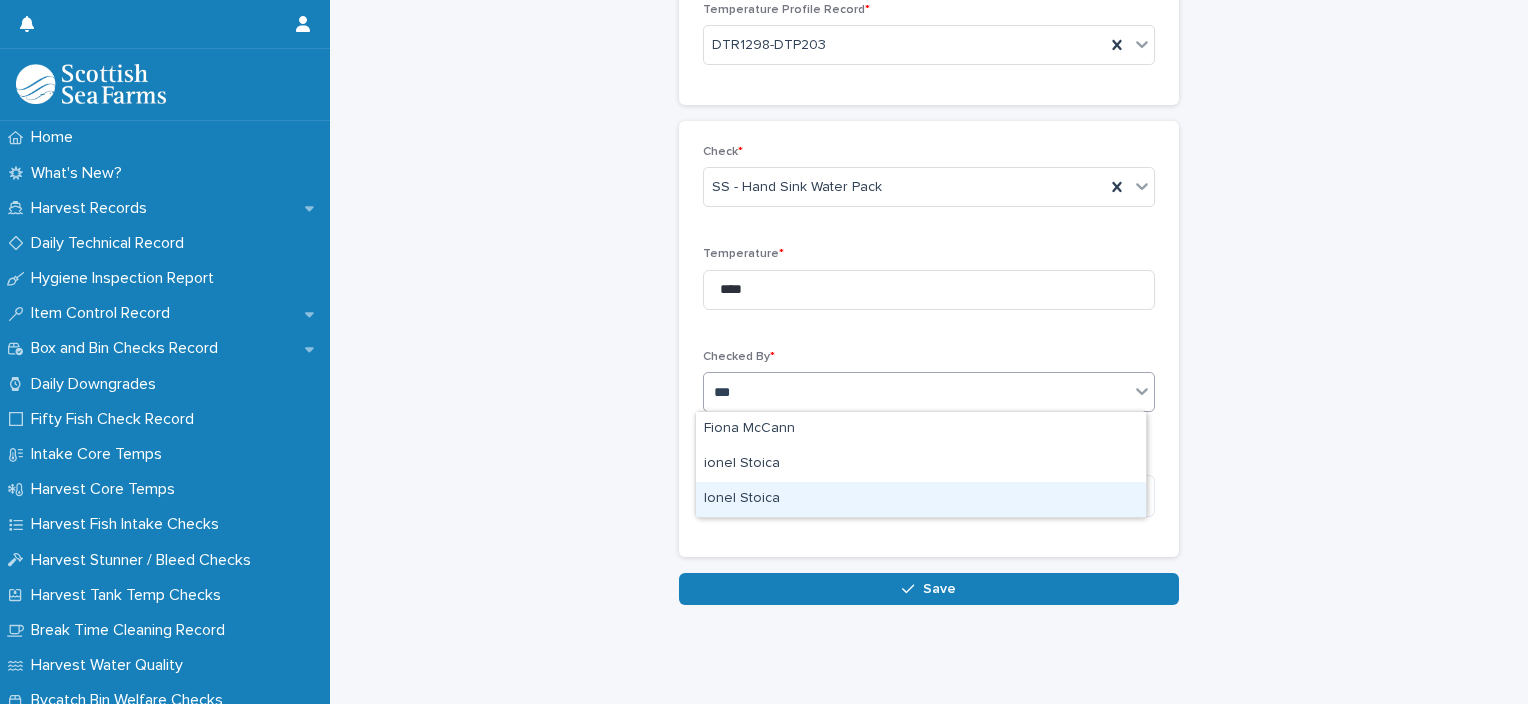 click on "Ionel Stoica" at bounding box center [921, 499] 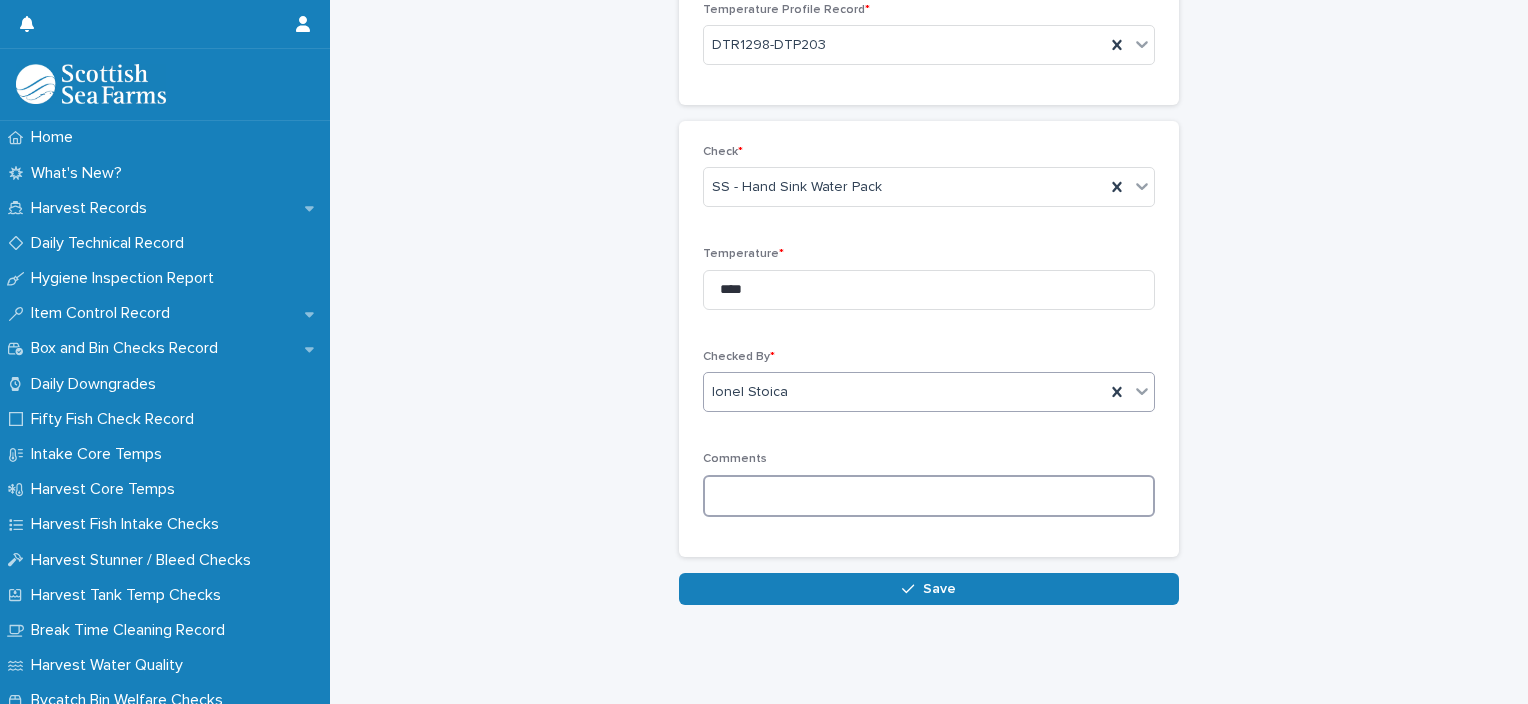 click at bounding box center [929, 496] 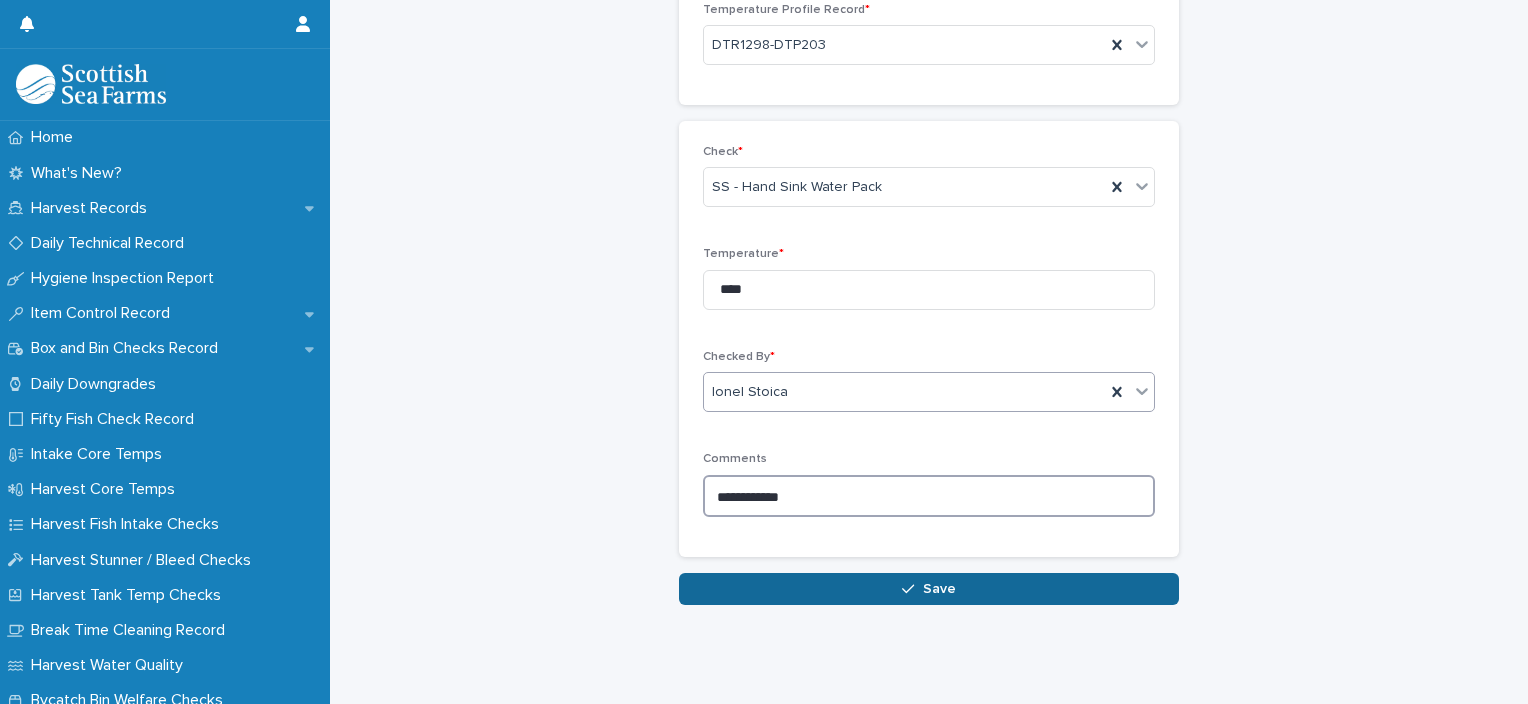 type on "**********" 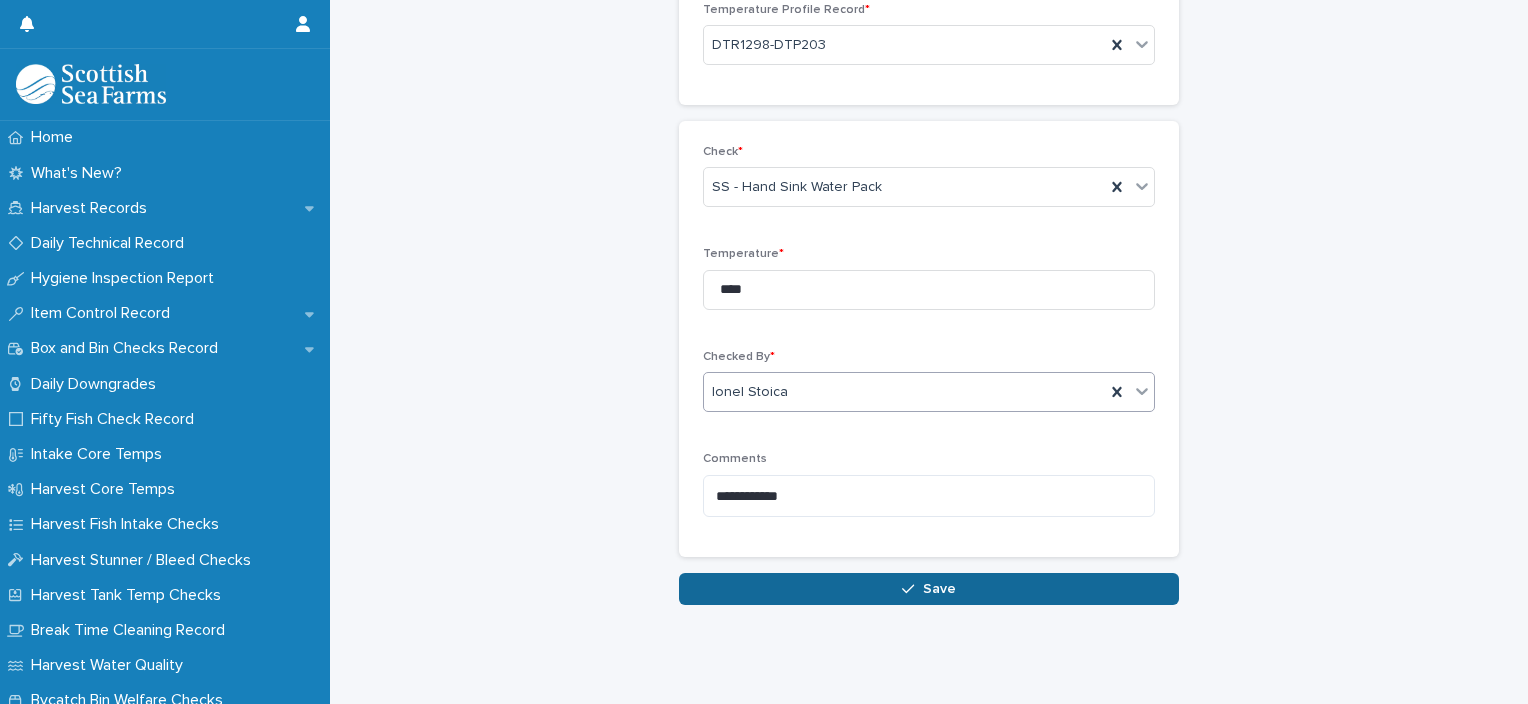 click on "Save" at bounding box center [929, 589] 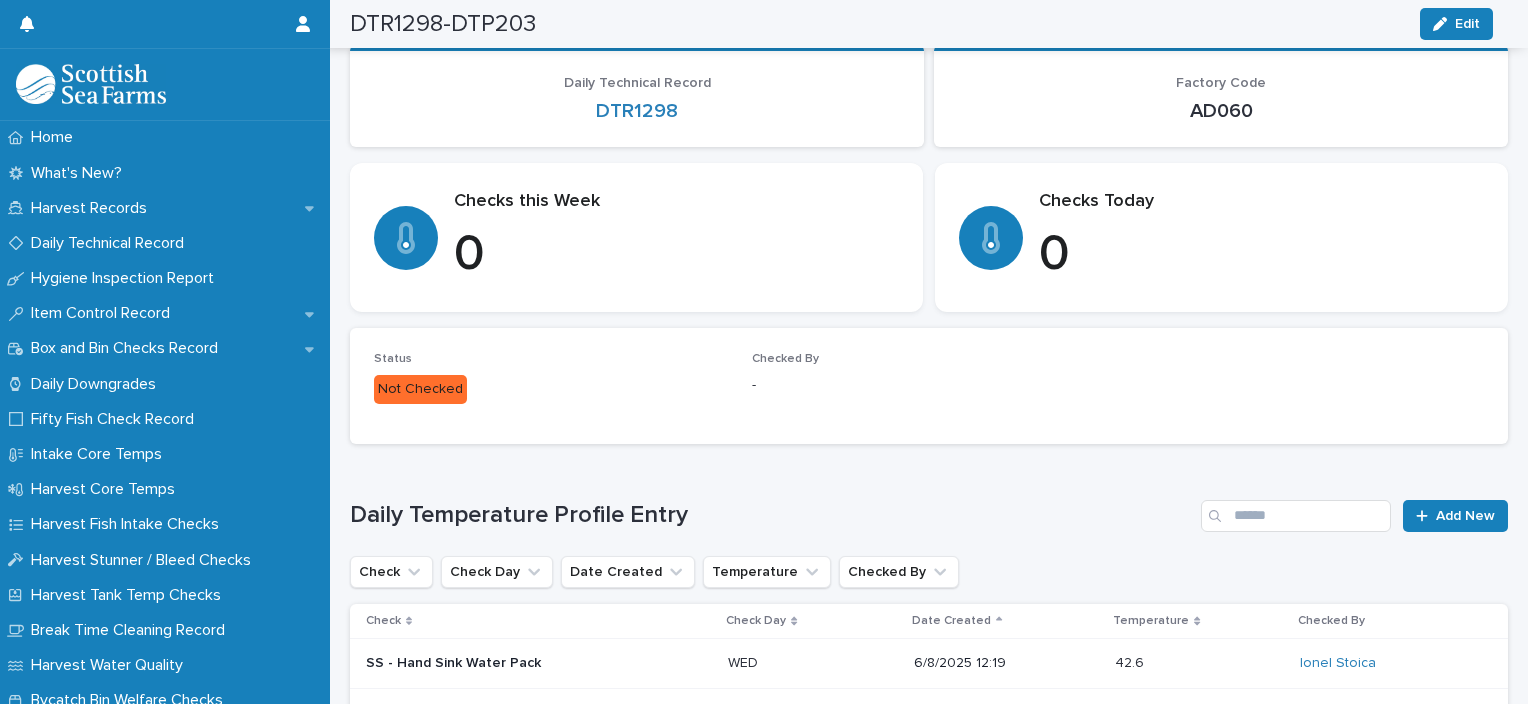 scroll, scrollTop: 174, scrollLeft: 0, axis: vertical 